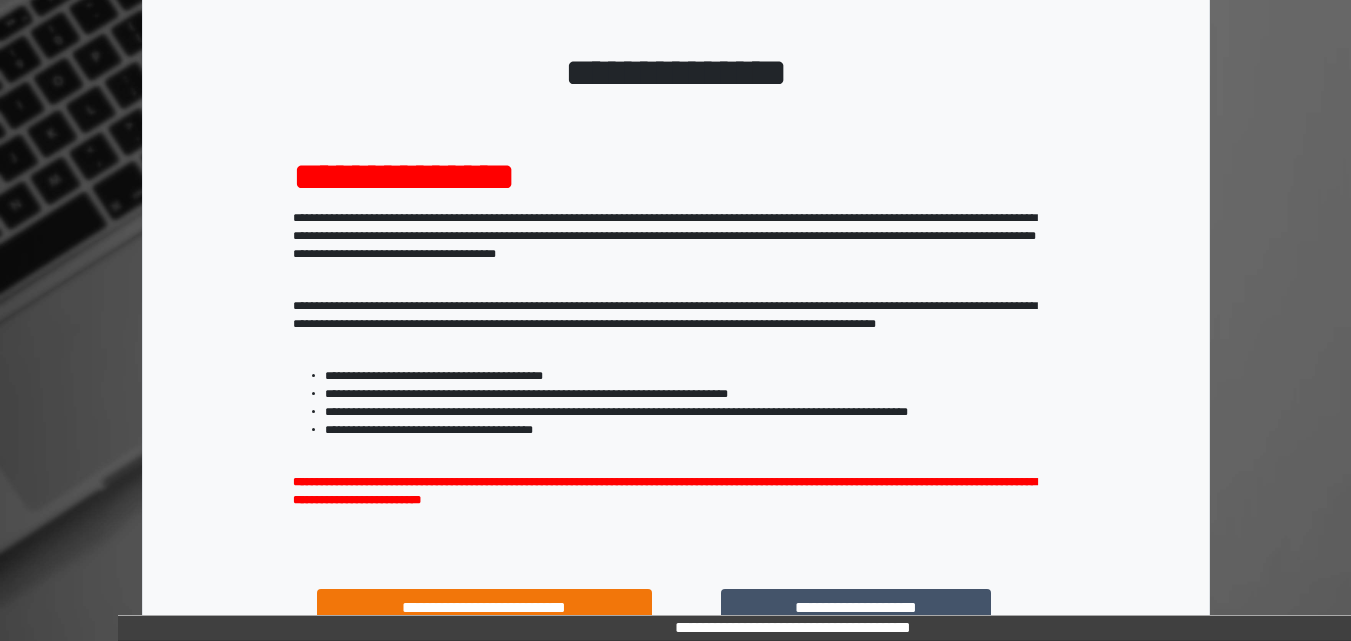 scroll, scrollTop: 200, scrollLeft: 0, axis: vertical 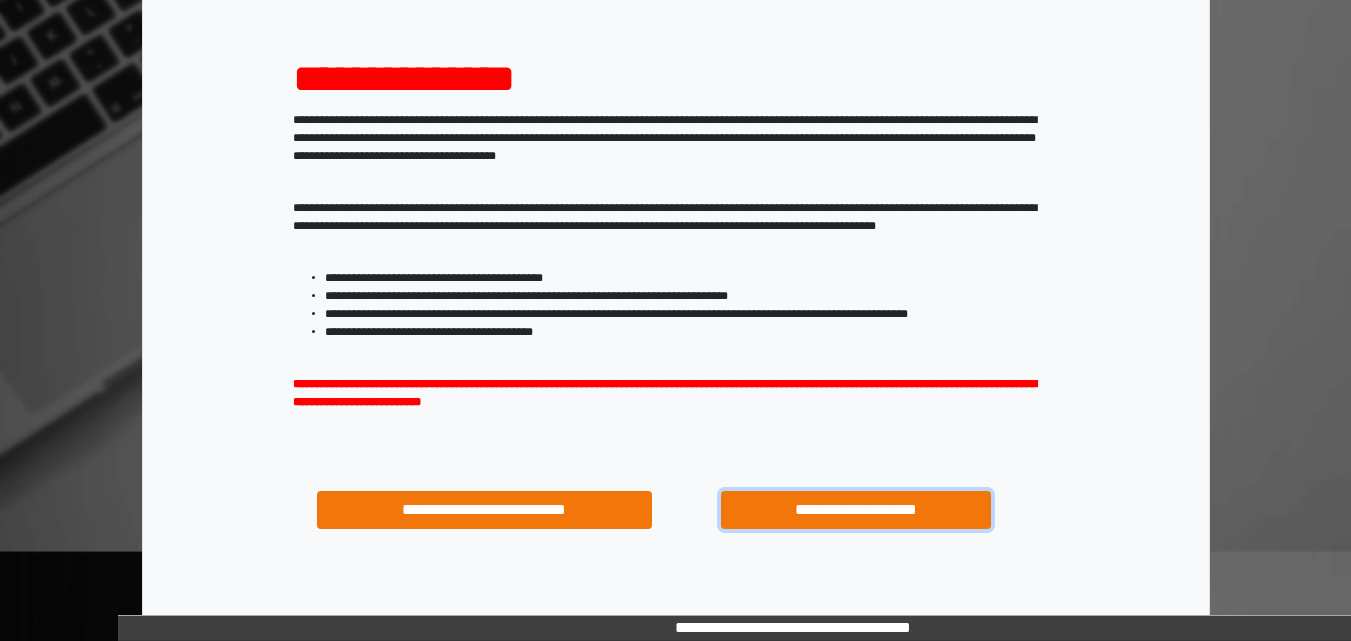 click on "**********" at bounding box center [855, 510] 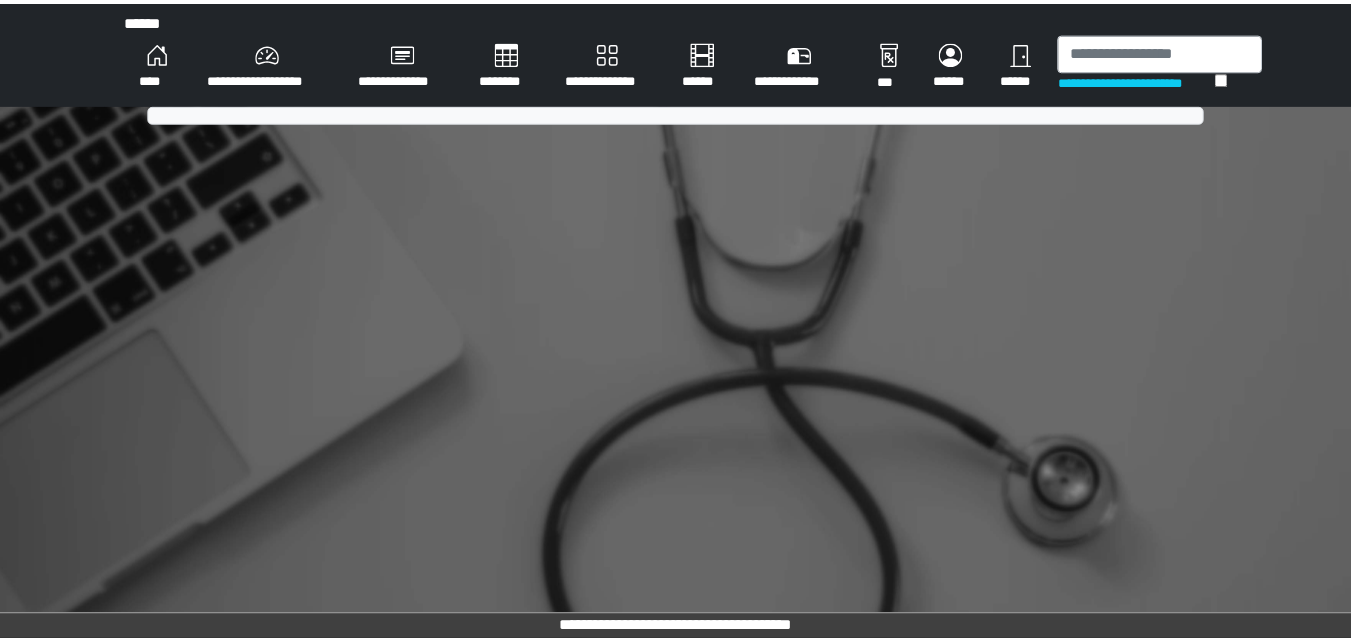 scroll, scrollTop: 0, scrollLeft: 0, axis: both 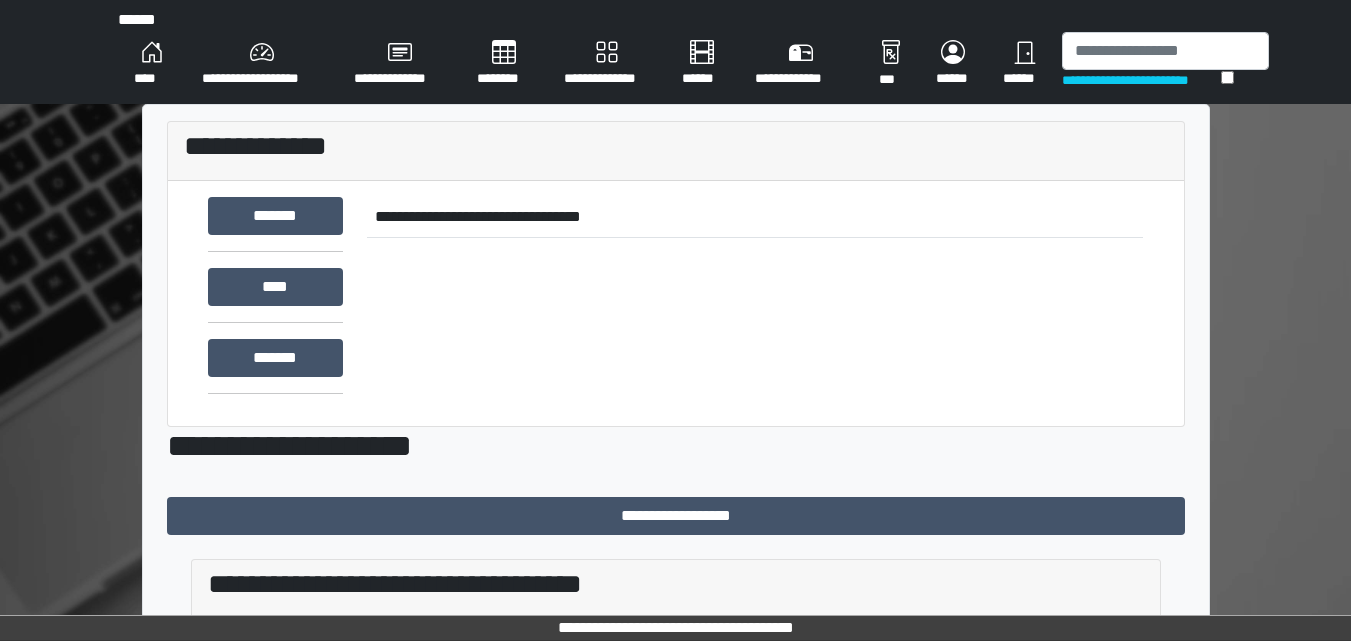click on "**********" at bounding box center (262, 64) 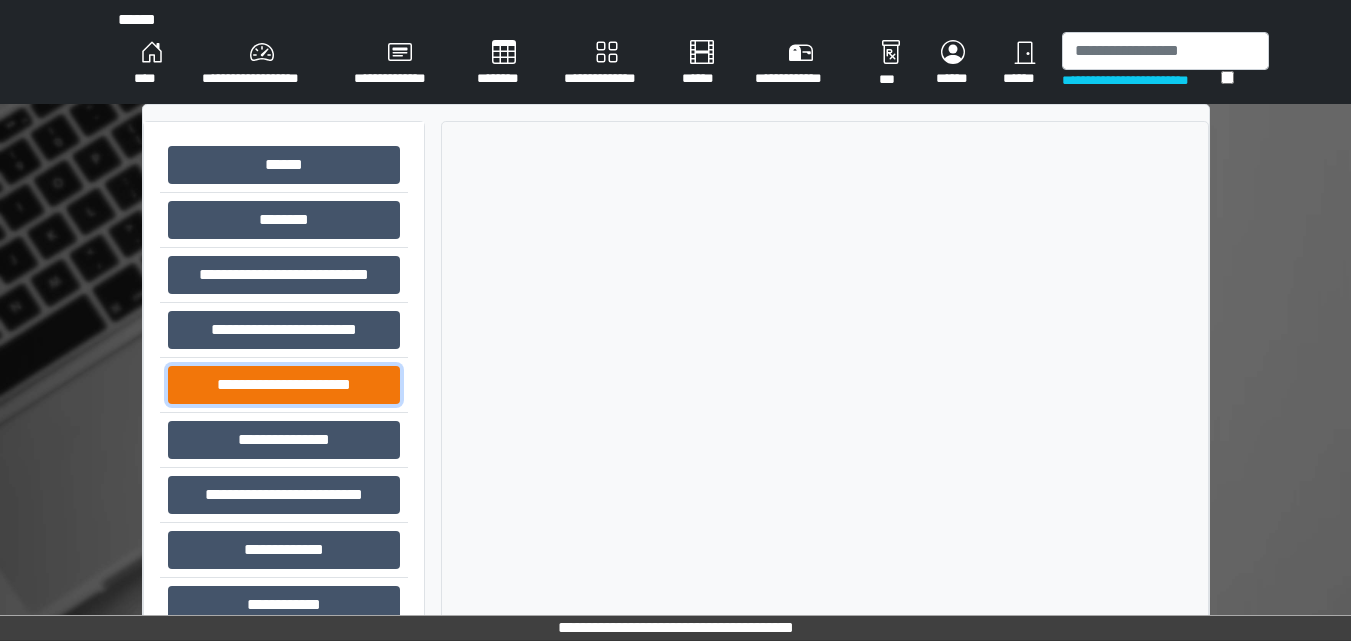 click on "**********" at bounding box center [284, 385] 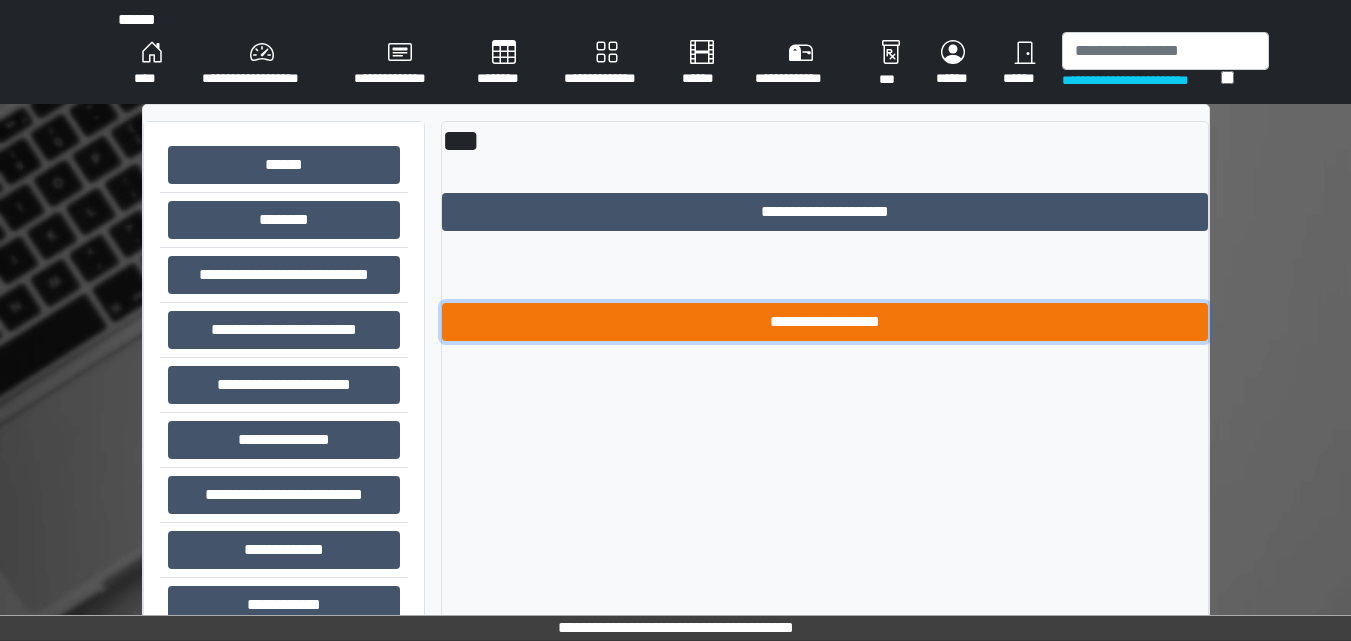 click on "**********" at bounding box center (825, 322) 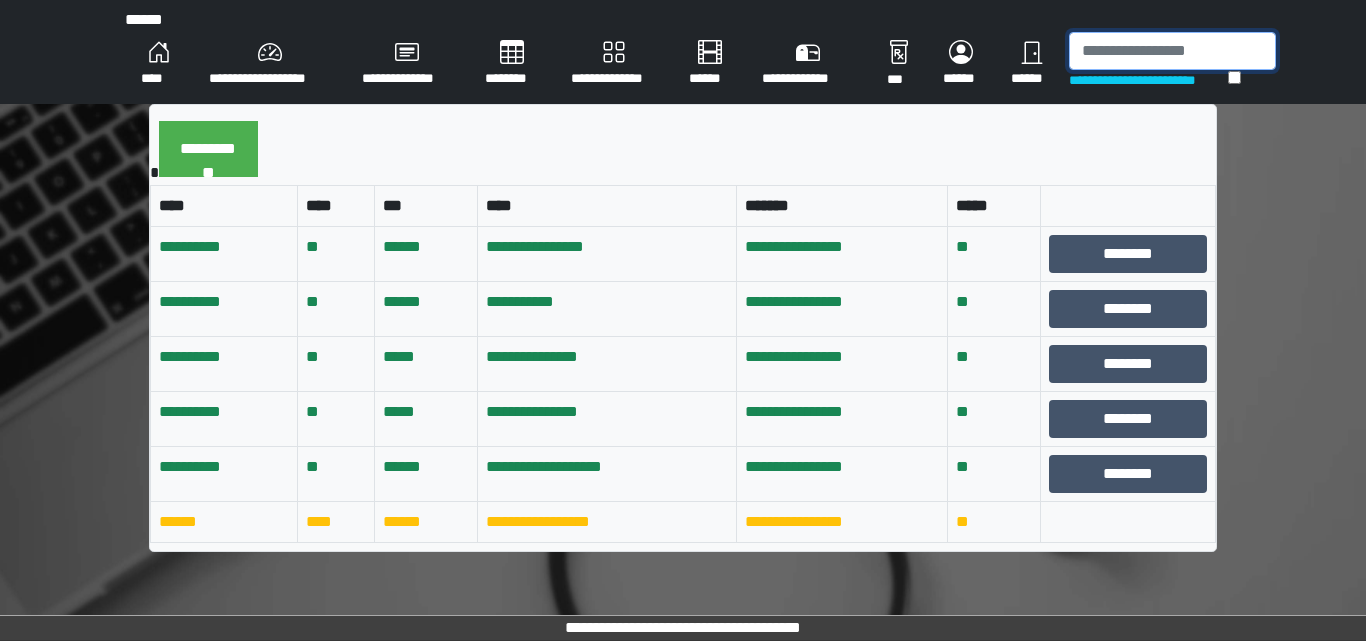 click at bounding box center [1172, 51] 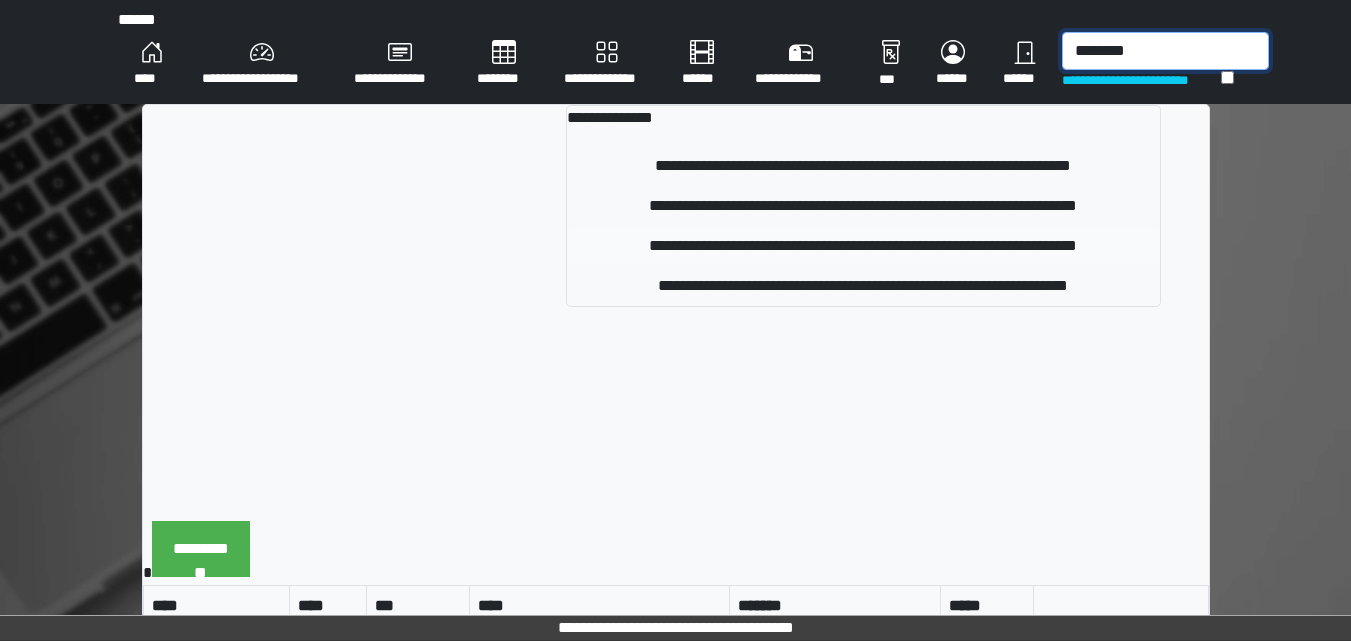 type on "********" 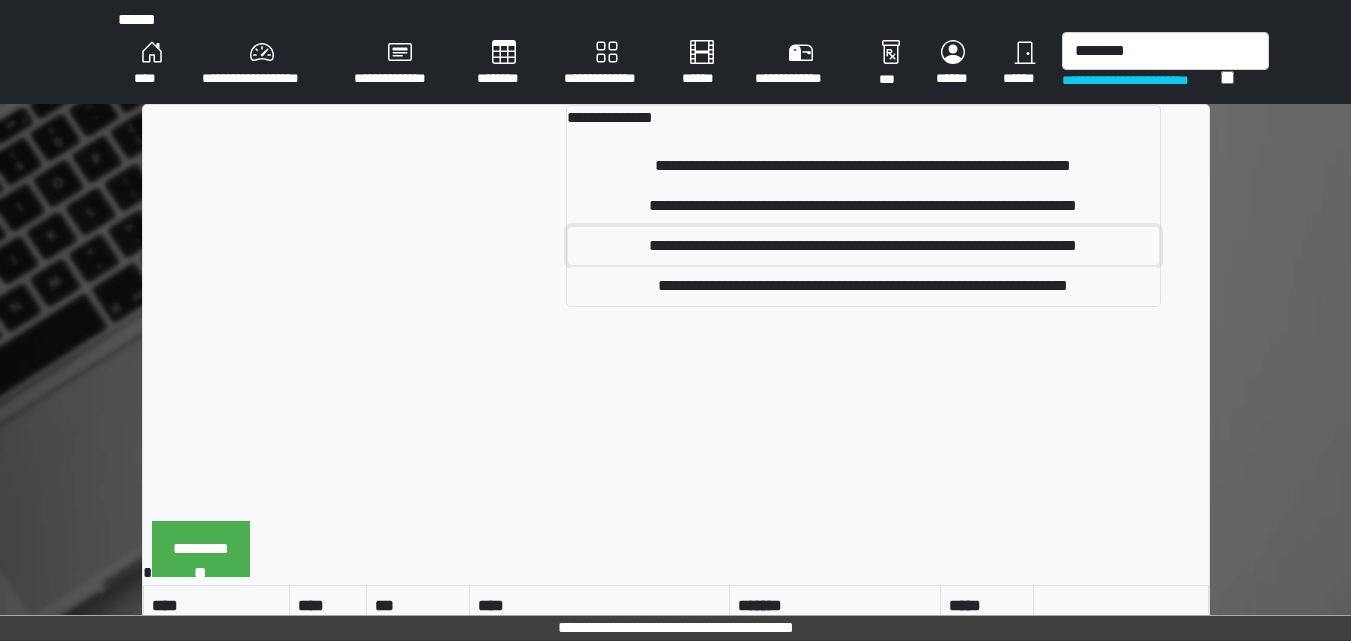 click on "**********" at bounding box center [863, 246] 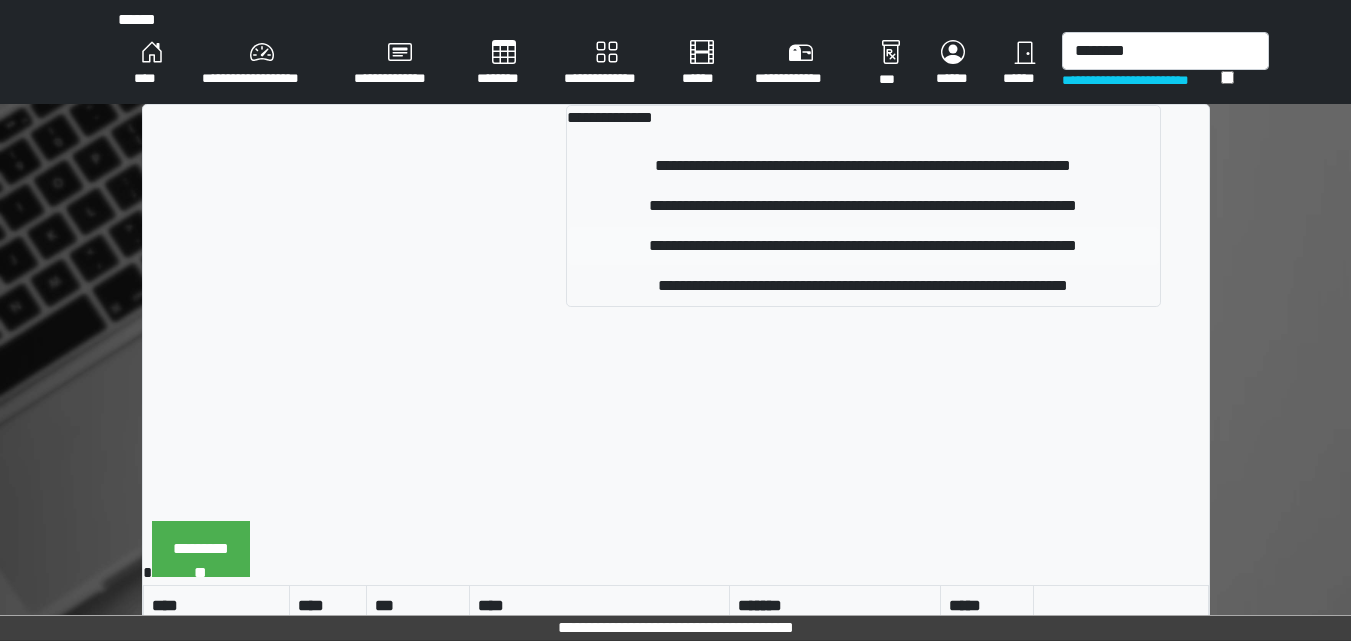 type 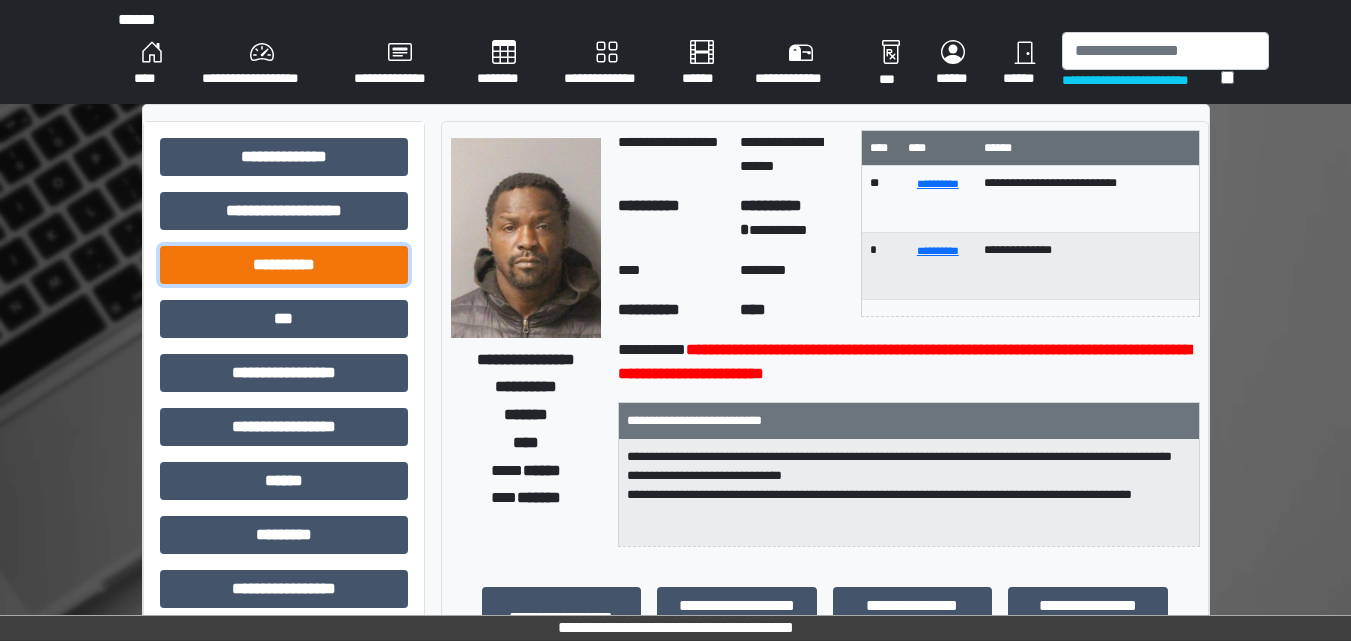click on "**********" at bounding box center (284, 265) 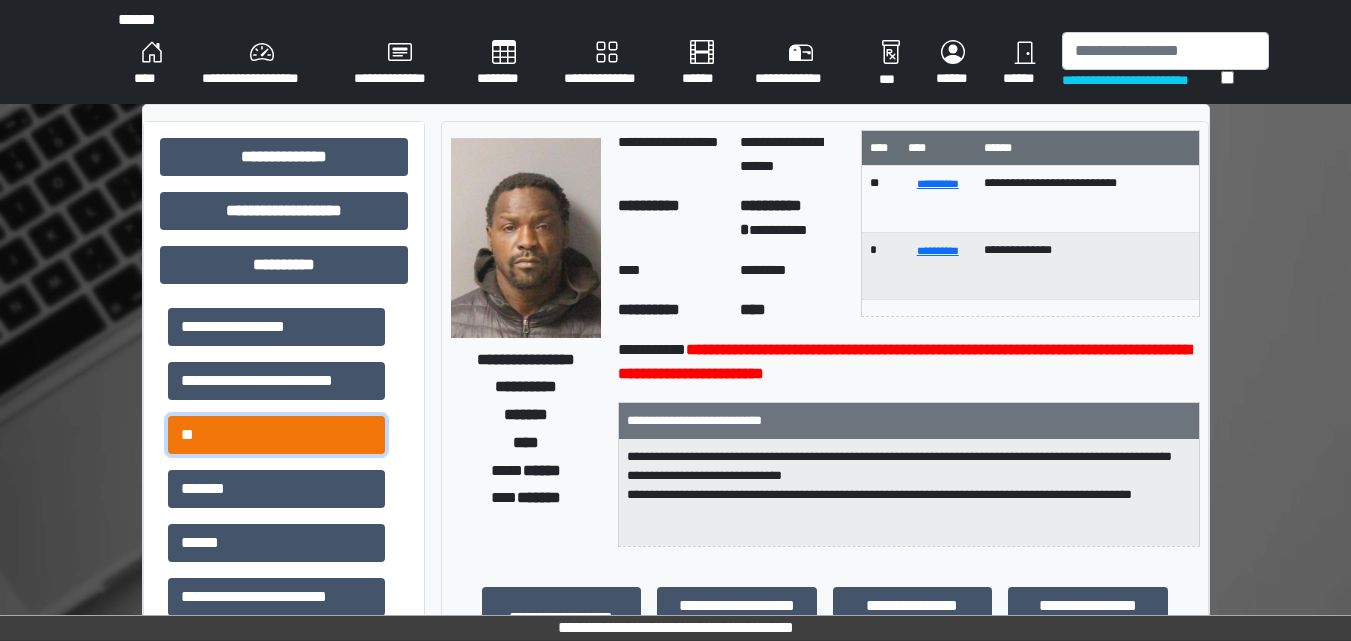 click on "**" at bounding box center (276, 435) 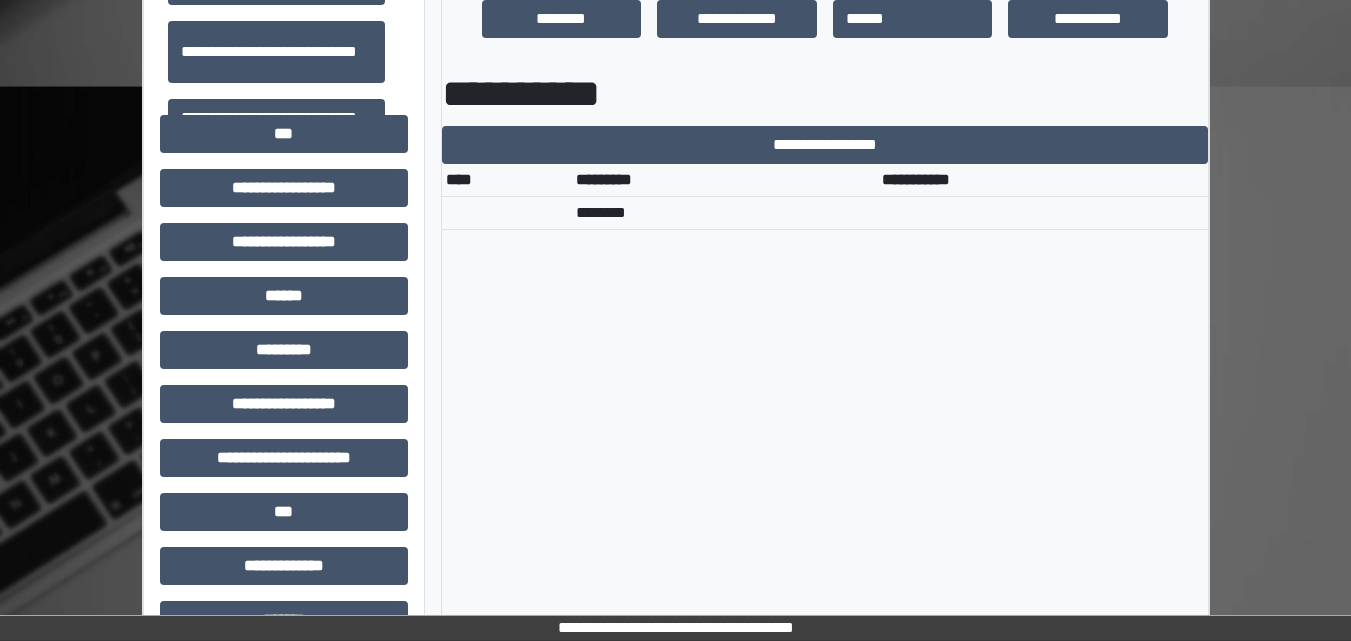scroll, scrollTop: 700, scrollLeft: 0, axis: vertical 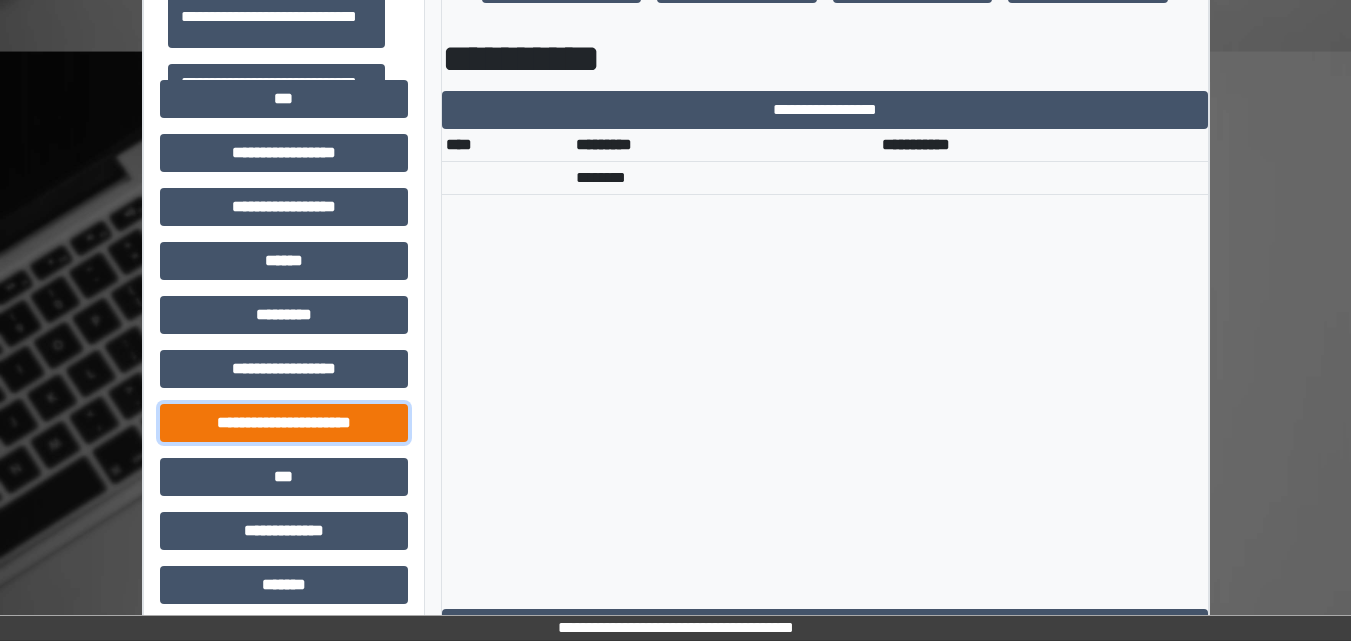 click on "**********" at bounding box center [284, 423] 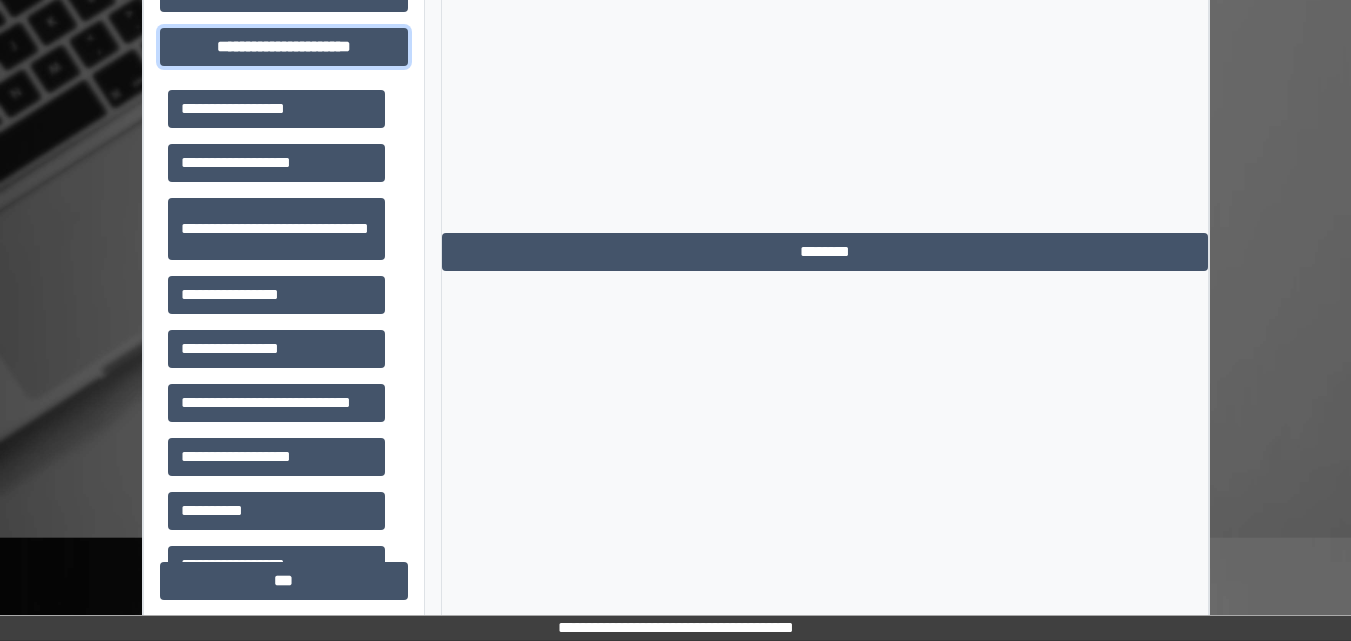 scroll, scrollTop: 1100, scrollLeft: 0, axis: vertical 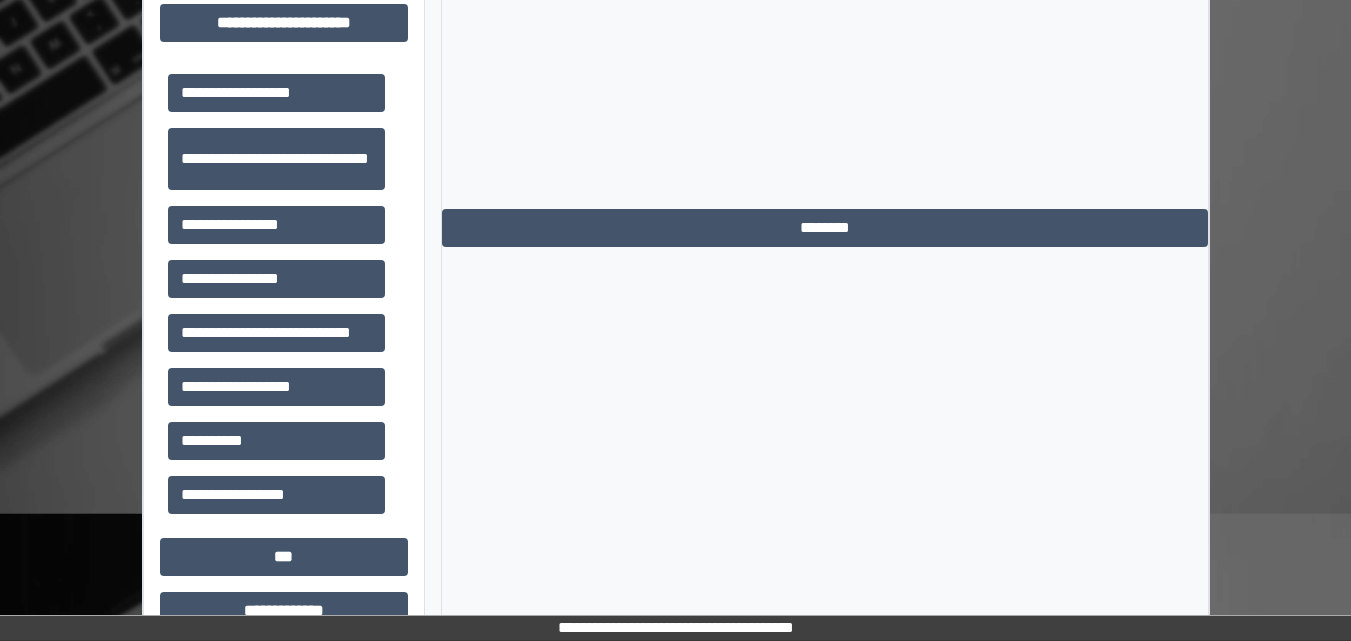 click on "**********" at bounding box center [825, 31] 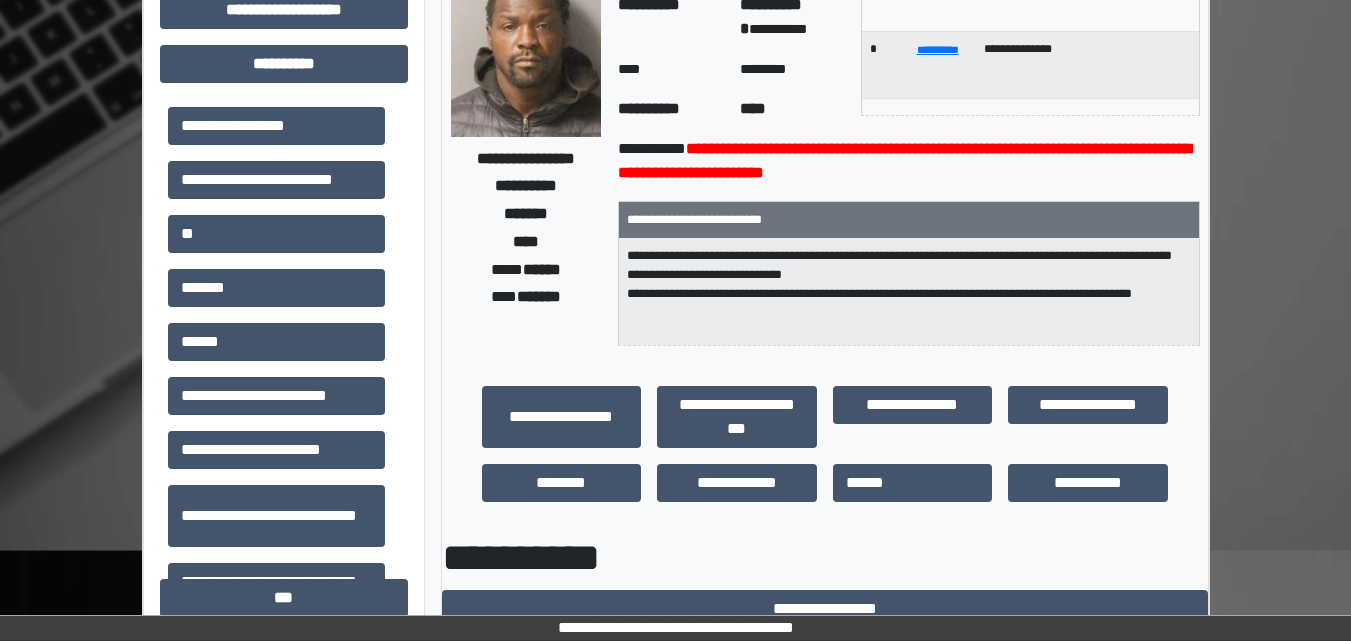 scroll, scrollTop: 200, scrollLeft: 0, axis: vertical 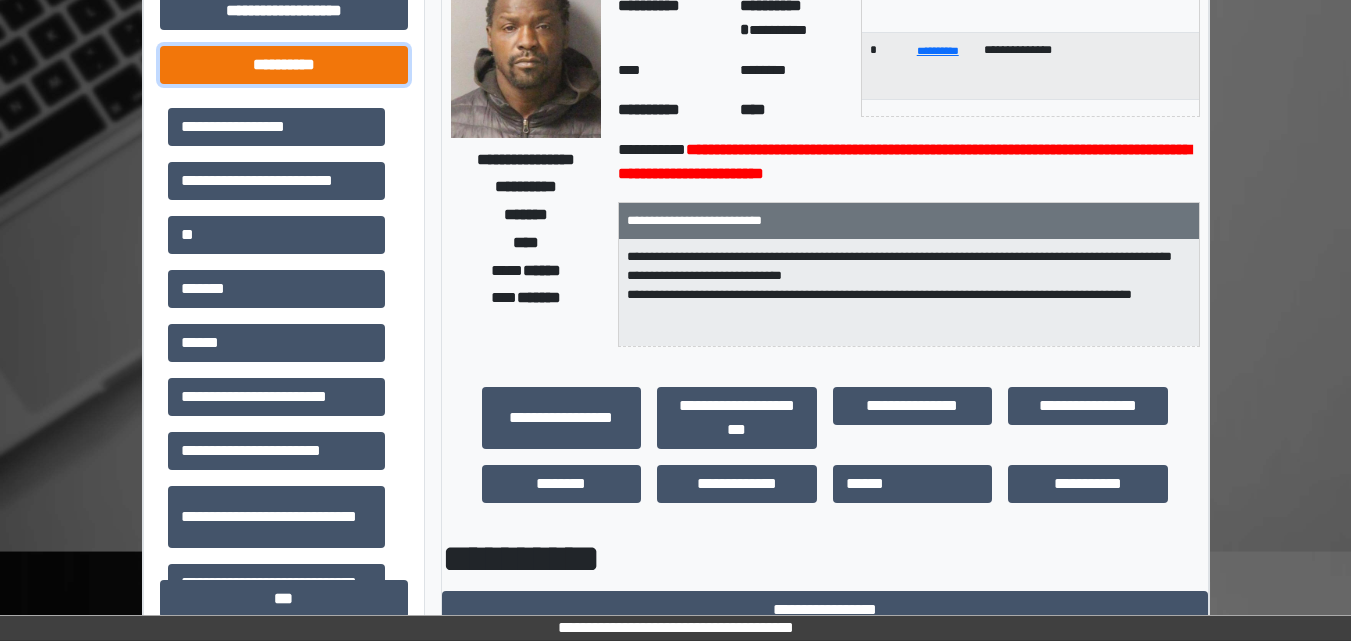 click on "**********" at bounding box center [284, 65] 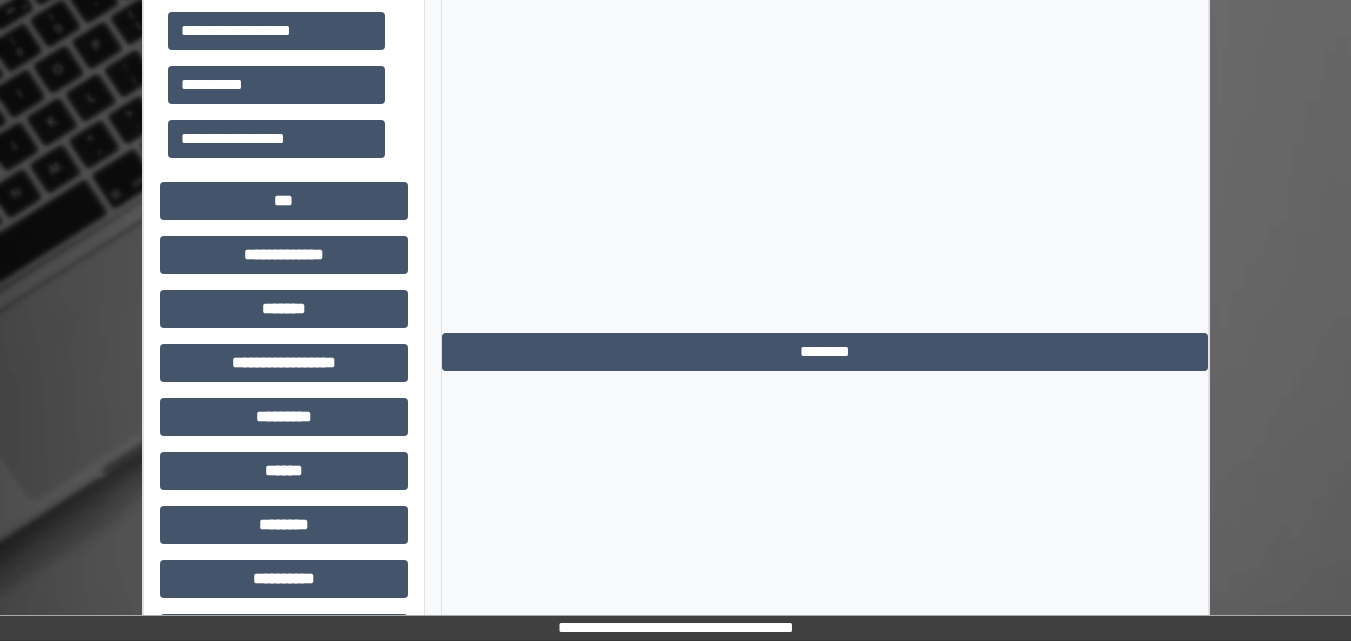 scroll, scrollTop: 1037, scrollLeft: 0, axis: vertical 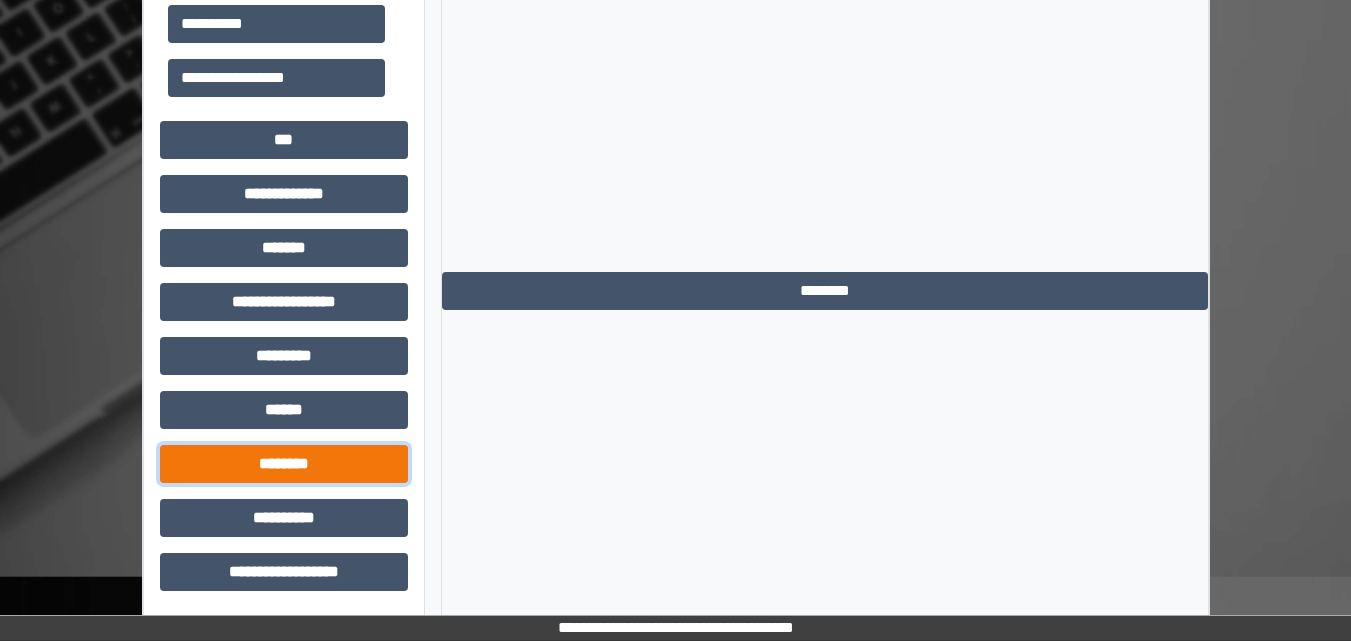 click on "********" at bounding box center (284, 464) 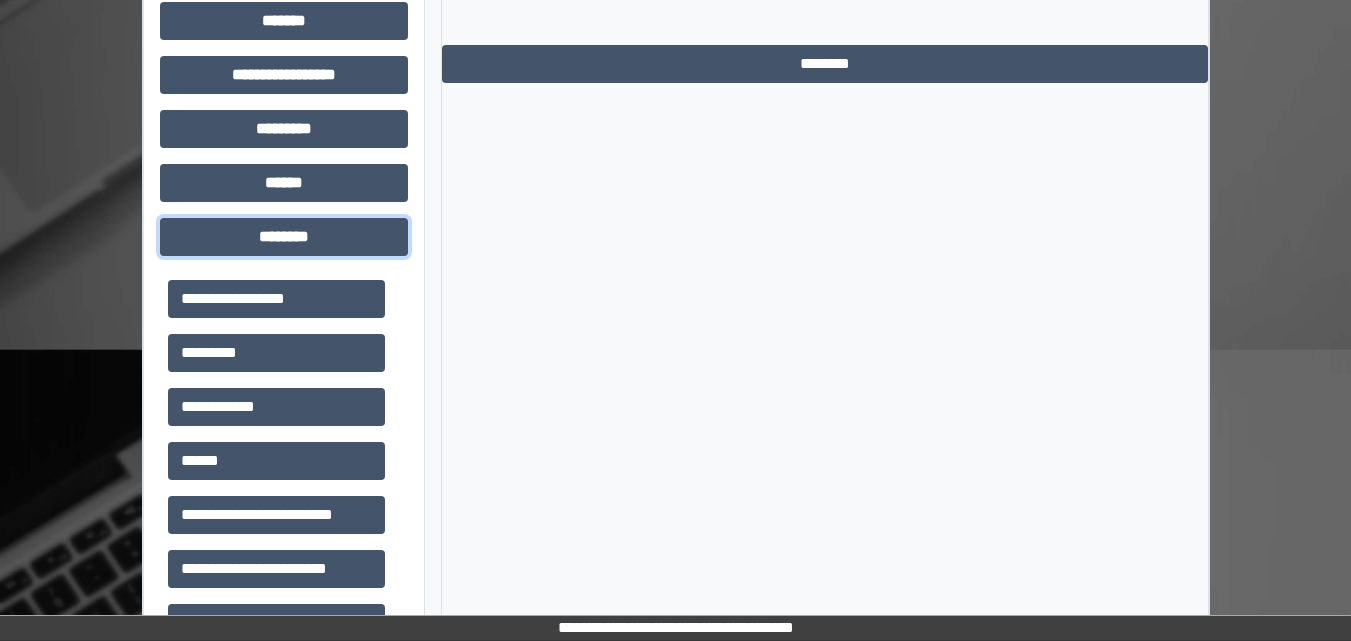 scroll, scrollTop: 1318, scrollLeft: 0, axis: vertical 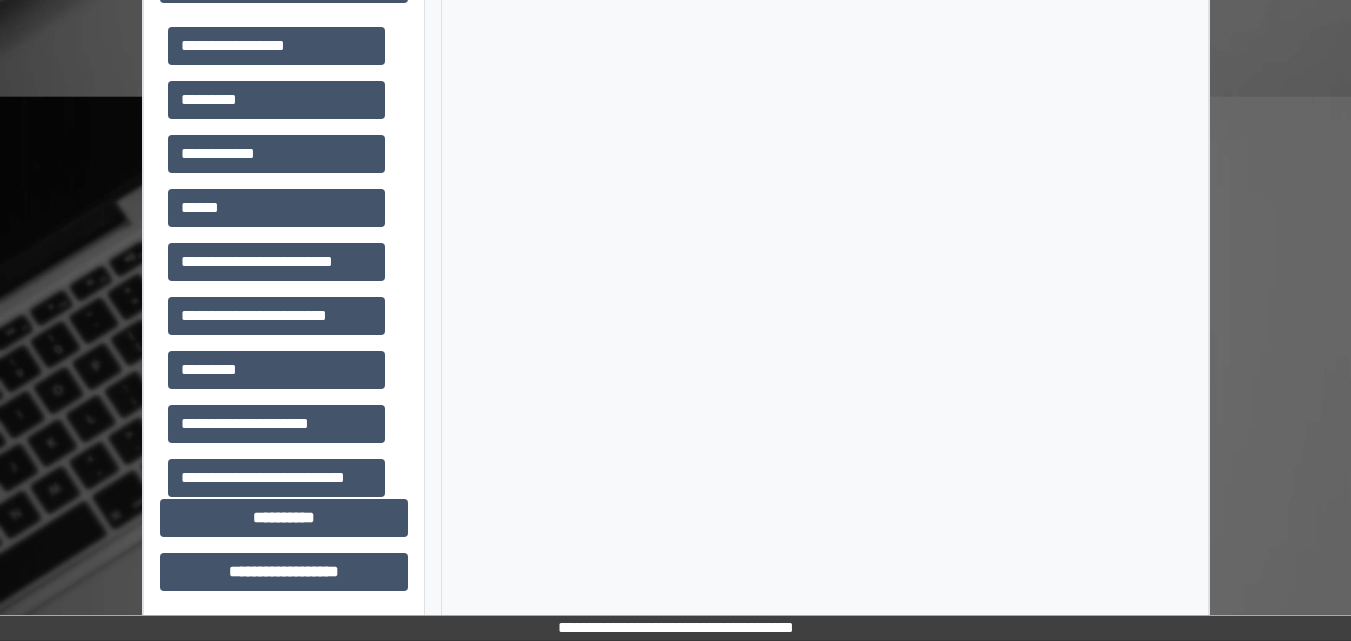 drag, startPoint x: 1359, startPoint y: 630, endPoint x: 497, endPoint y: 472, distance: 876.36066 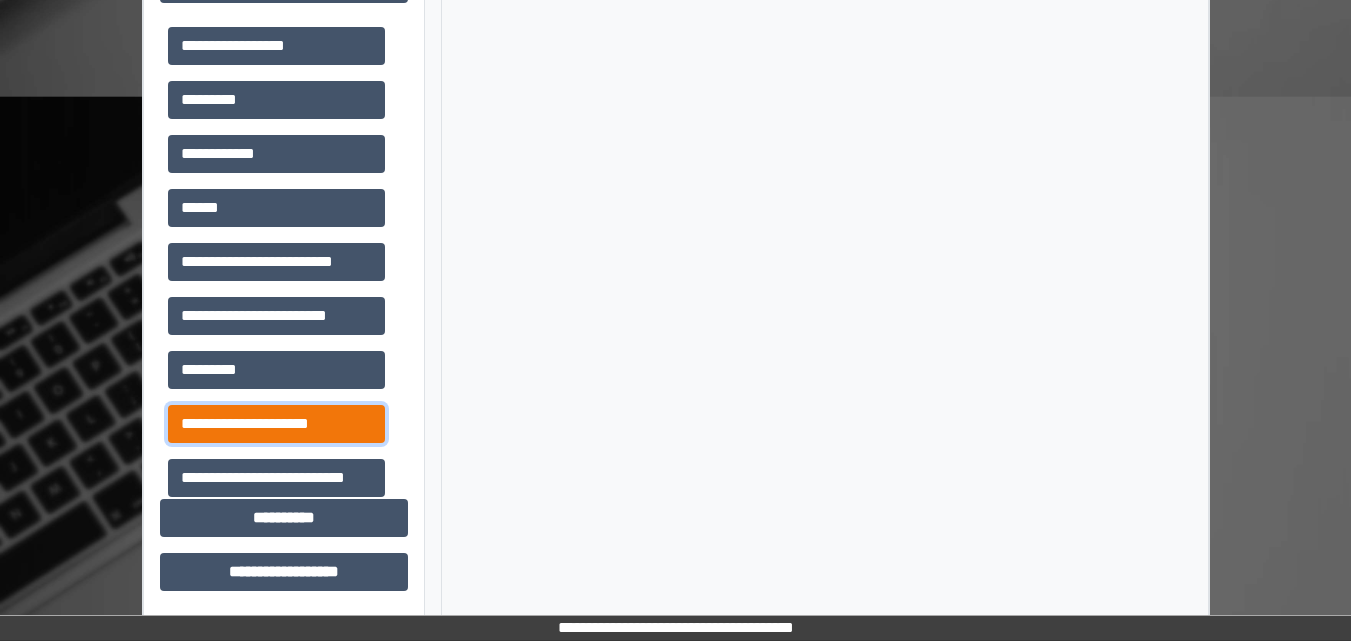 click on "**********" at bounding box center [276, 424] 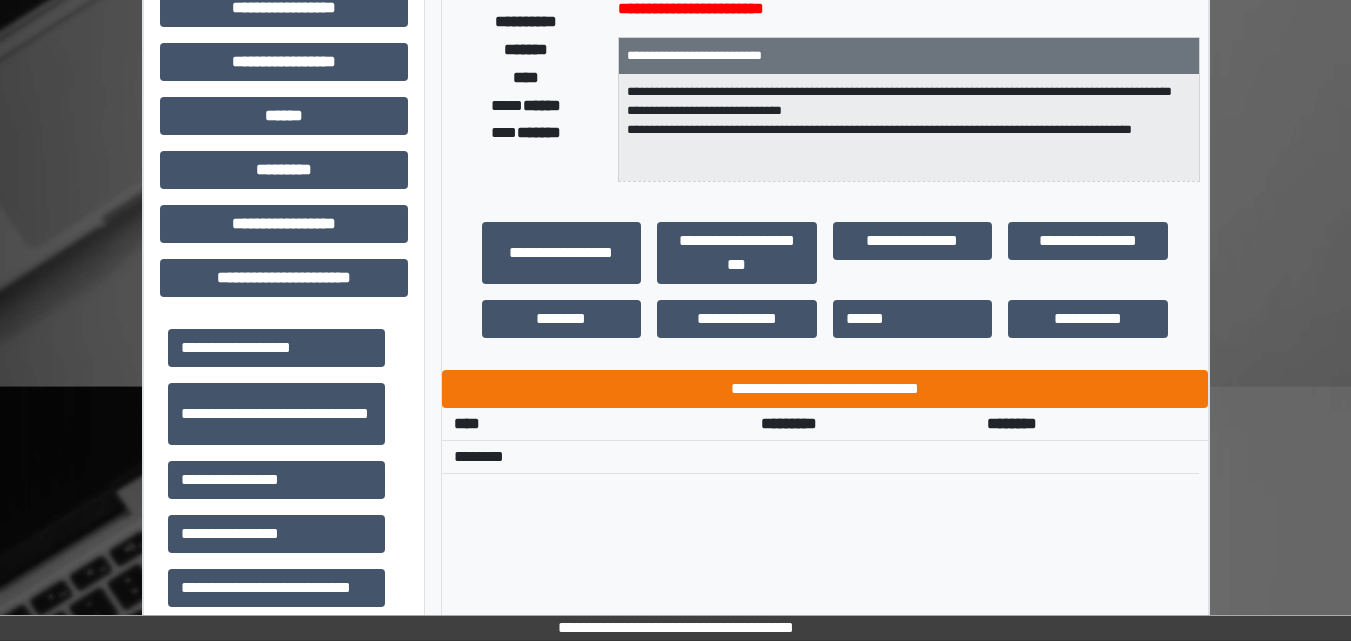scroll, scrollTop: 17, scrollLeft: 0, axis: vertical 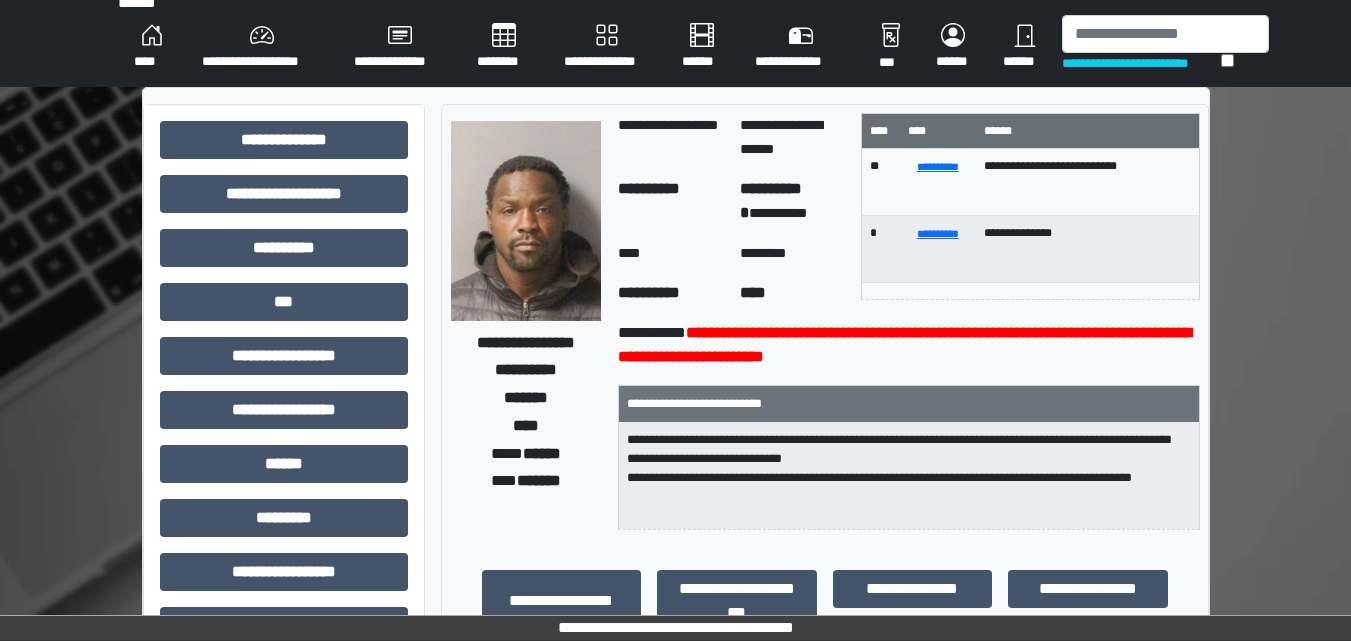 click on "**********" at bounding box center (607, 47) 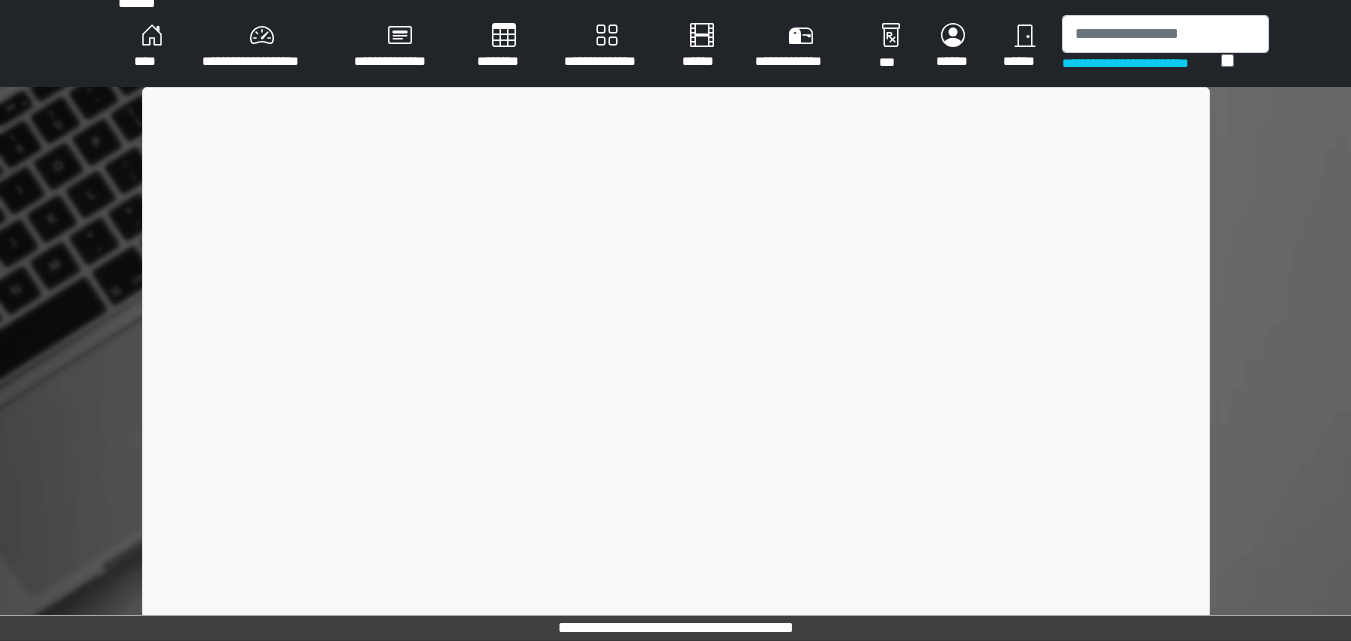 scroll, scrollTop: 0, scrollLeft: 0, axis: both 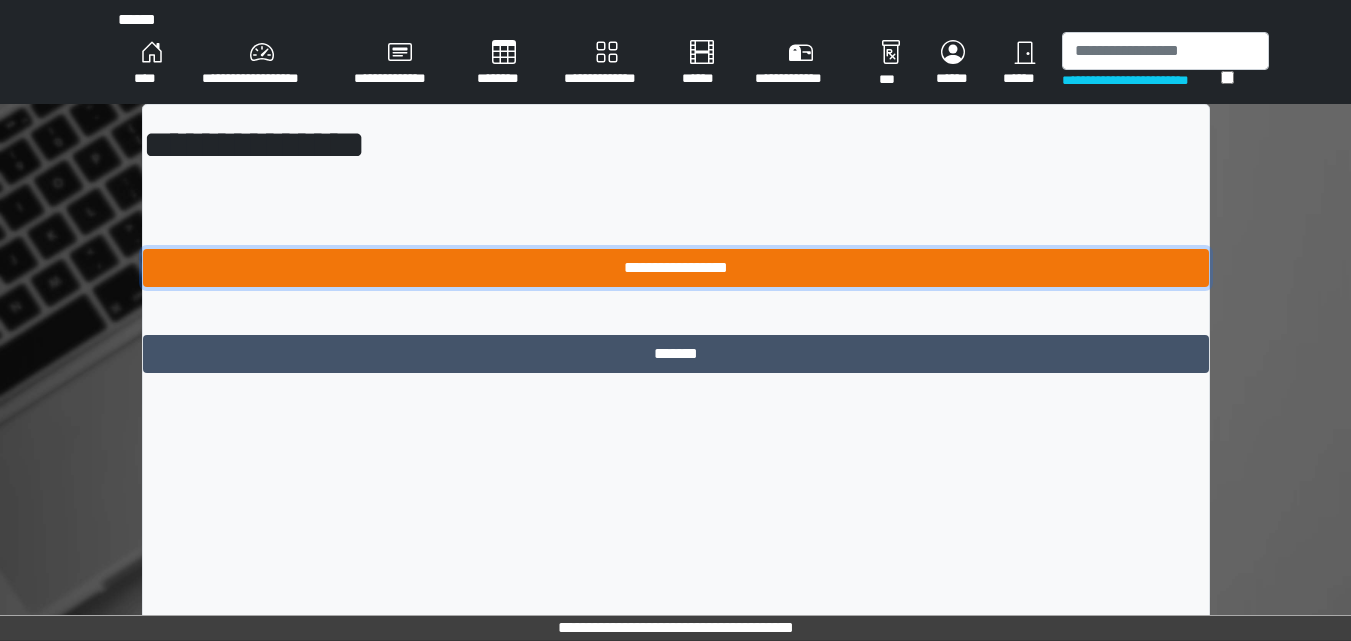 click on "**********" at bounding box center (676, 268) 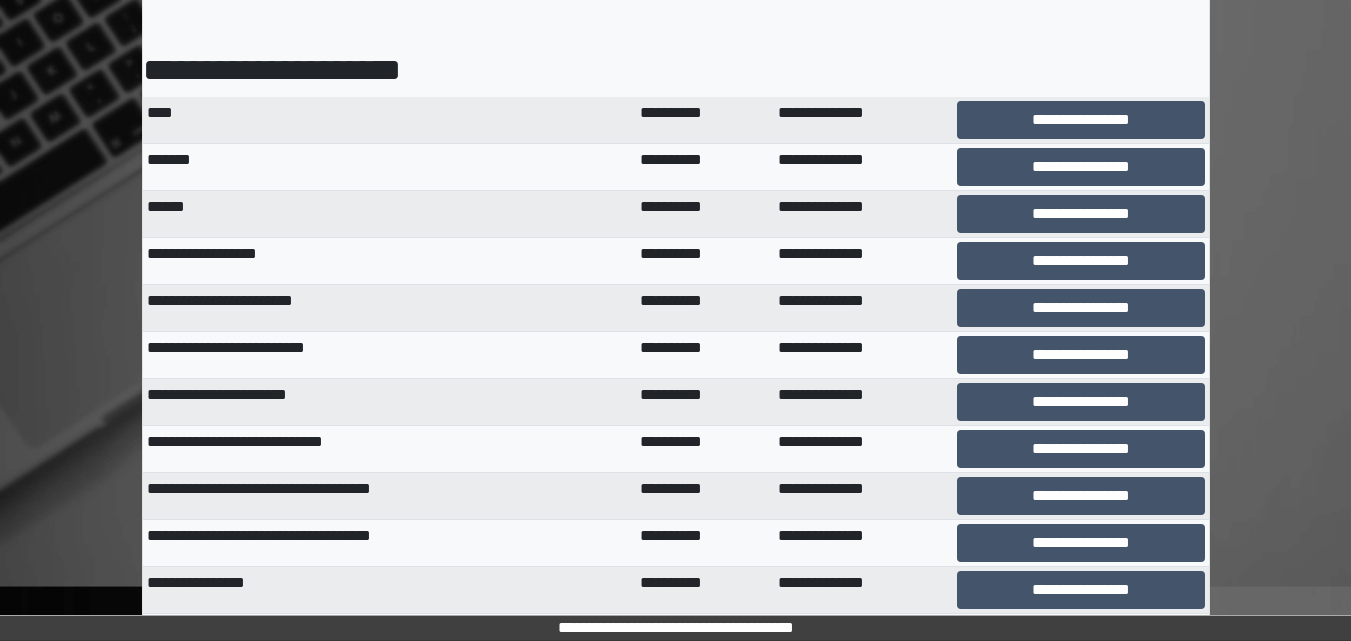 scroll, scrollTop: 200, scrollLeft: 0, axis: vertical 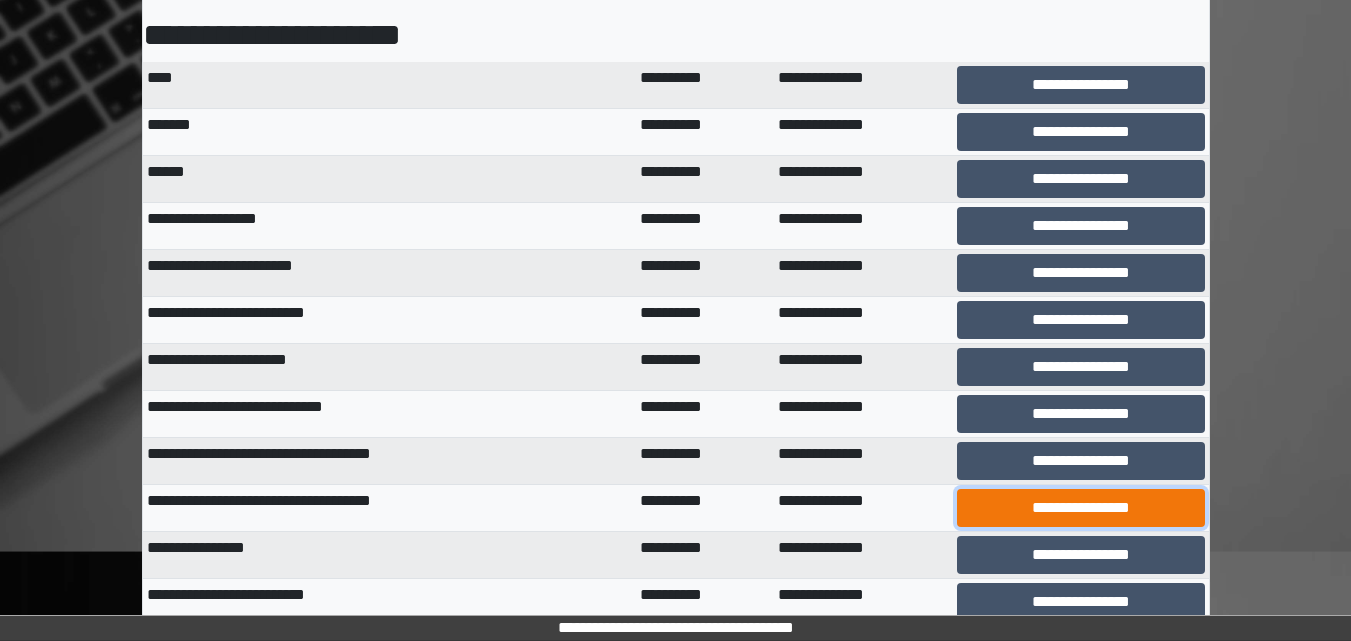 click on "**********" at bounding box center [1080, 508] 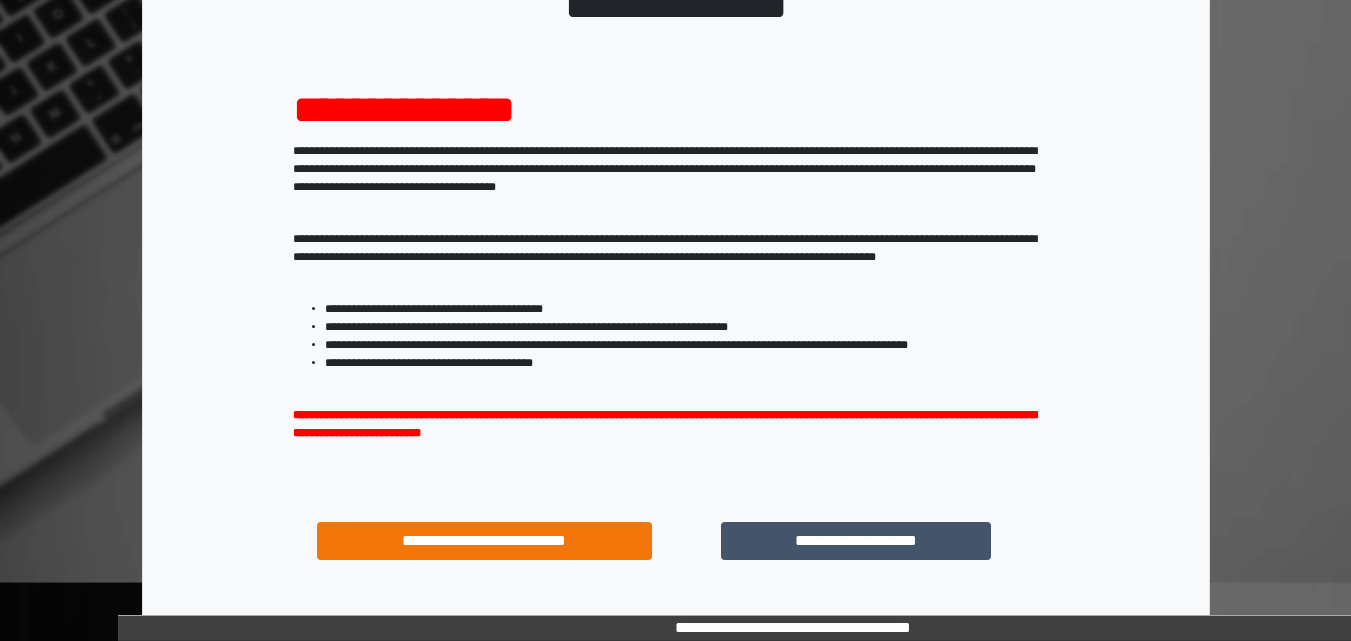 scroll, scrollTop: 200, scrollLeft: 0, axis: vertical 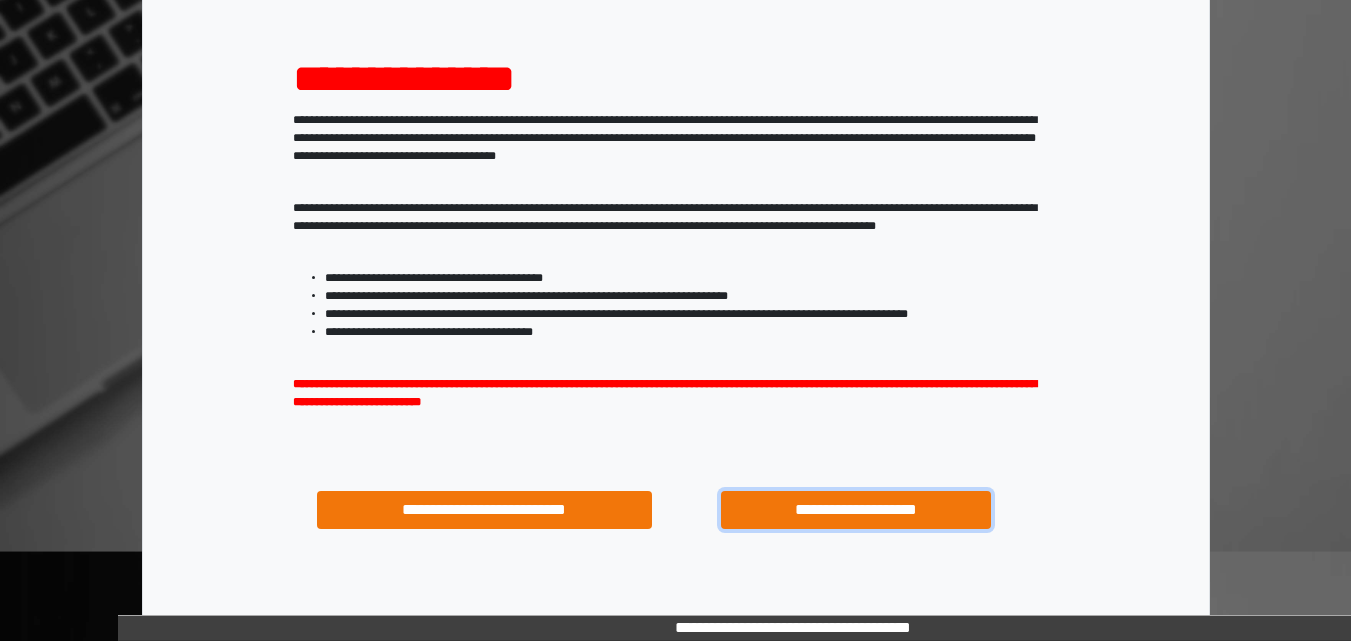 click on "**********" at bounding box center [855, 510] 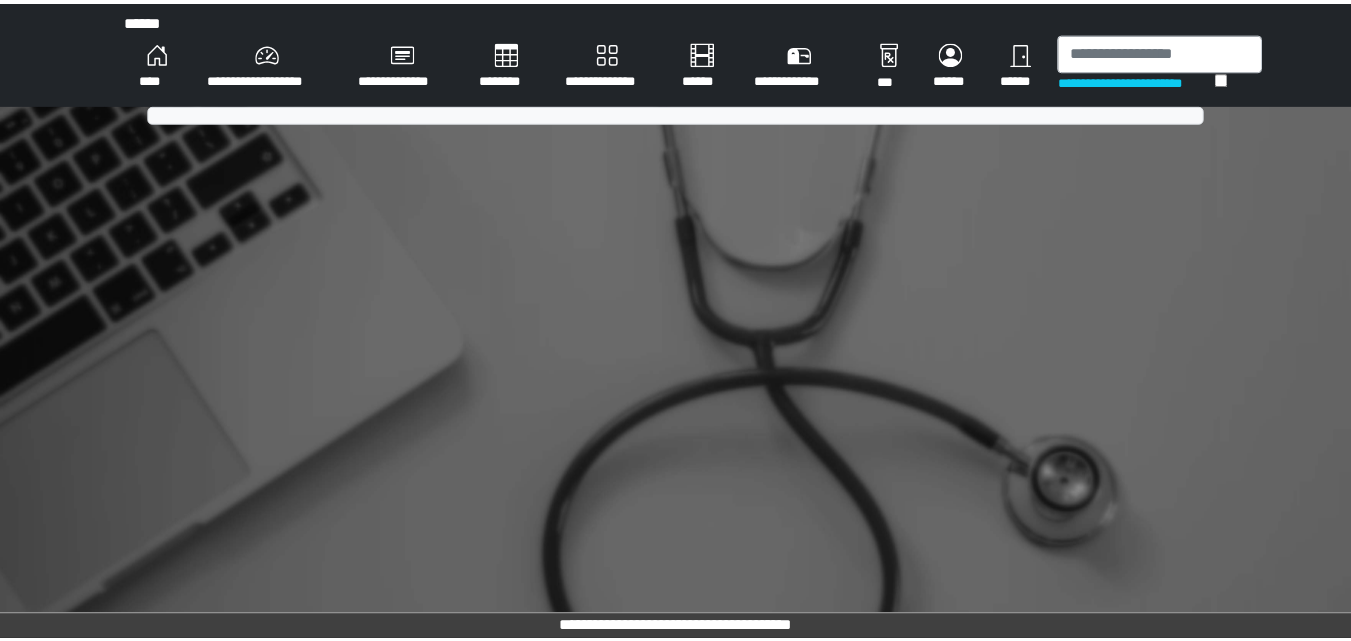 scroll, scrollTop: 0, scrollLeft: 0, axis: both 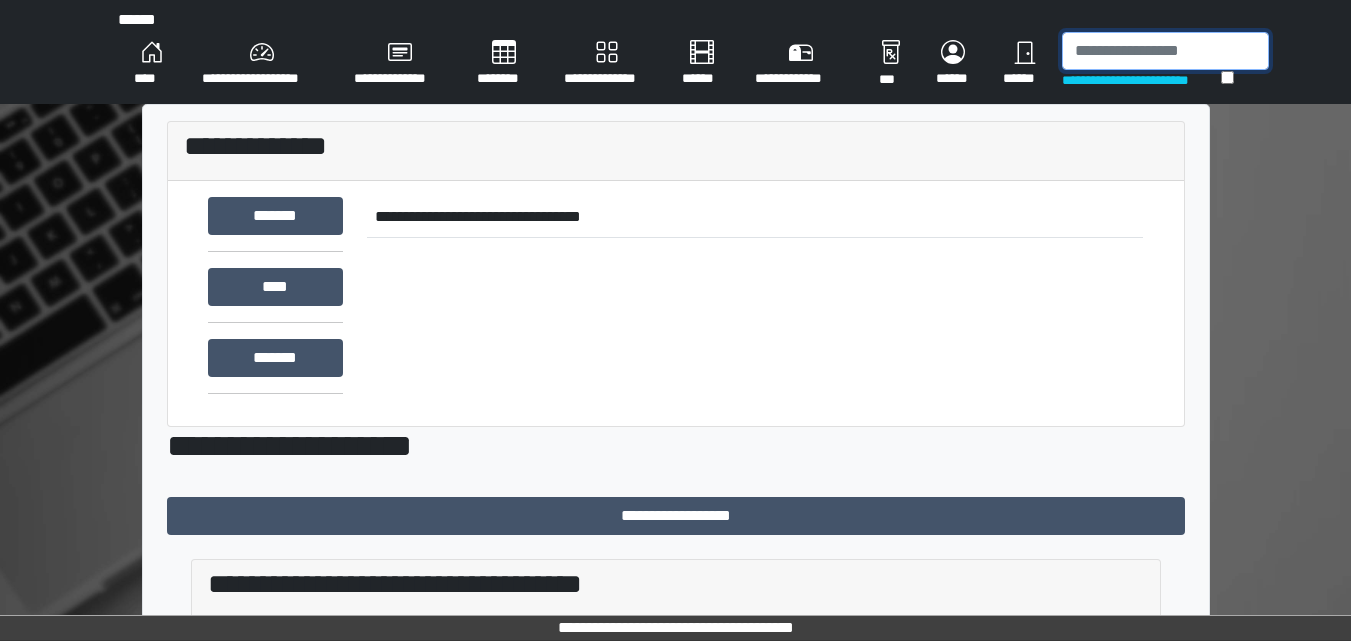 click at bounding box center [1165, 51] 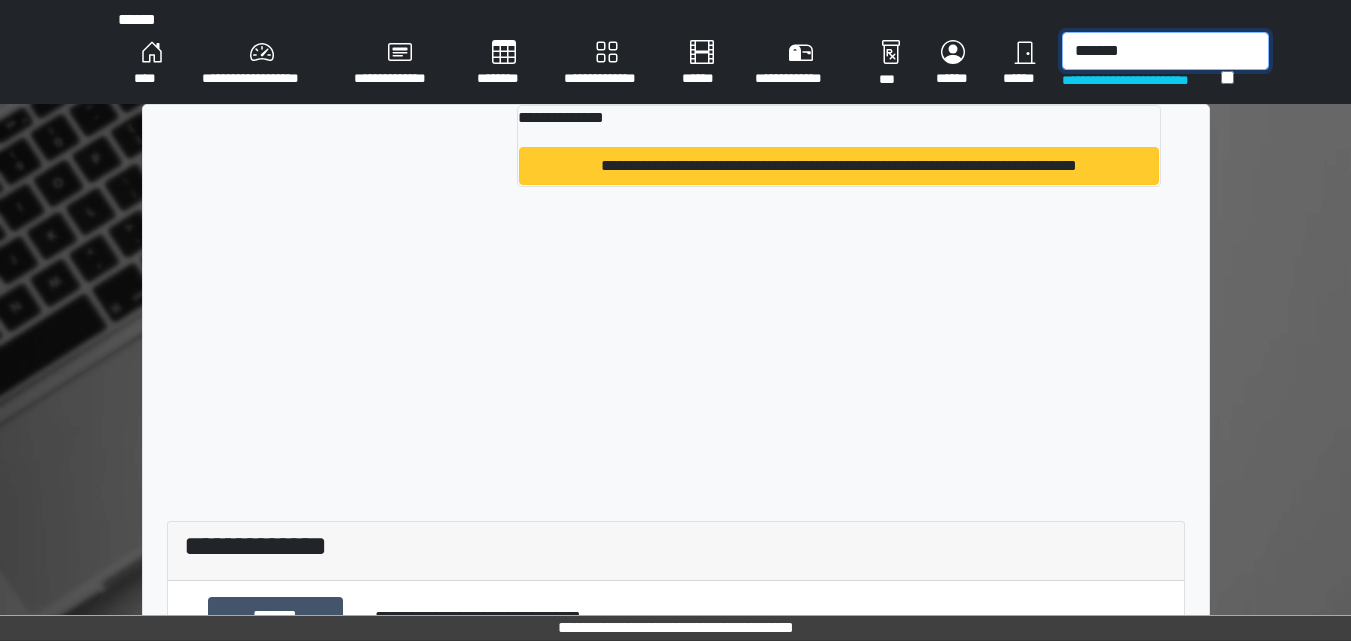 type on "*******" 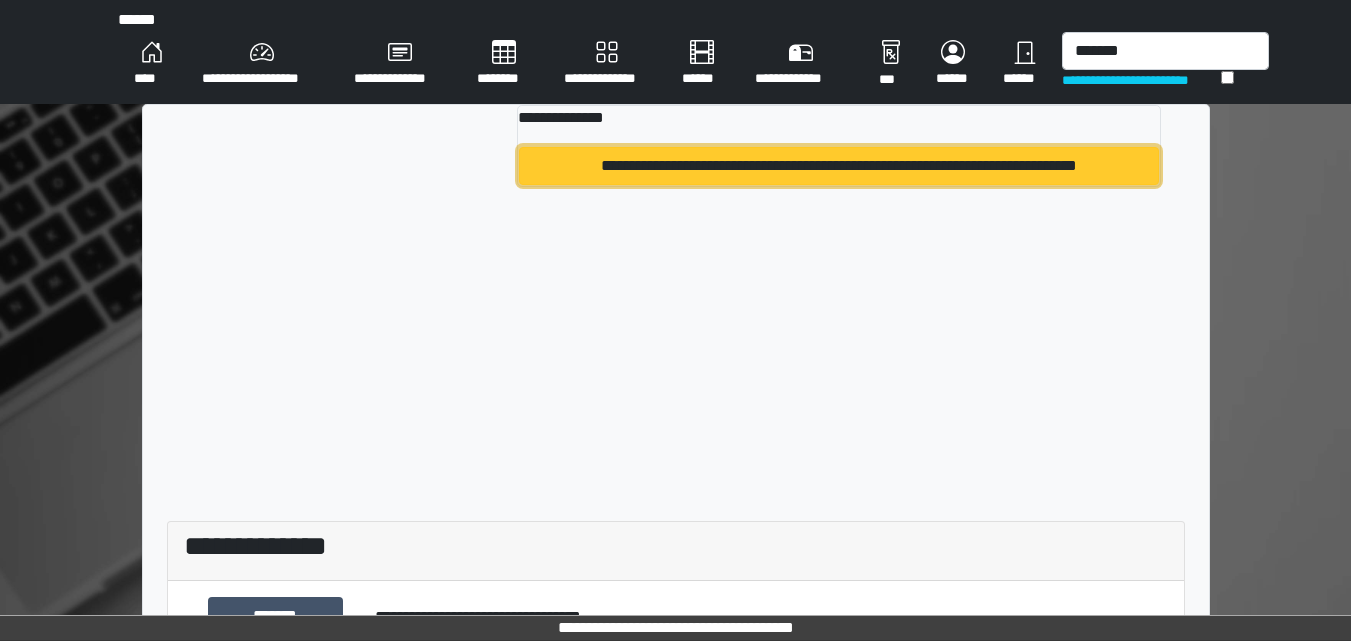 click on "**********" at bounding box center (838, 166) 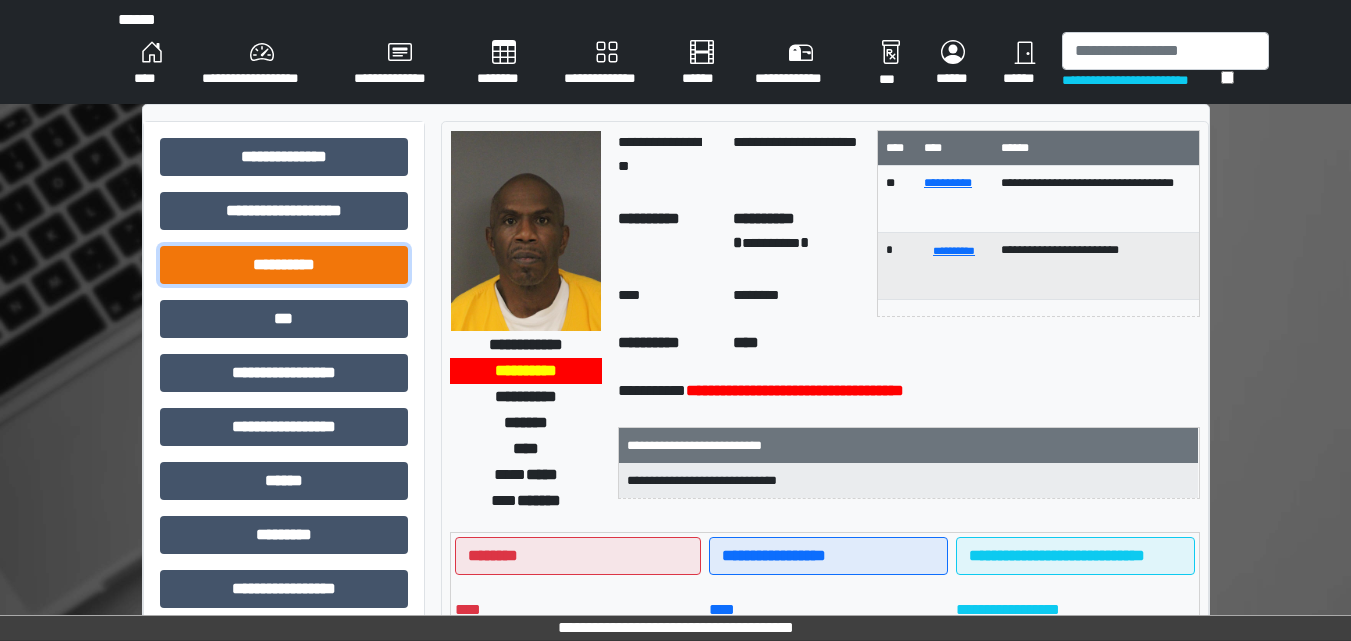 click on "**********" at bounding box center [284, 265] 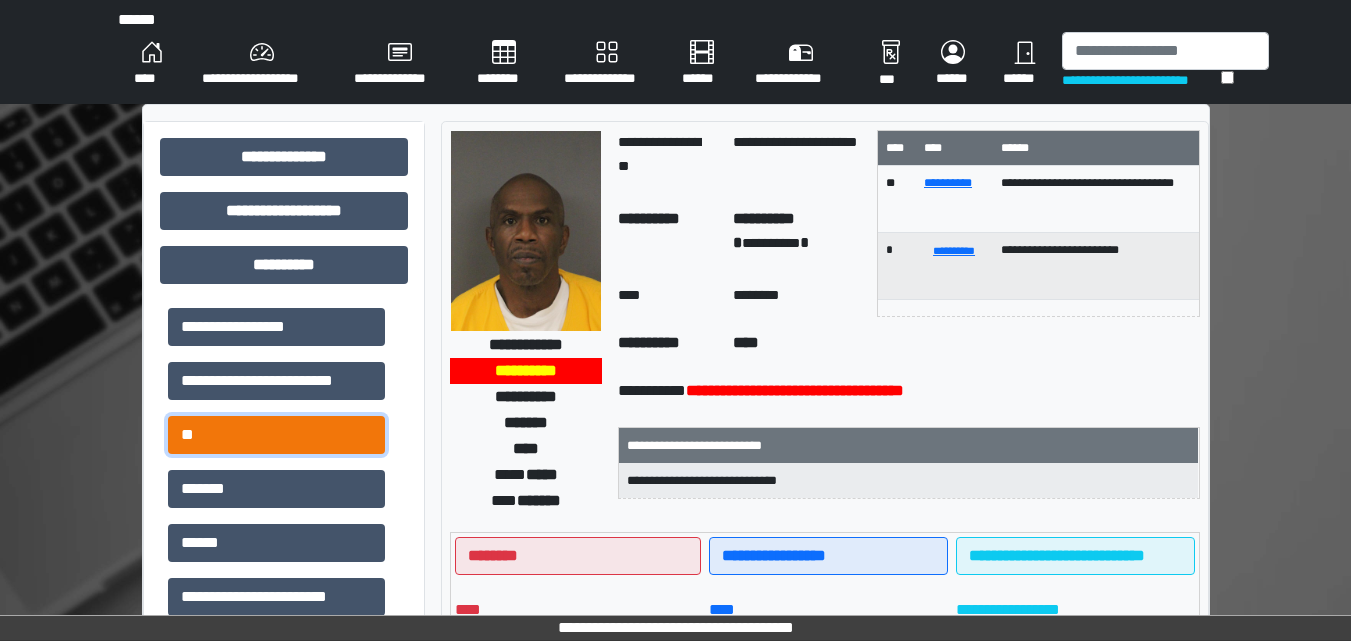 click on "**" at bounding box center [276, 435] 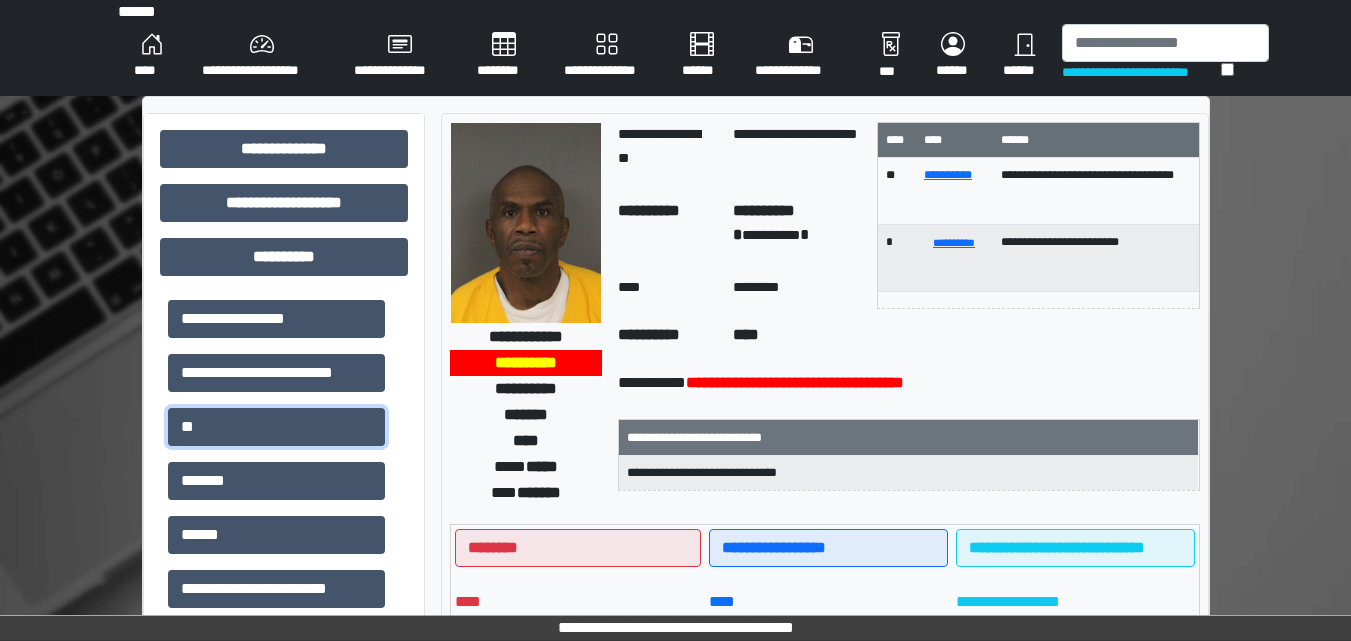 scroll, scrollTop: 0, scrollLeft: 0, axis: both 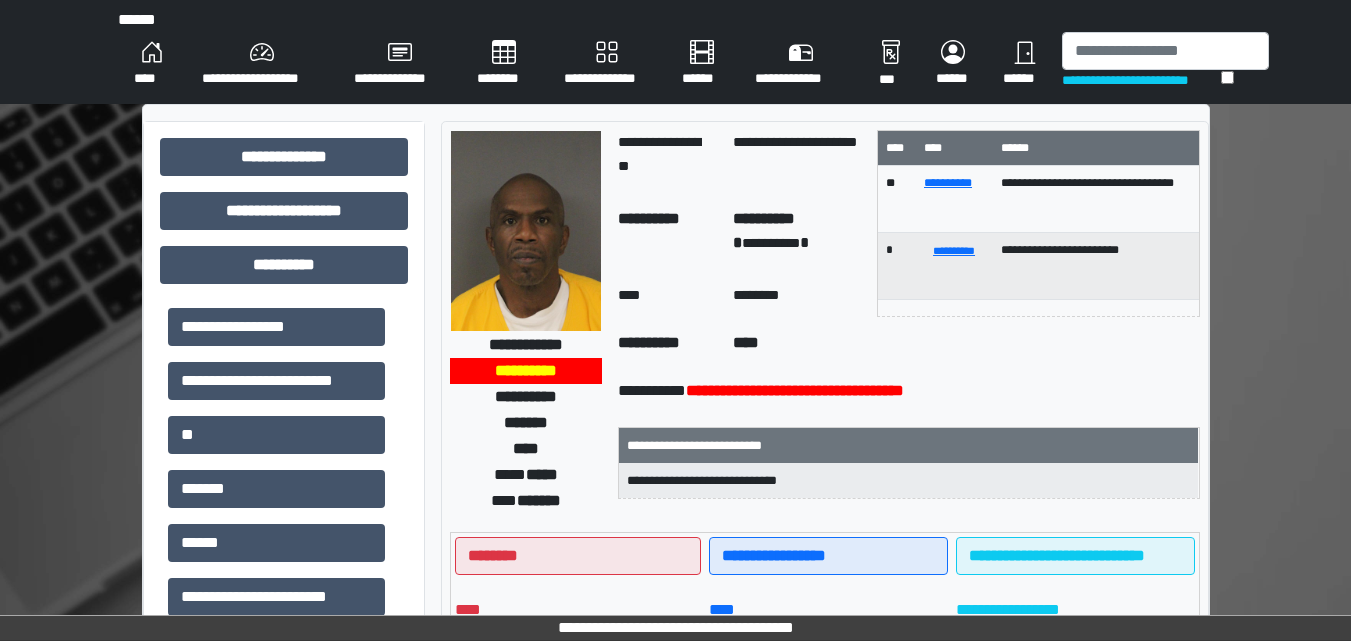 click on "**********" at bounding box center [607, 64] 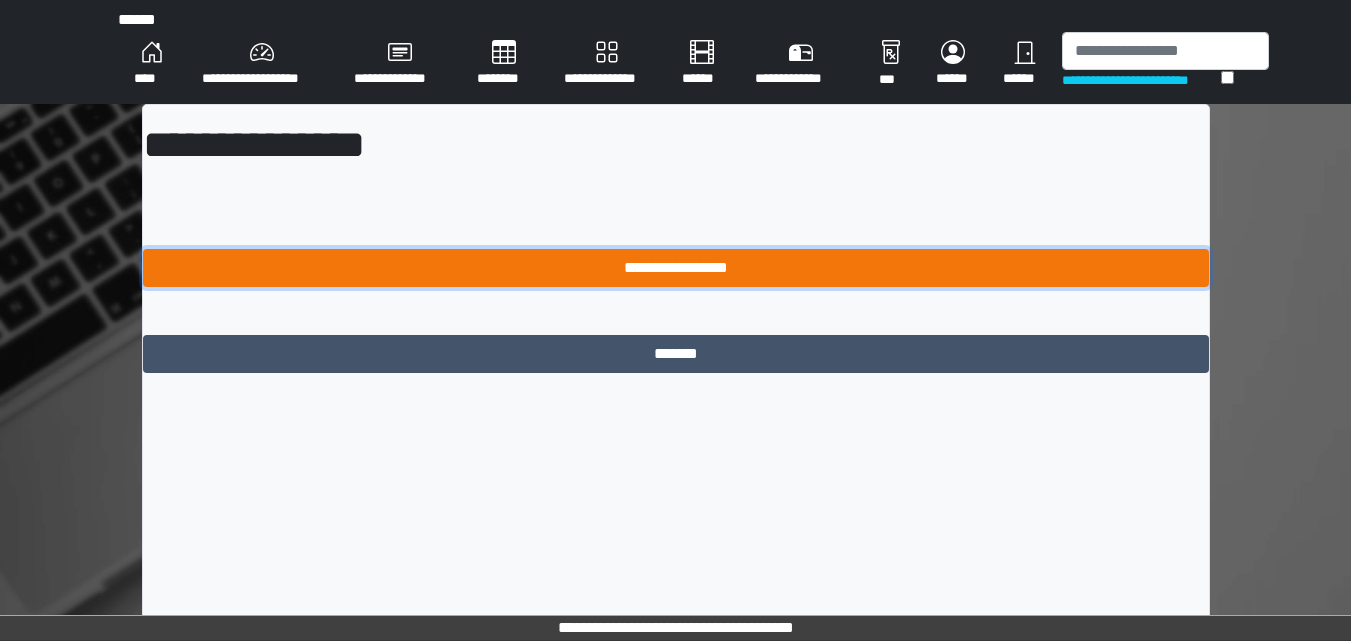 click on "**********" at bounding box center (676, 268) 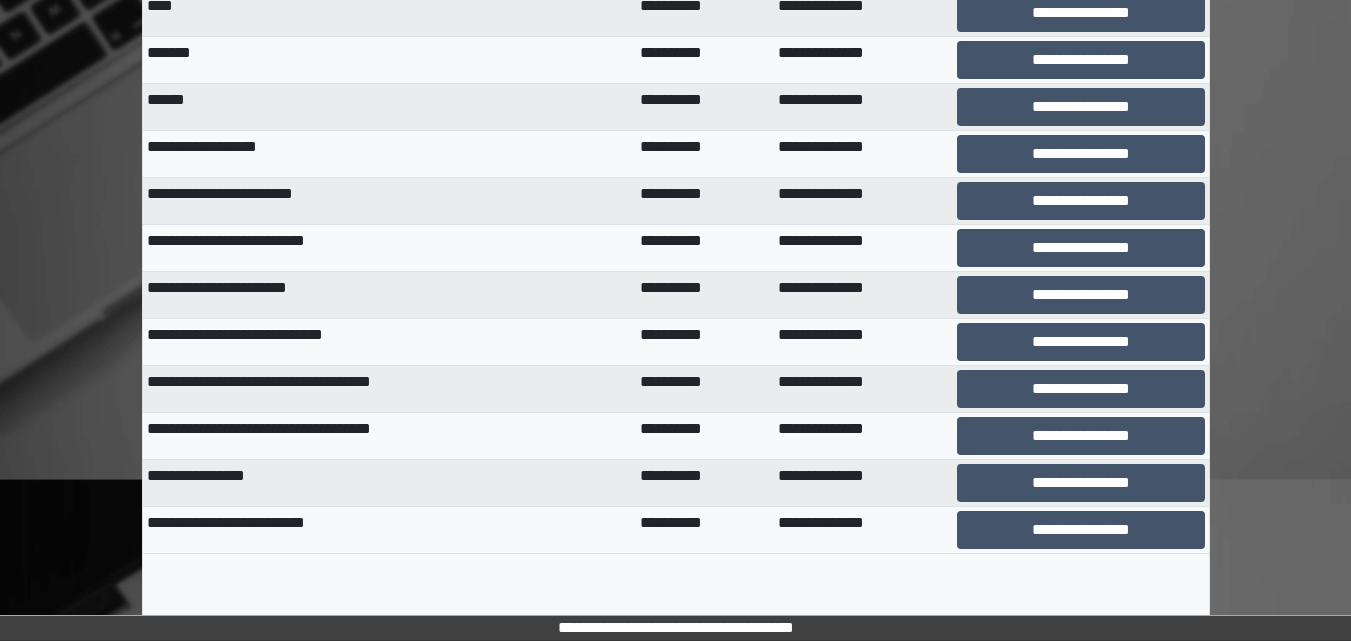 scroll, scrollTop: 300, scrollLeft: 0, axis: vertical 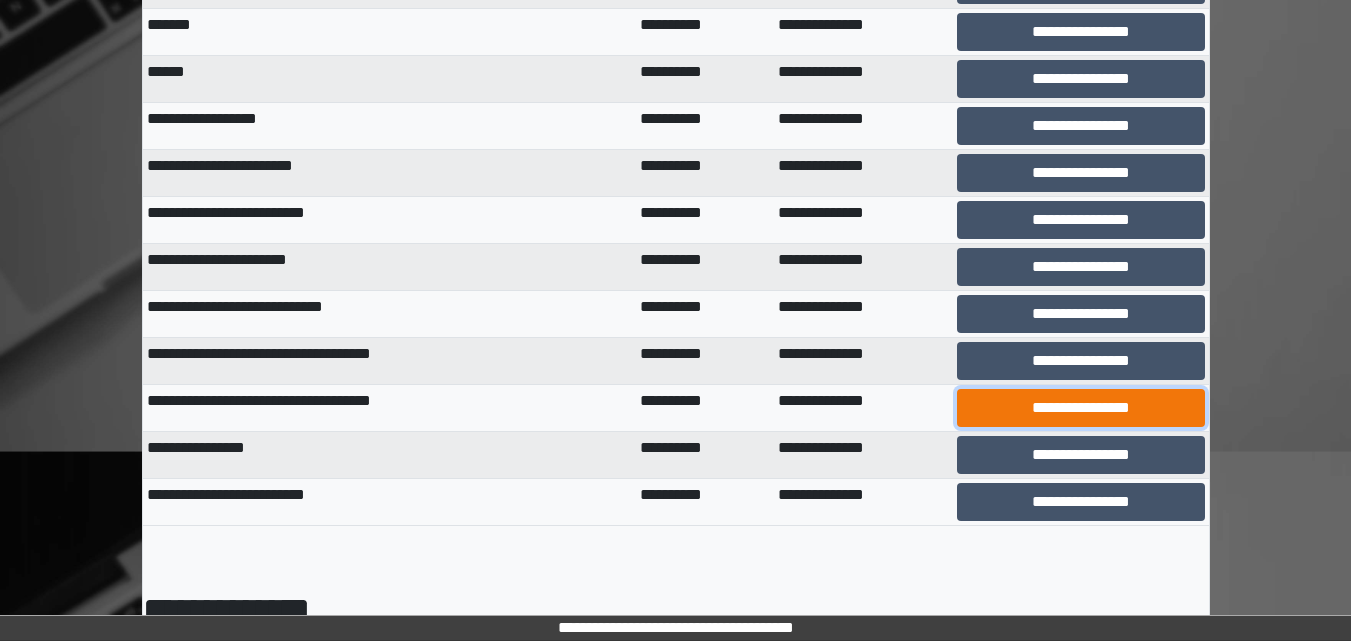 click on "**********" at bounding box center [1080, 408] 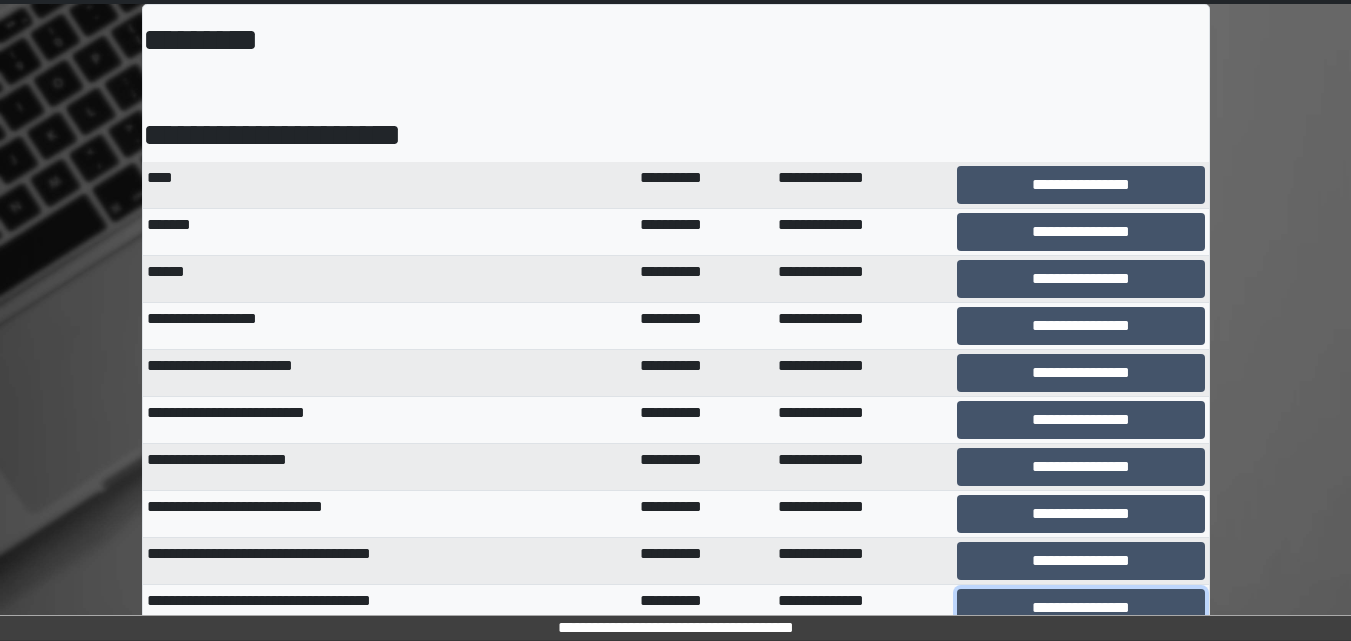 scroll, scrollTop: 0, scrollLeft: 0, axis: both 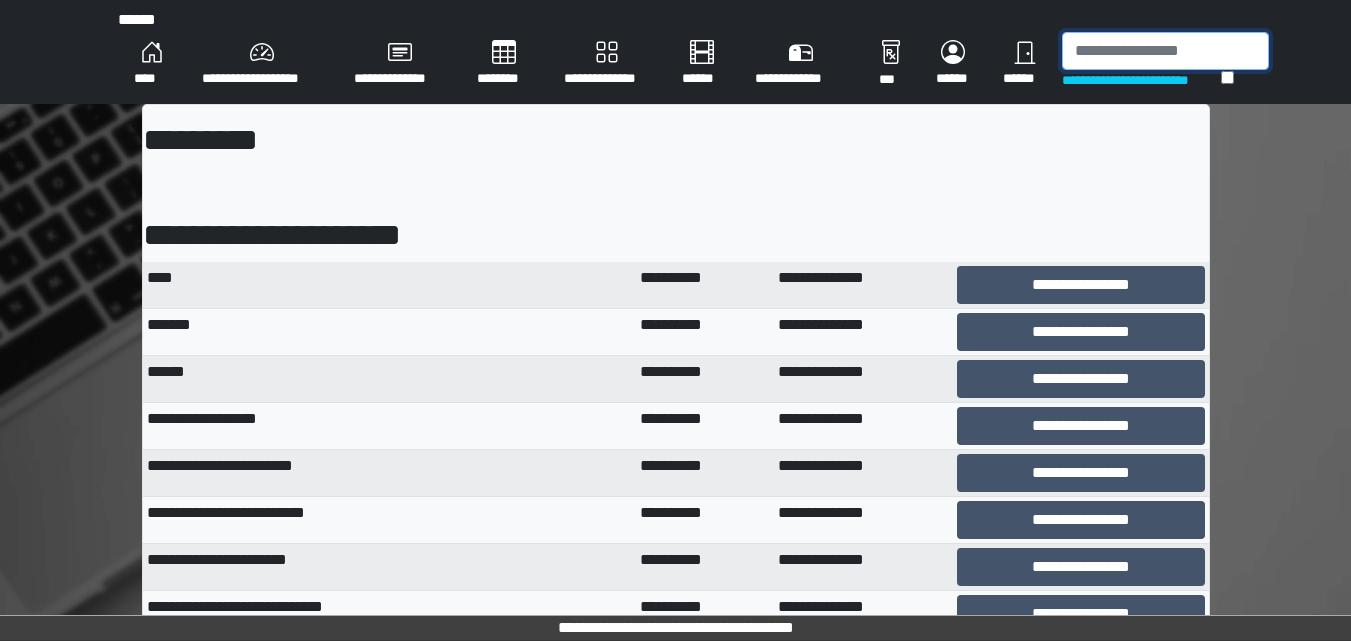click at bounding box center (1165, 51) 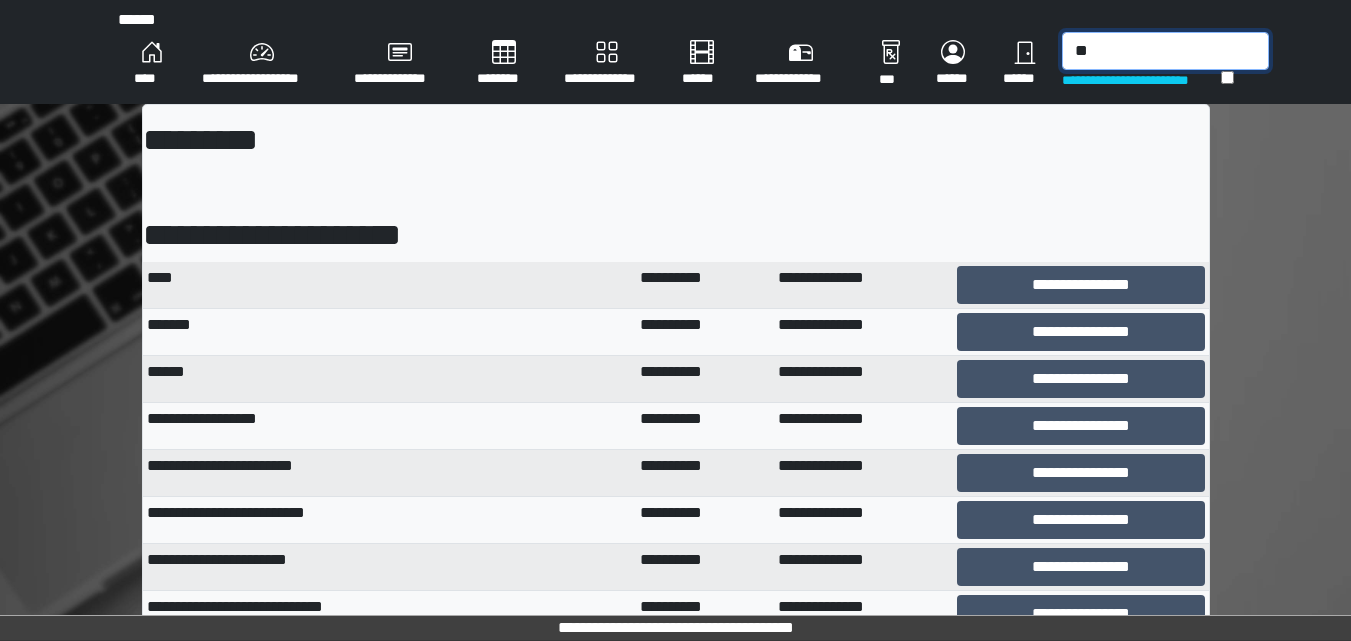 type on "*" 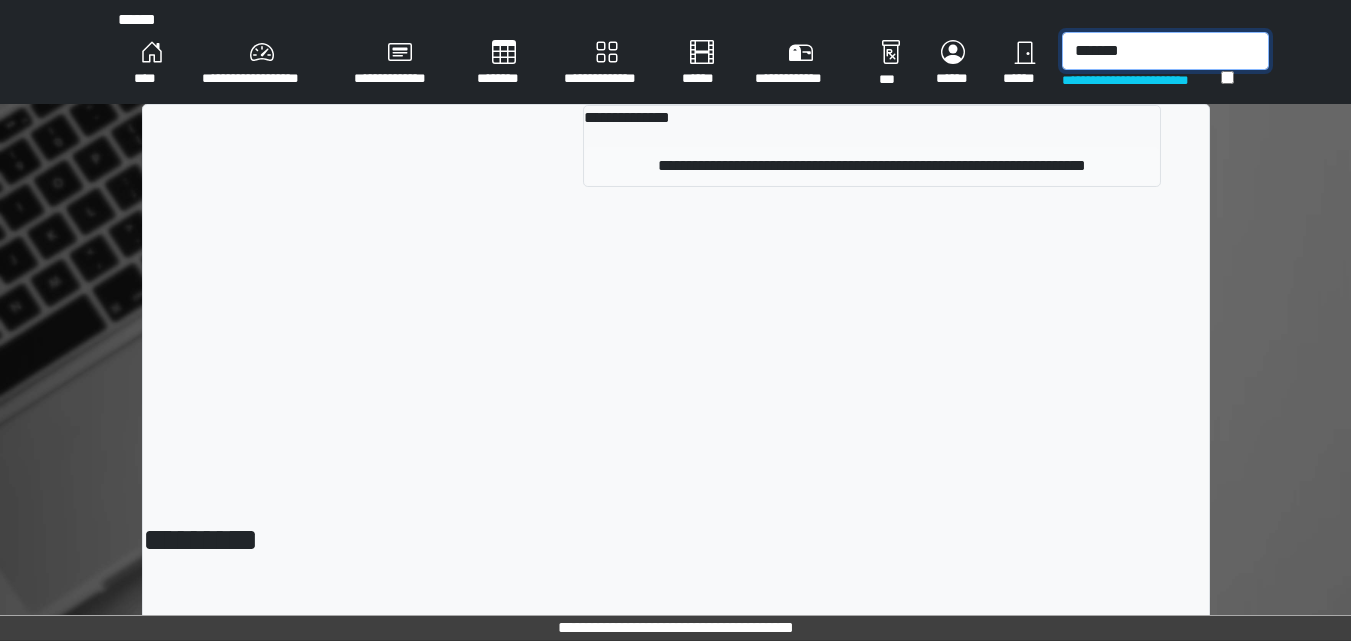 type on "*******" 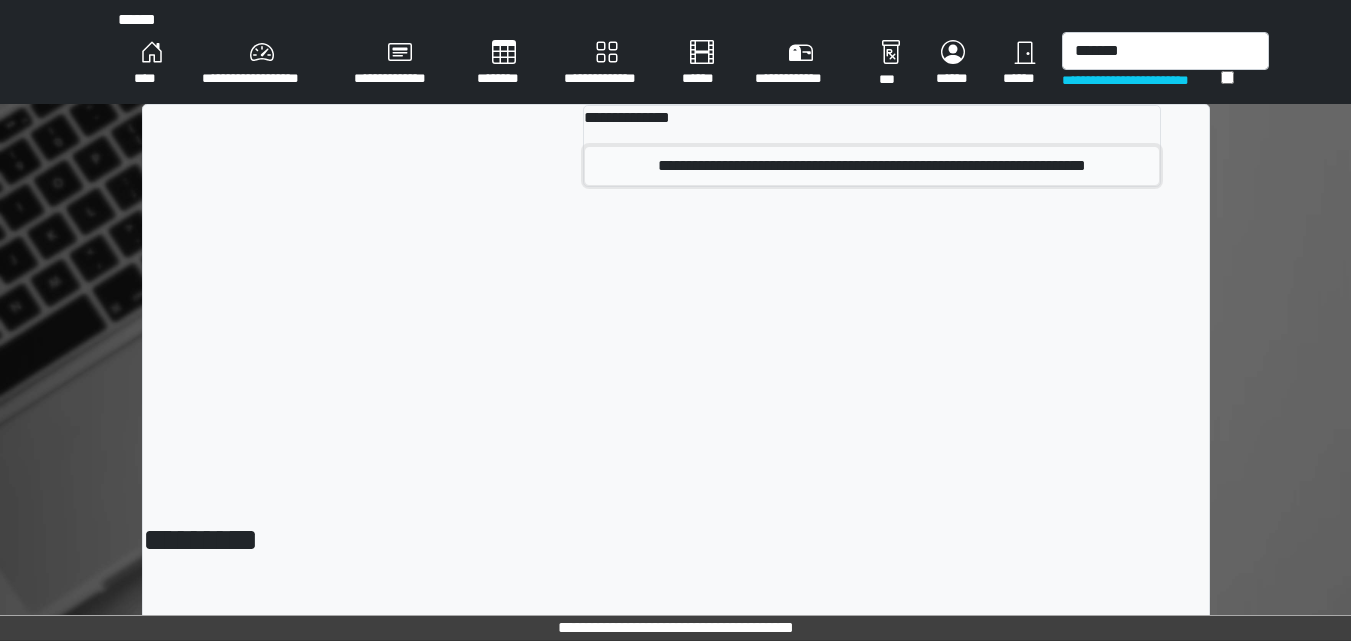 click on "**********" at bounding box center [871, 166] 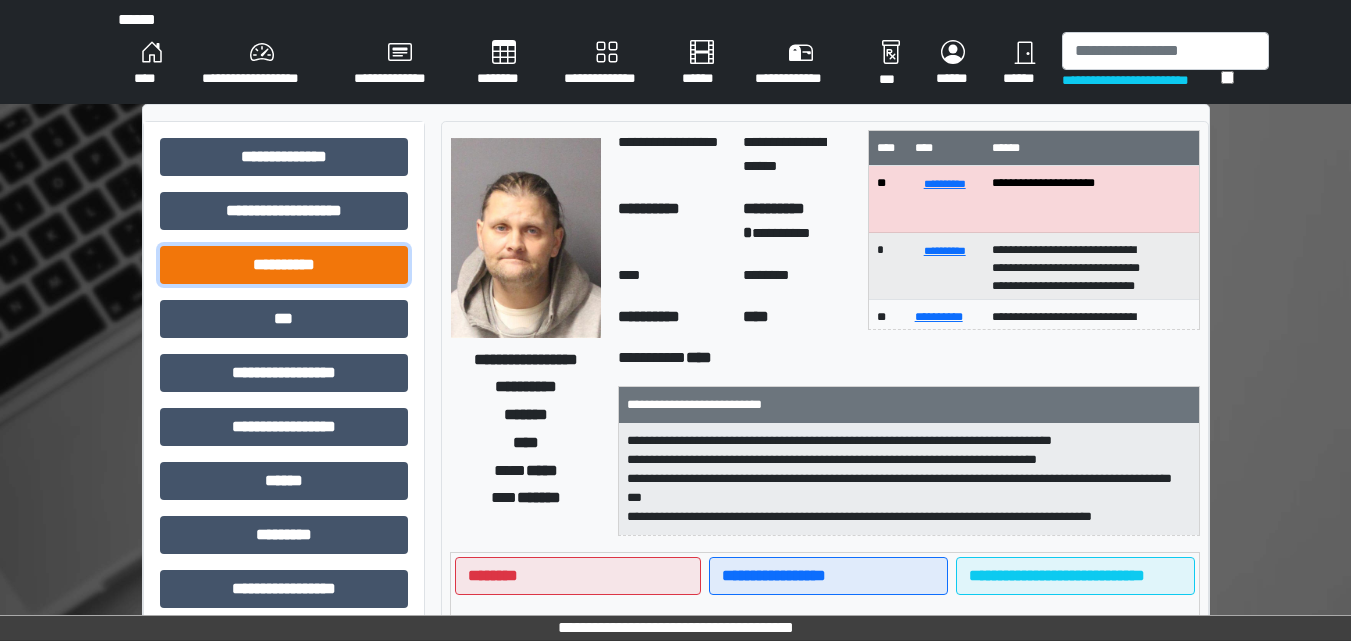 click on "**********" at bounding box center [284, 265] 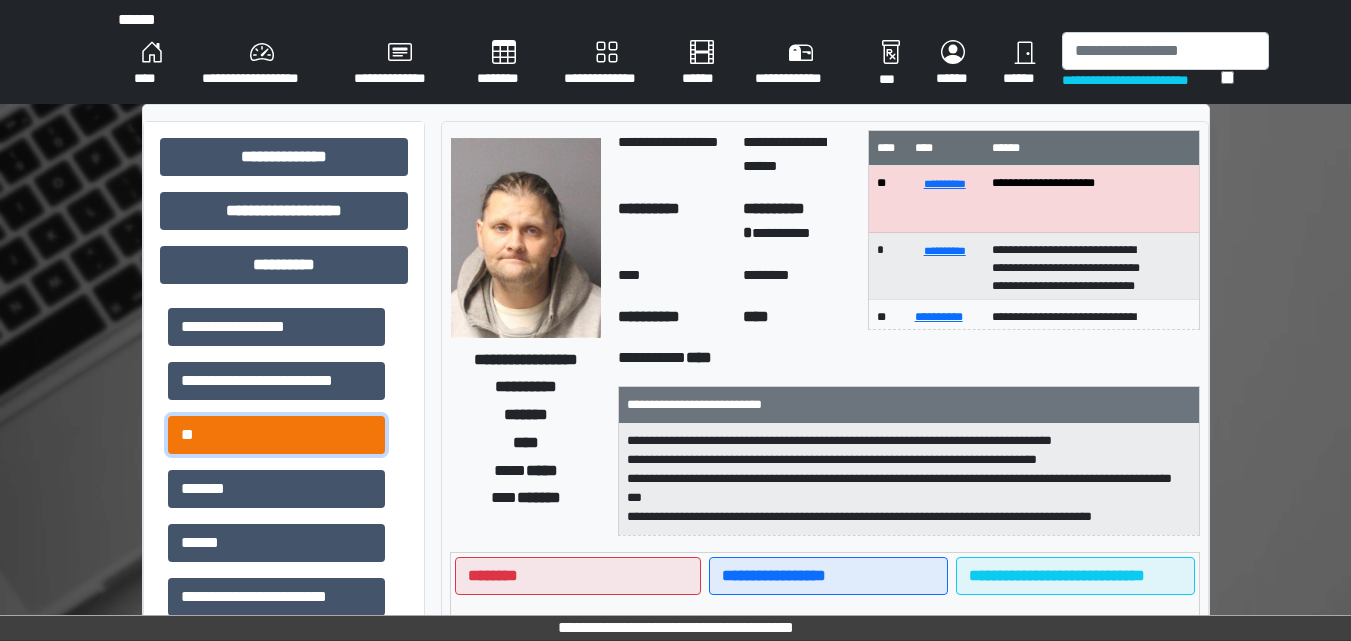 click on "**" at bounding box center [276, 435] 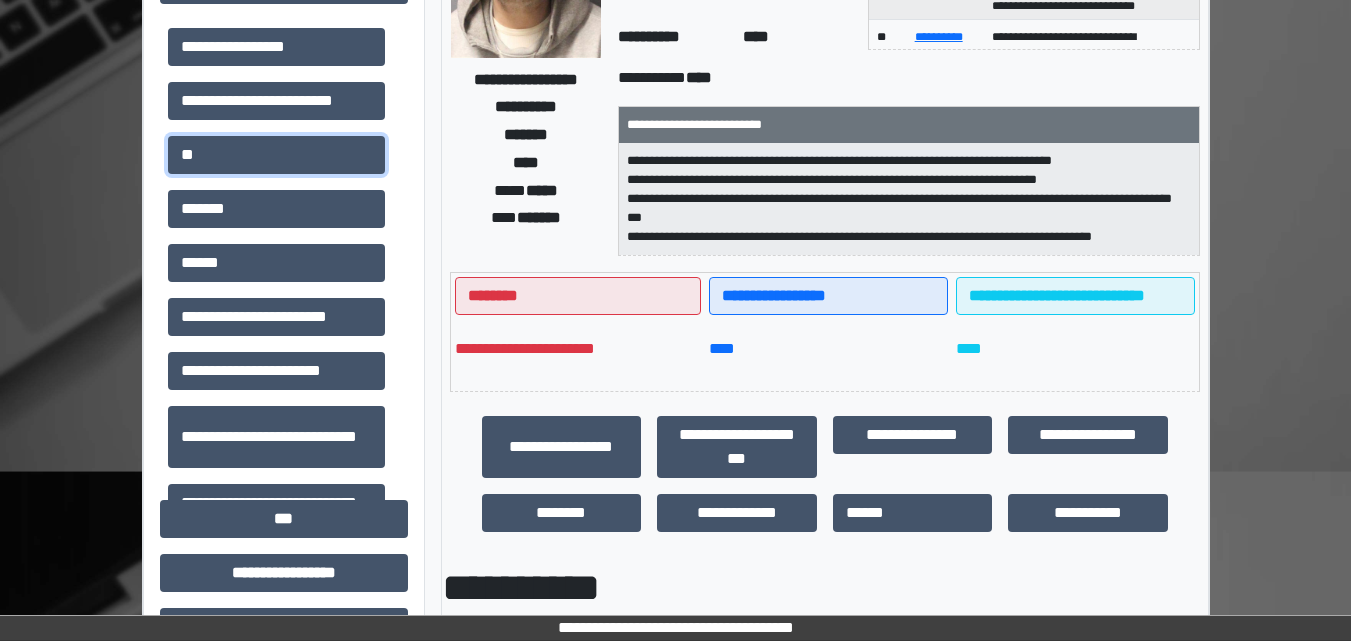 scroll, scrollTop: 200, scrollLeft: 0, axis: vertical 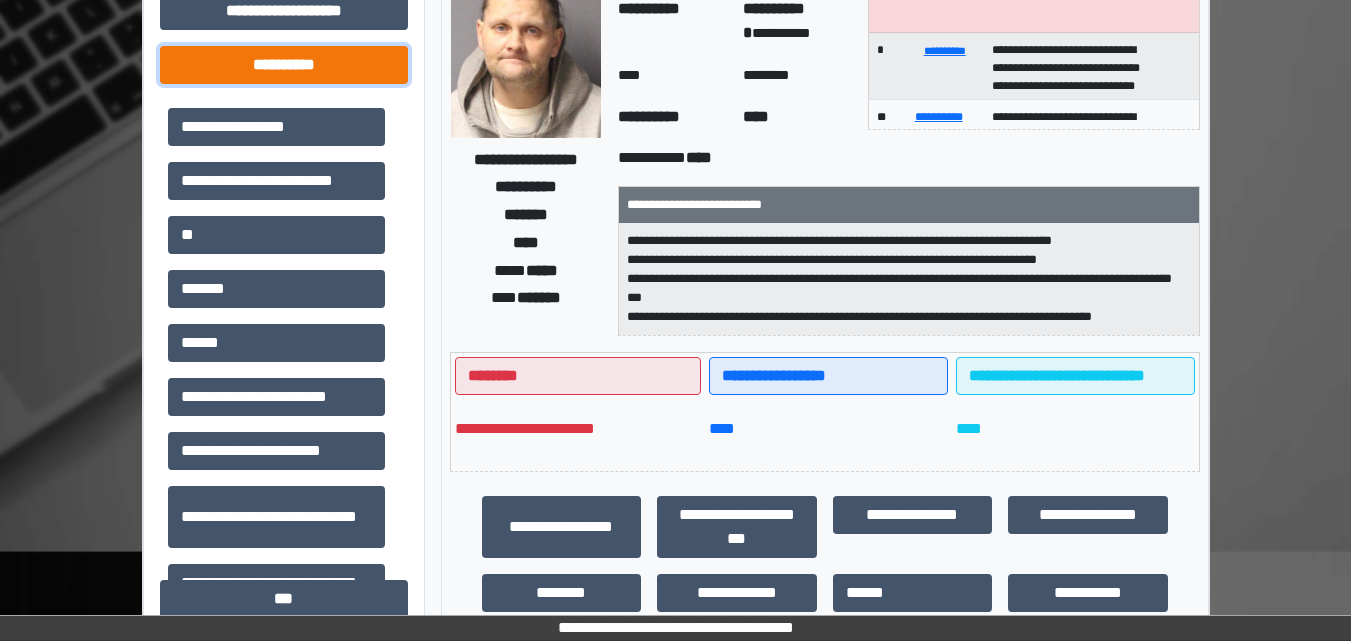 click on "**********" at bounding box center [284, 65] 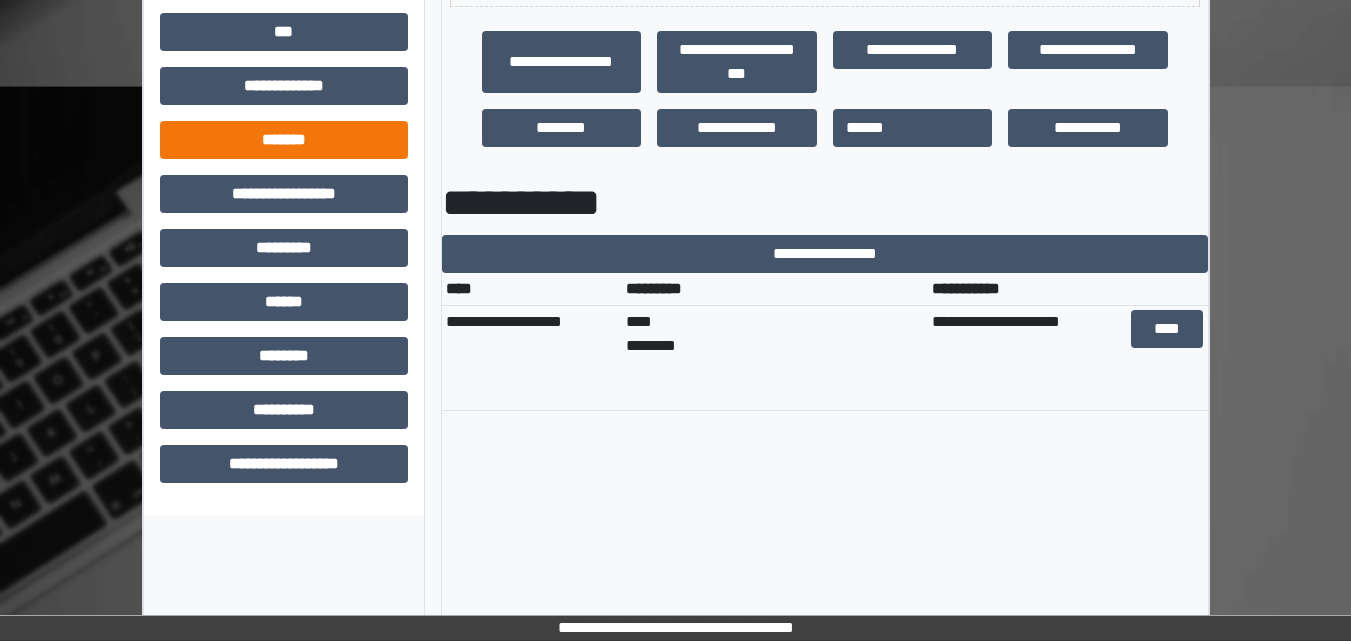 scroll, scrollTop: 700, scrollLeft: 0, axis: vertical 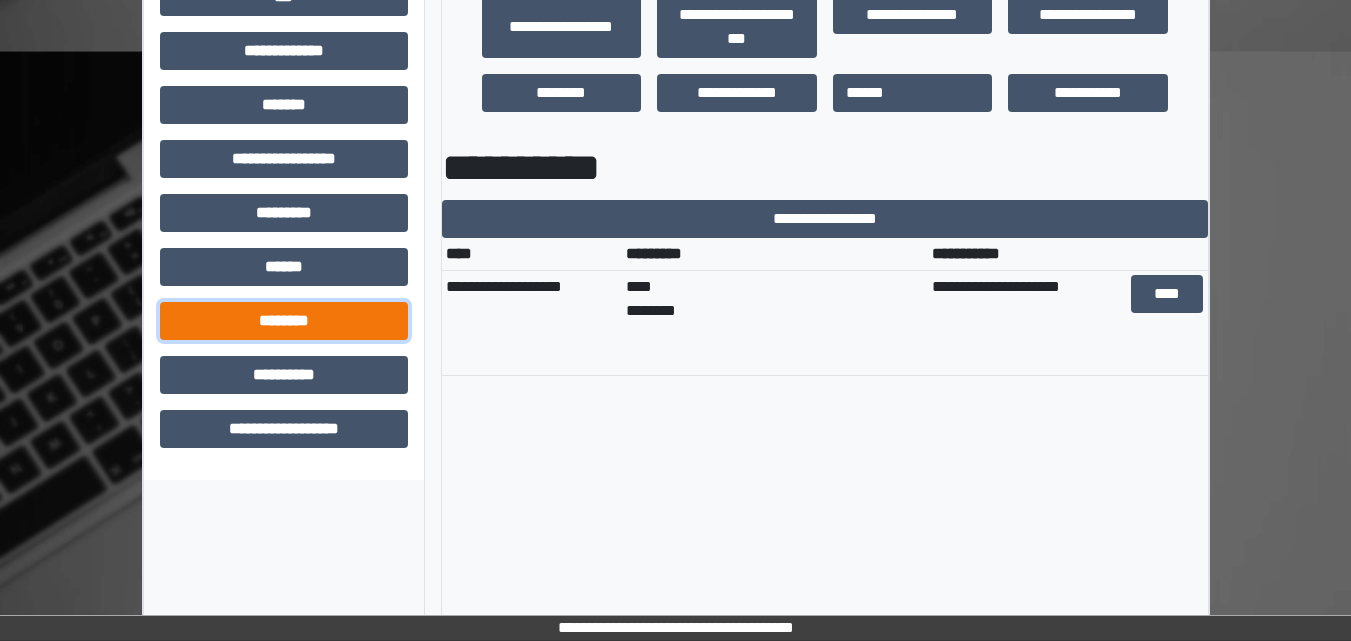 click on "********" at bounding box center [284, 321] 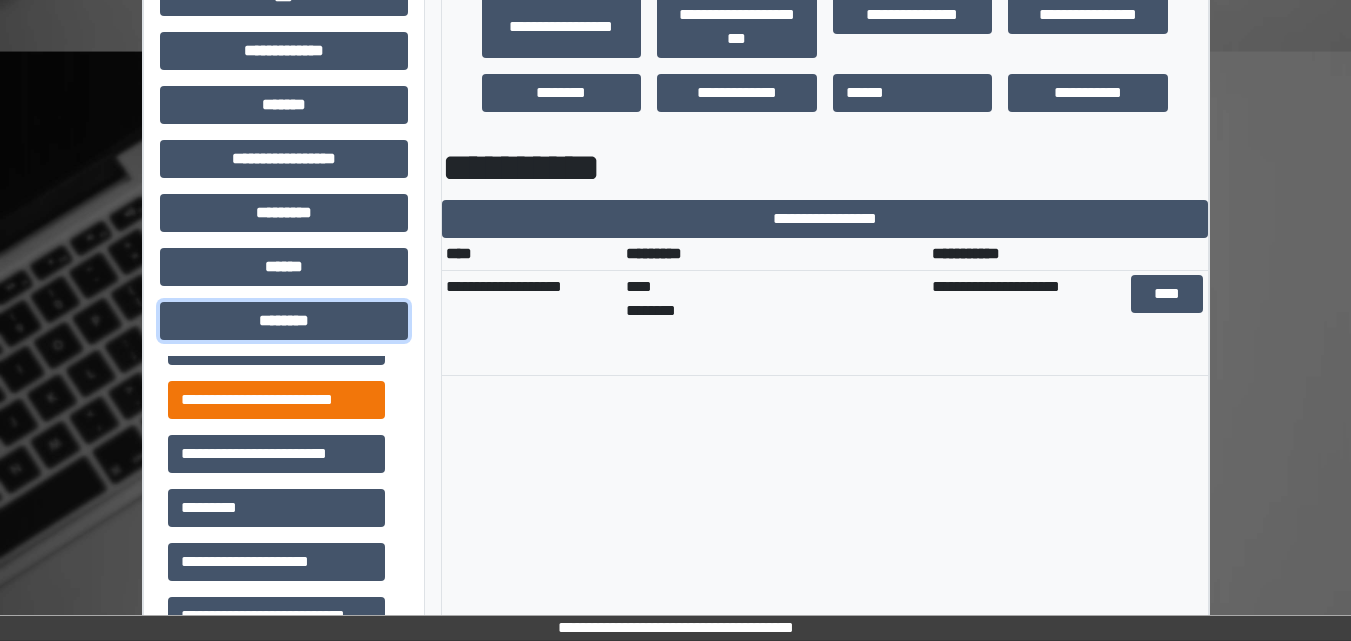 scroll, scrollTop: 200, scrollLeft: 0, axis: vertical 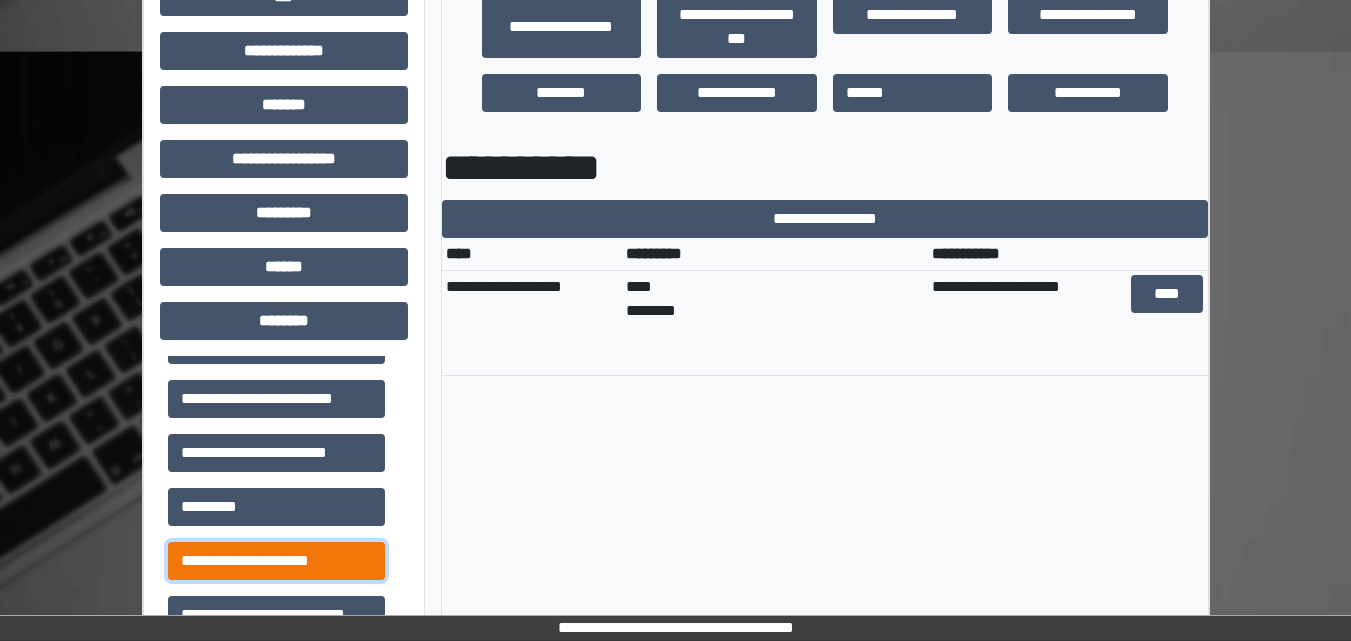 click on "**********" at bounding box center (276, 561) 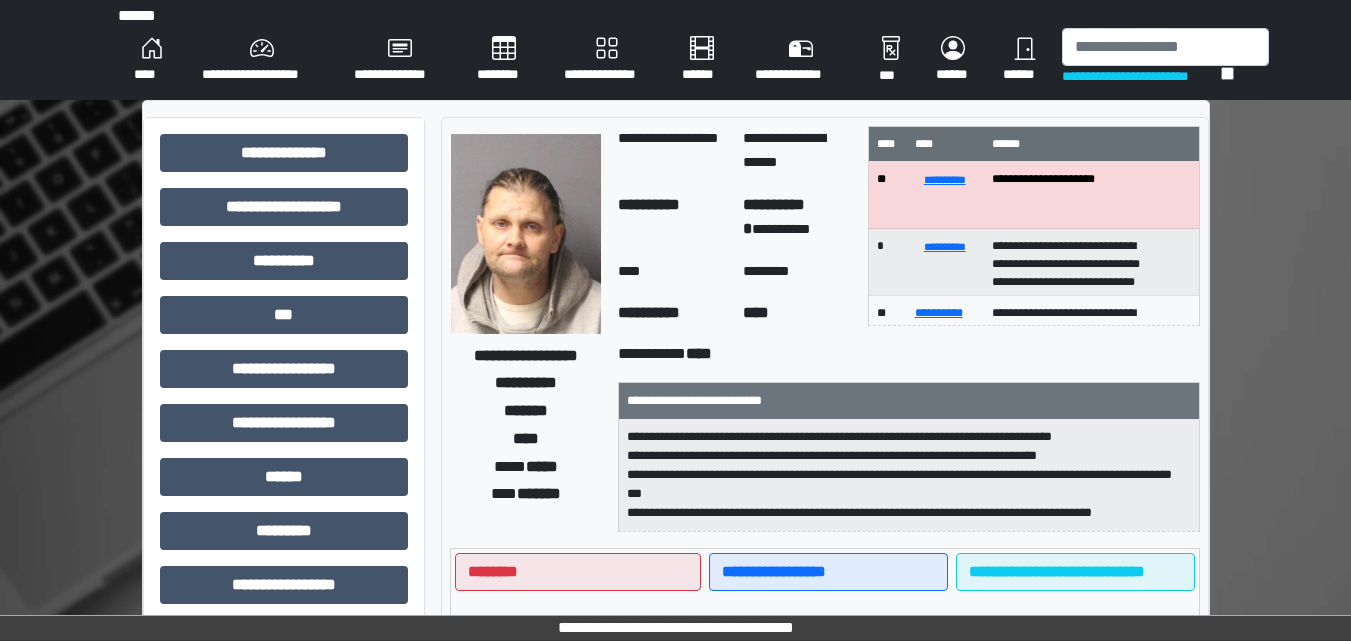 scroll, scrollTop: 0, scrollLeft: 0, axis: both 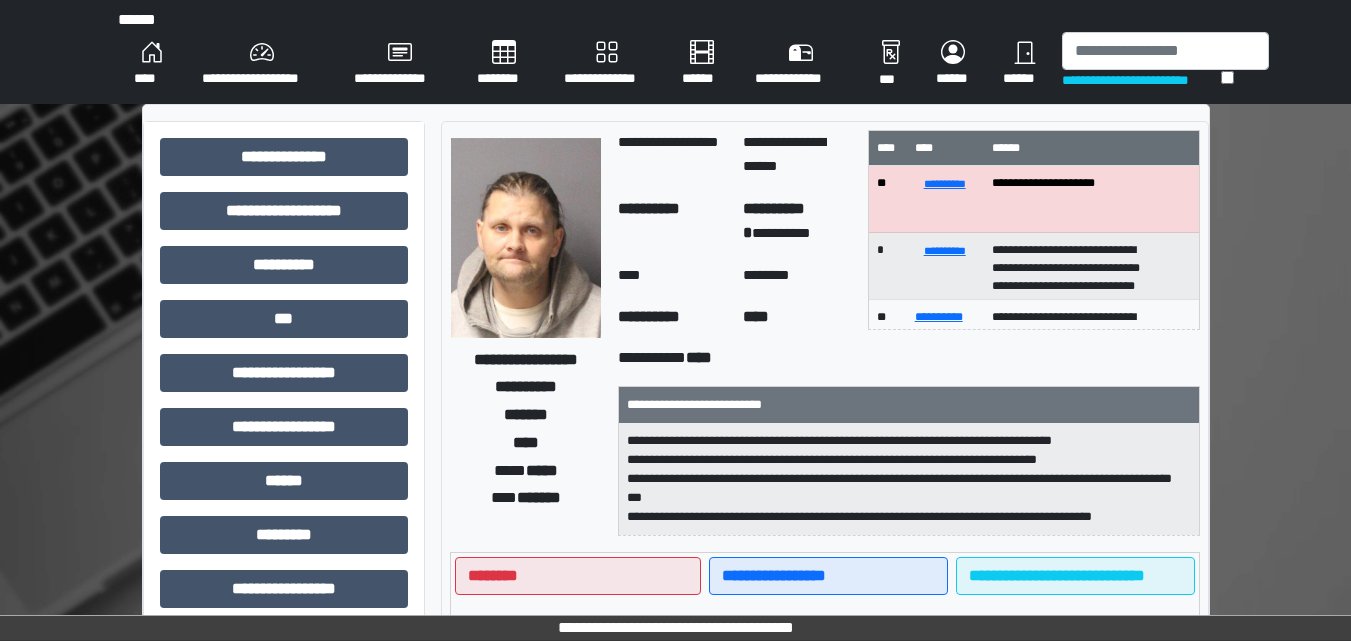 drag, startPoint x: 1357, startPoint y: 13, endPoint x: 865, endPoint y: 226, distance: 536.1278 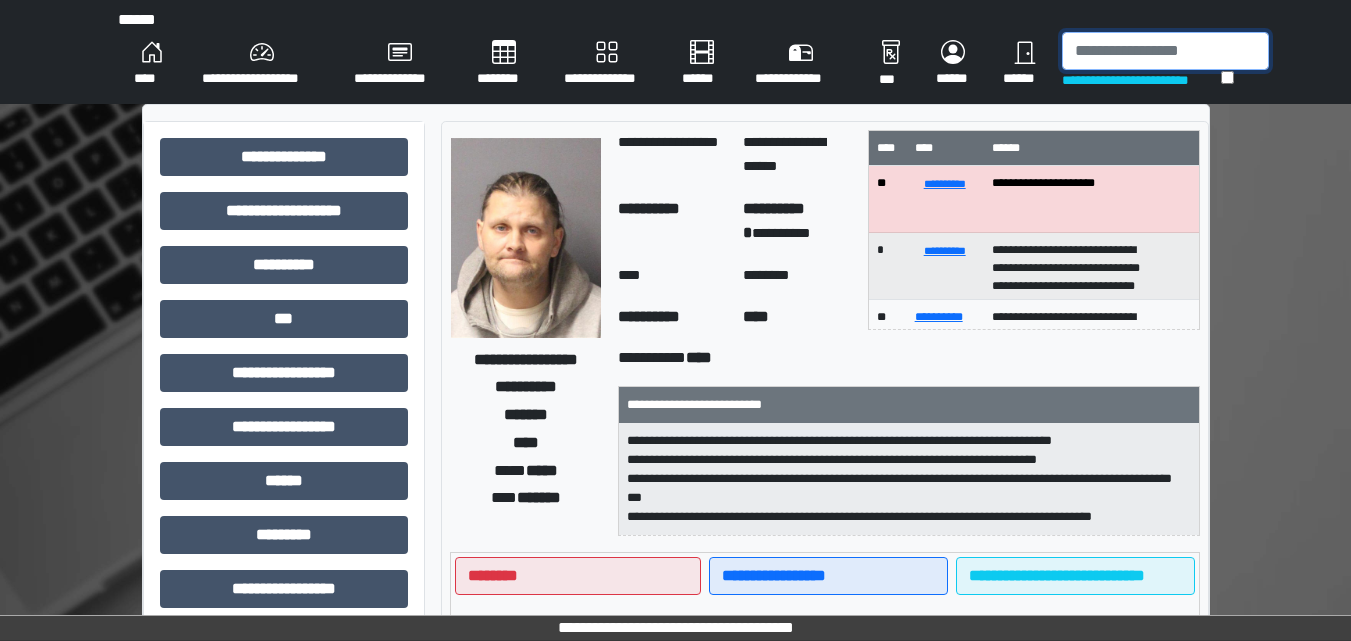 click at bounding box center [1165, 51] 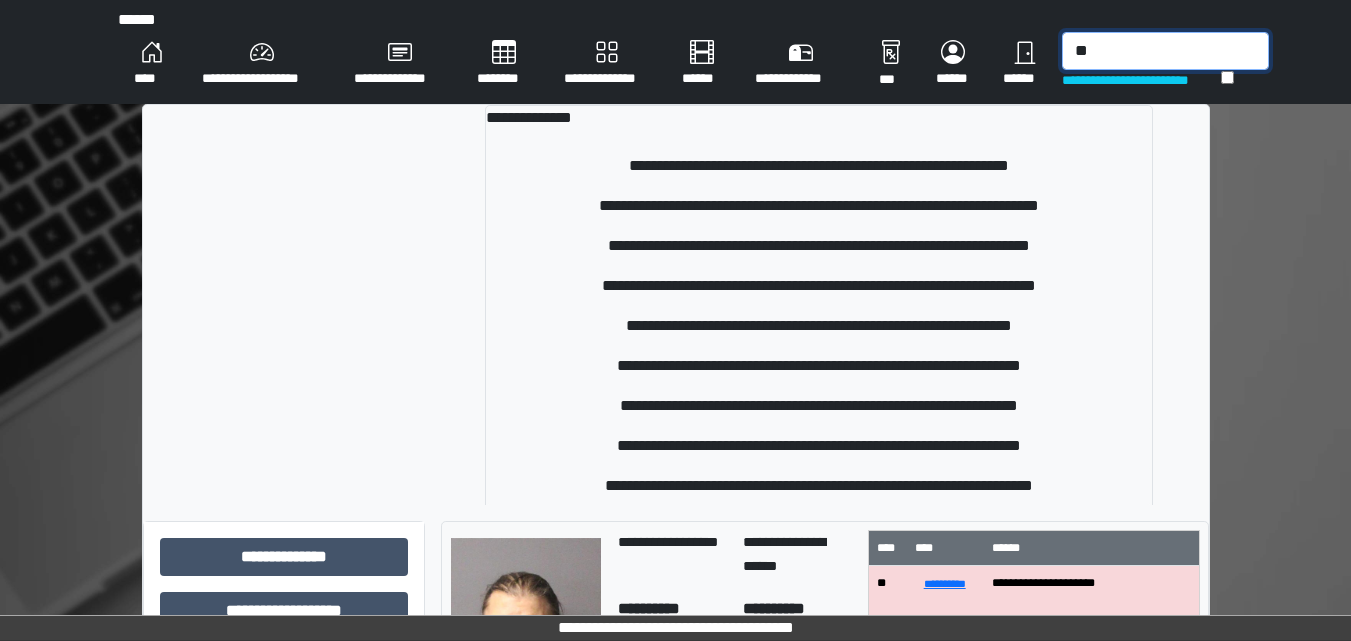 type on "*" 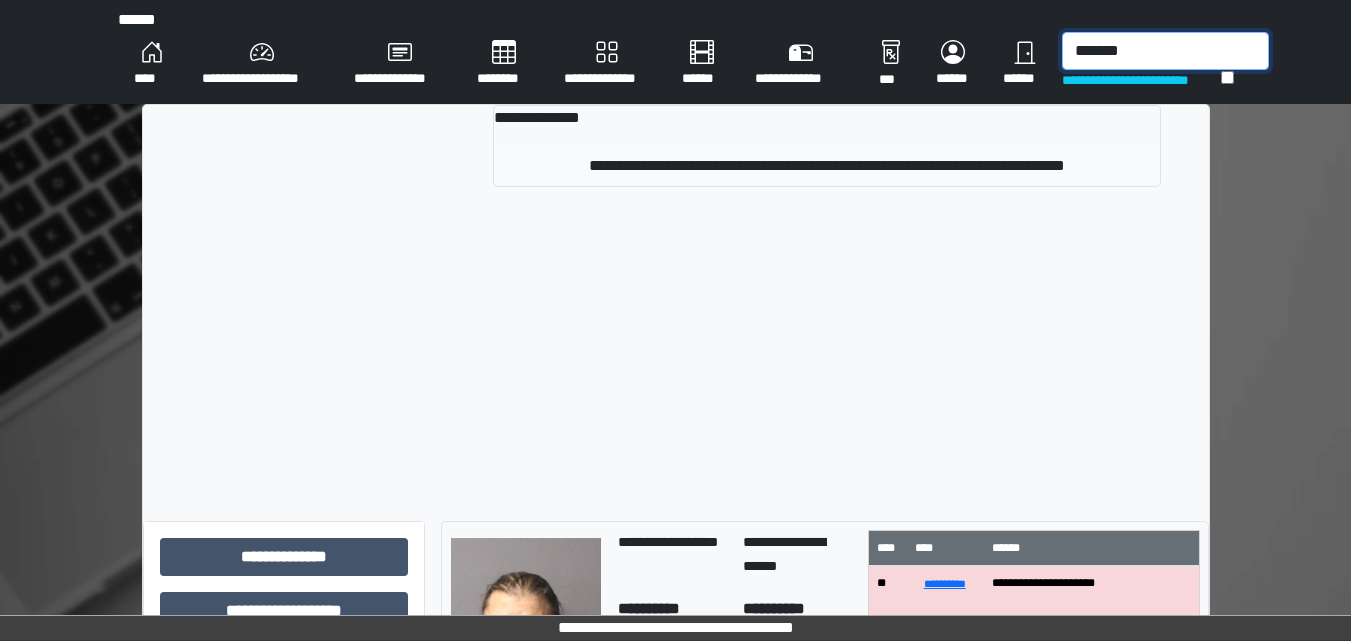 type on "*******" 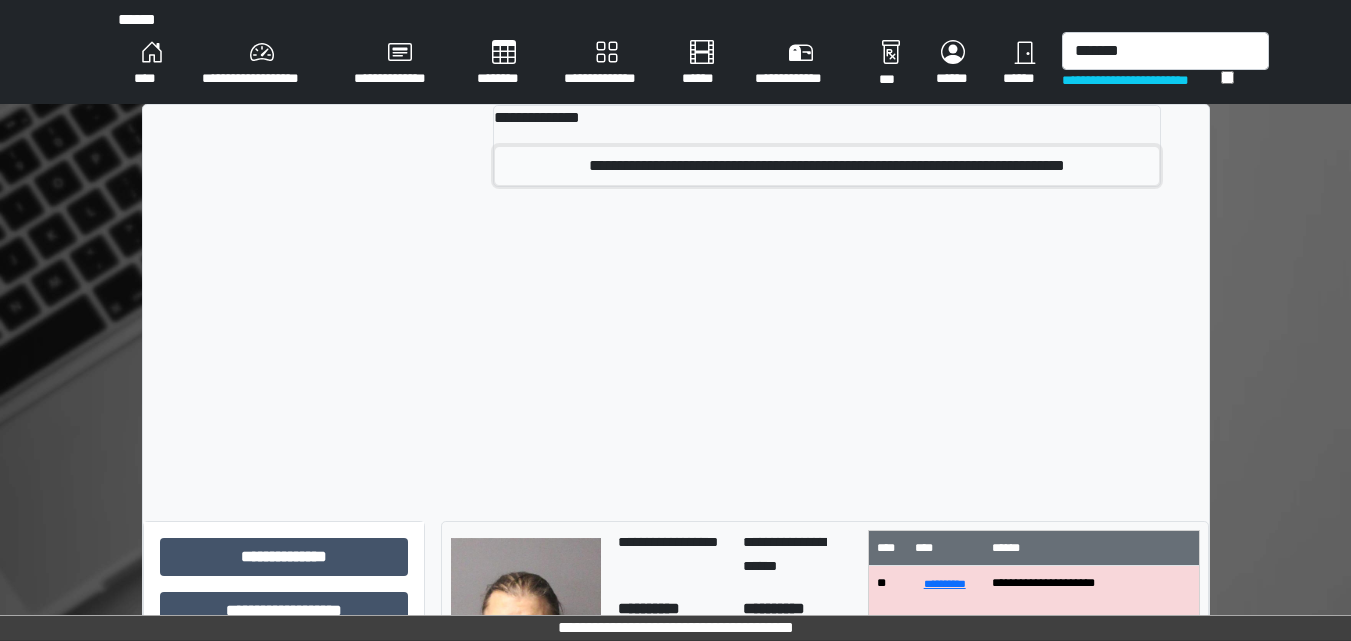 click on "**********" at bounding box center (827, 166) 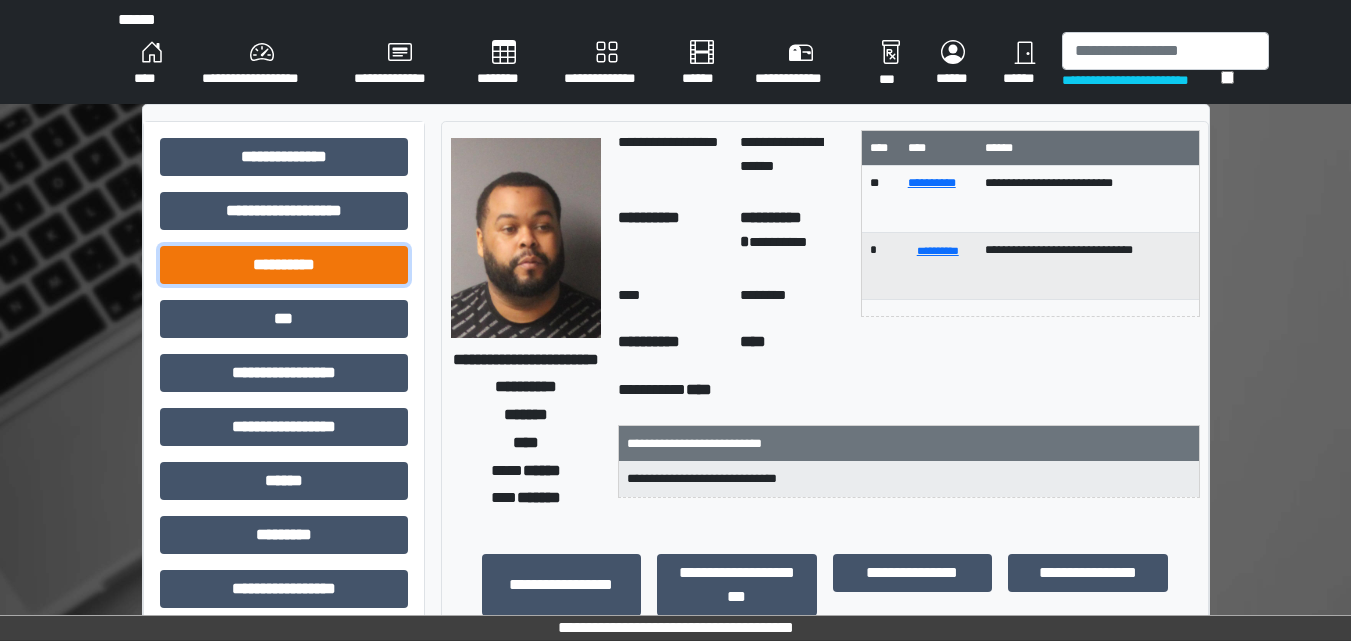 click on "**********" at bounding box center [284, 265] 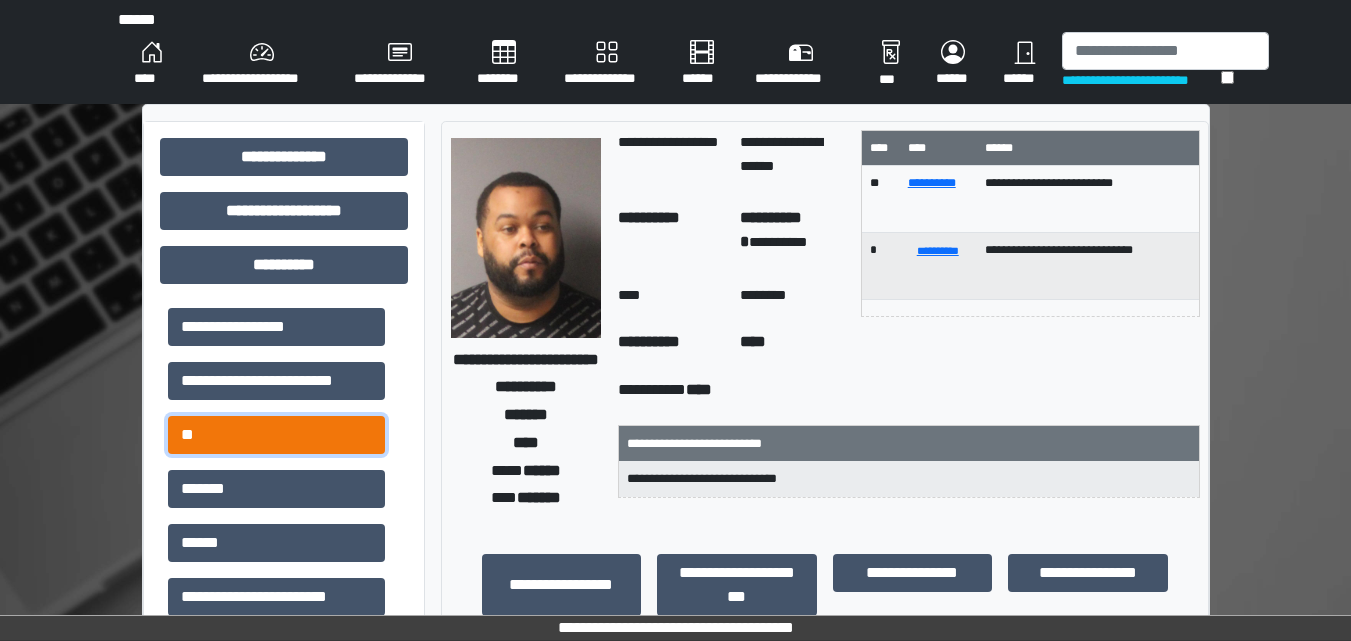 click on "**" at bounding box center [276, 435] 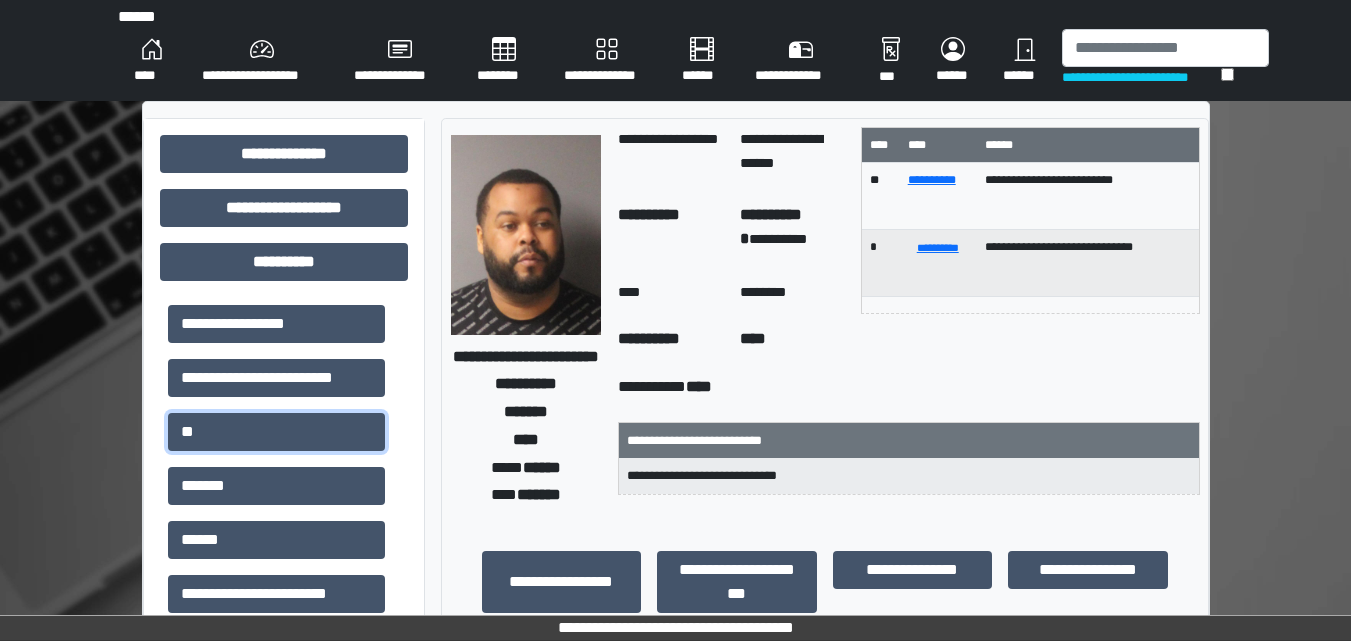 scroll, scrollTop: 0, scrollLeft: 0, axis: both 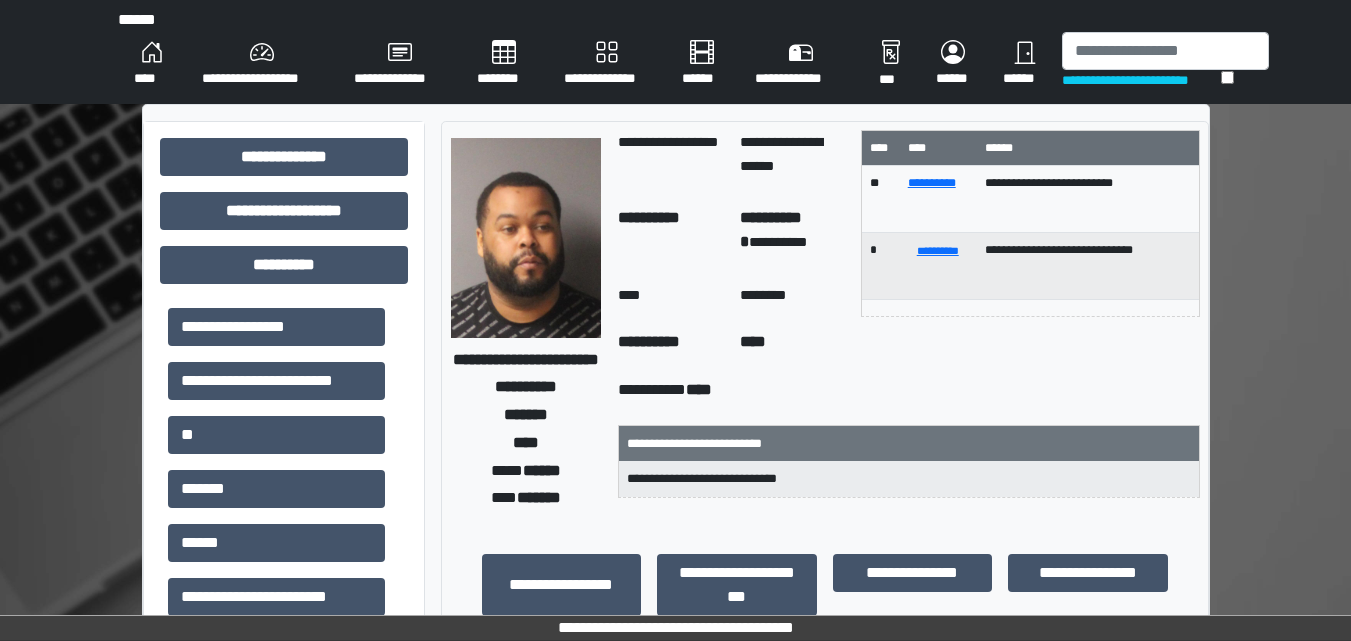 click on "**********" at bounding box center (607, 64) 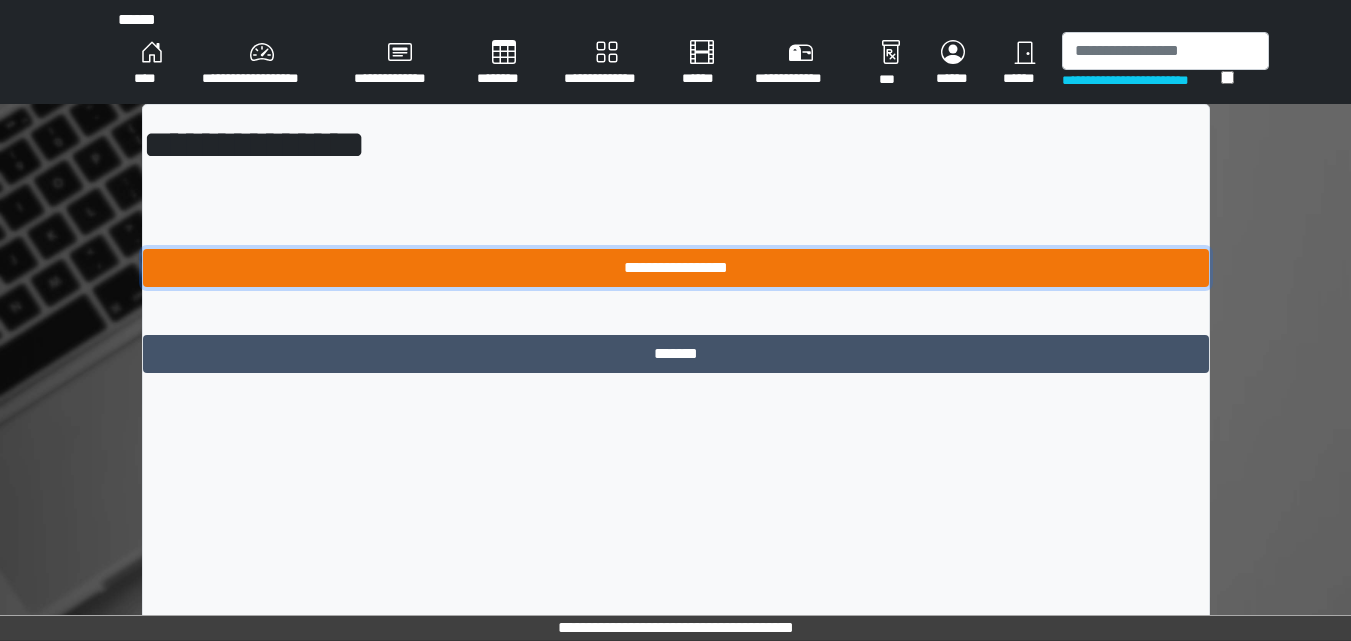 click on "**********" at bounding box center (676, 268) 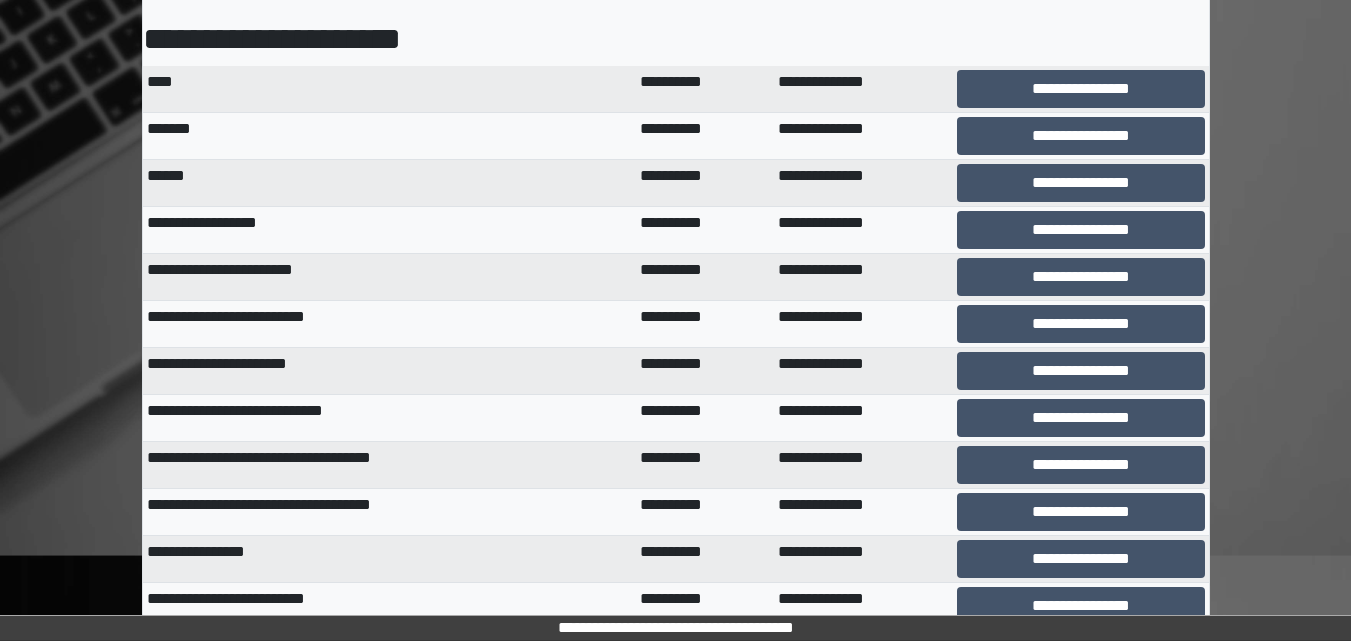 scroll, scrollTop: 200, scrollLeft: 0, axis: vertical 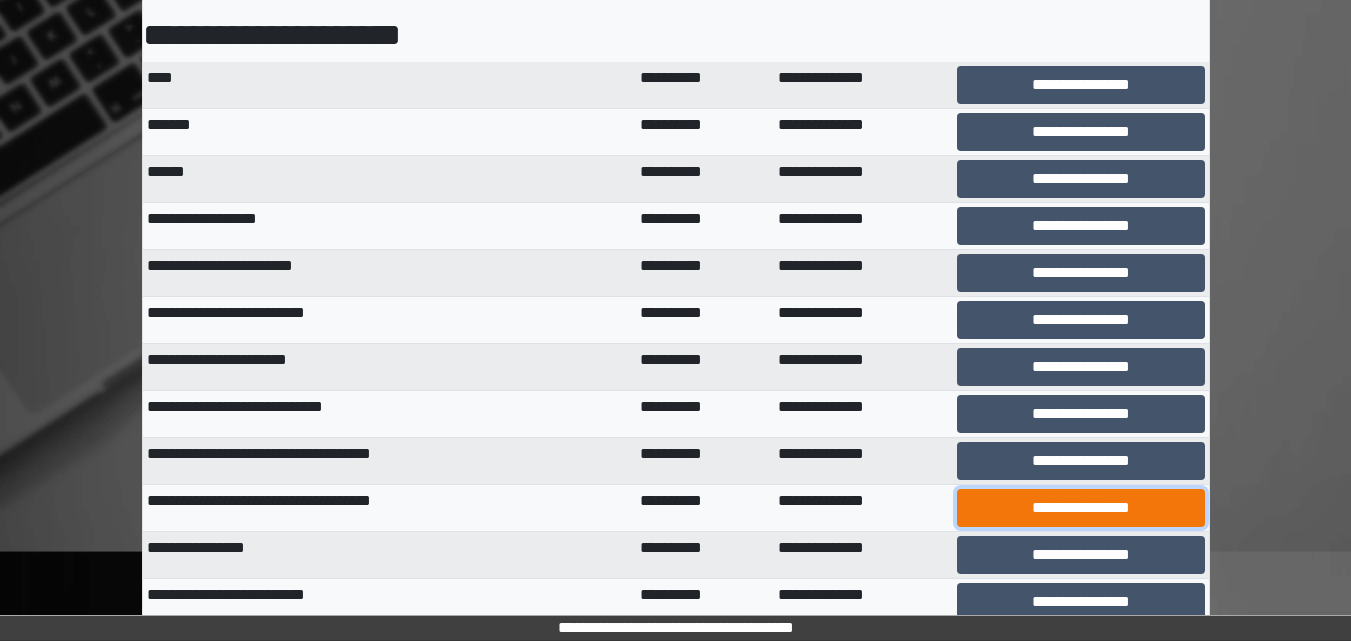 click on "**********" at bounding box center [1080, 508] 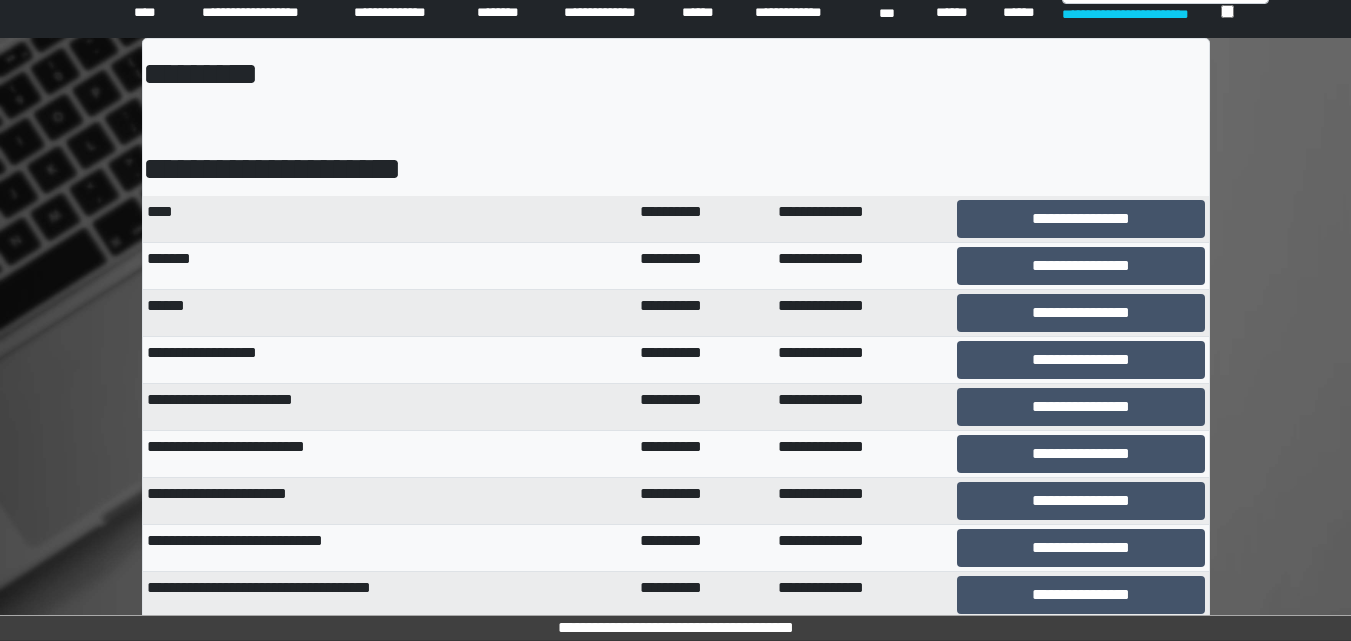 scroll, scrollTop: 0, scrollLeft: 0, axis: both 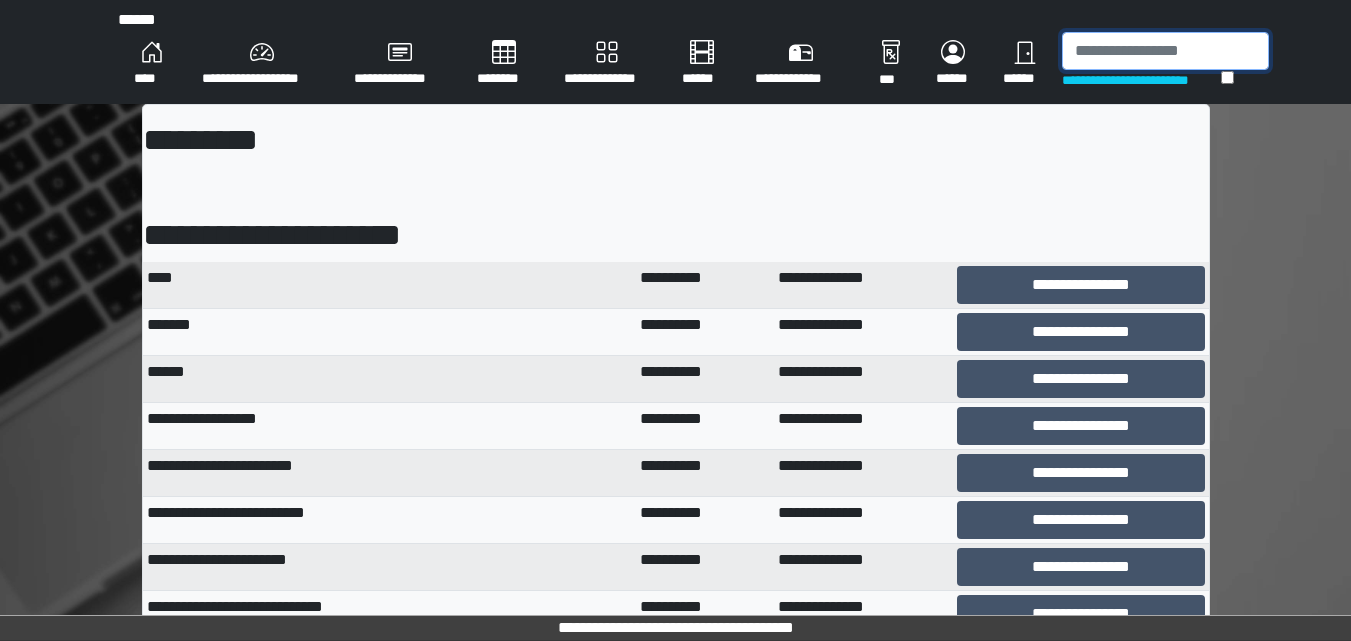 click at bounding box center (1165, 51) 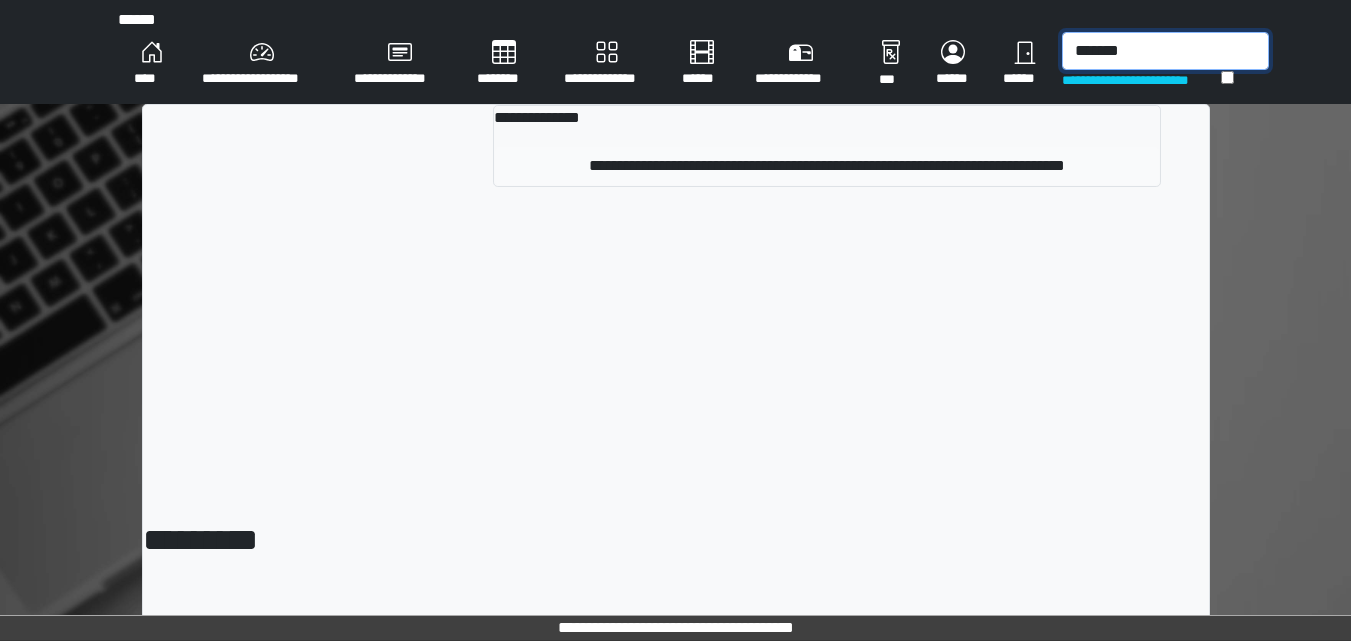 type on "*******" 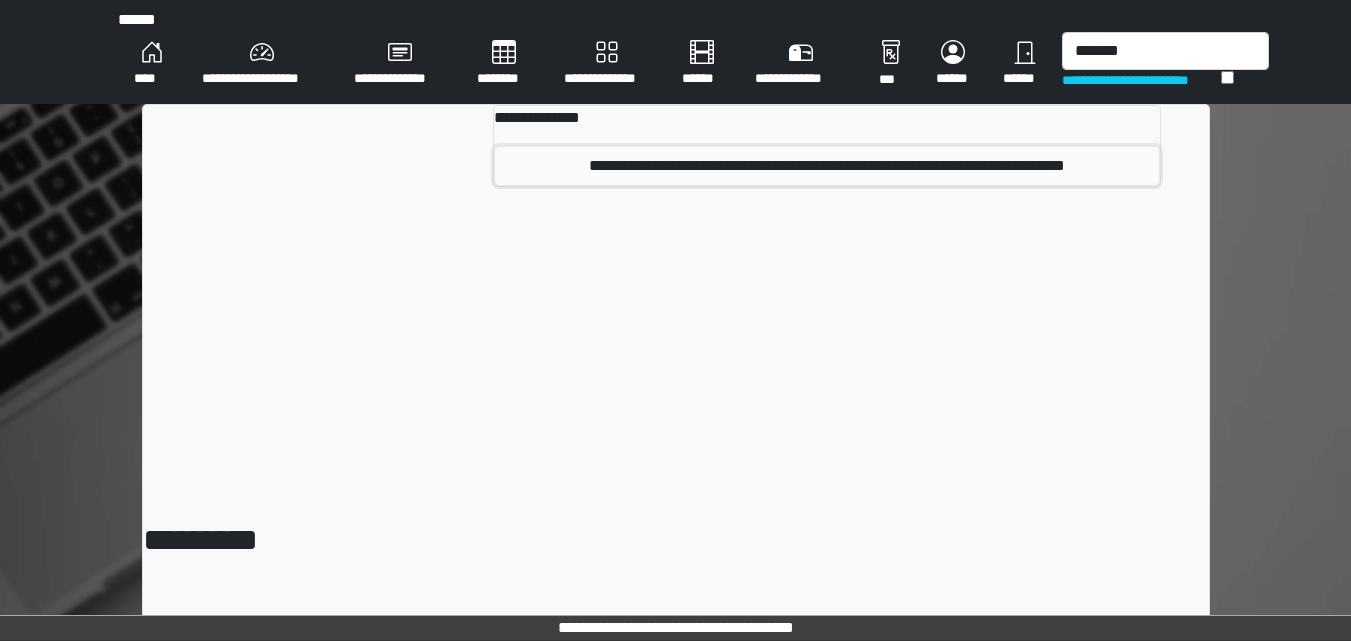 click on "**********" at bounding box center [827, 166] 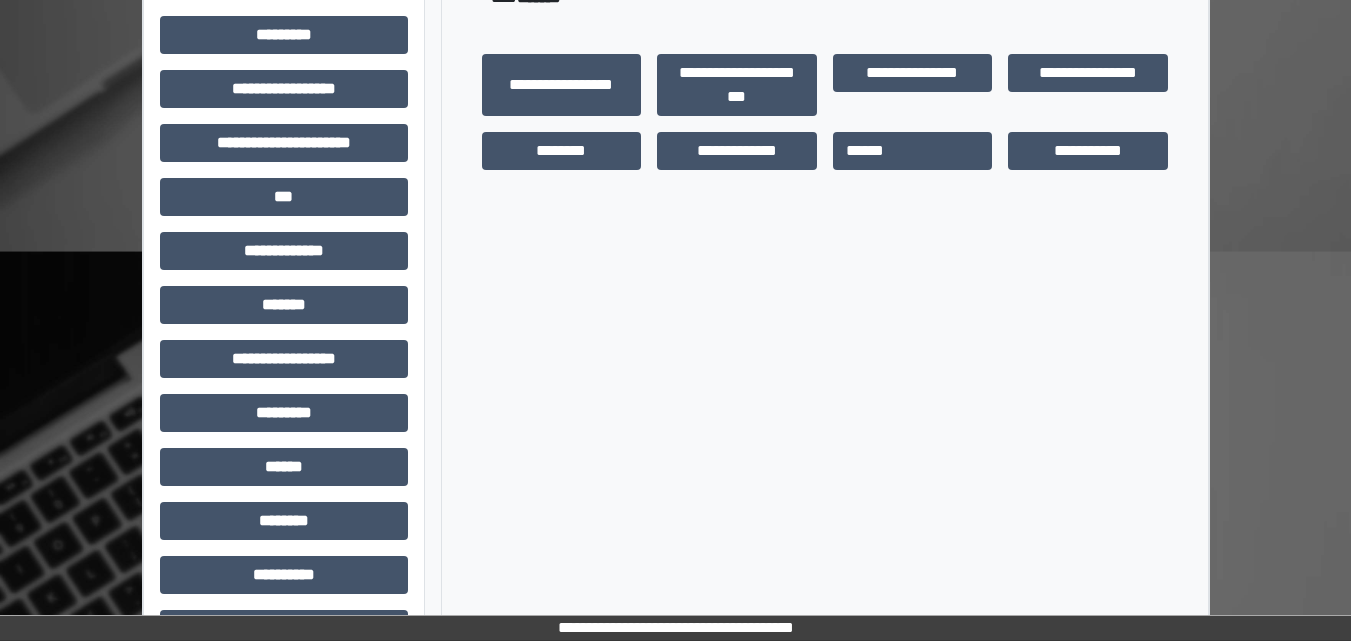 scroll, scrollTop: 557, scrollLeft: 0, axis: vertical 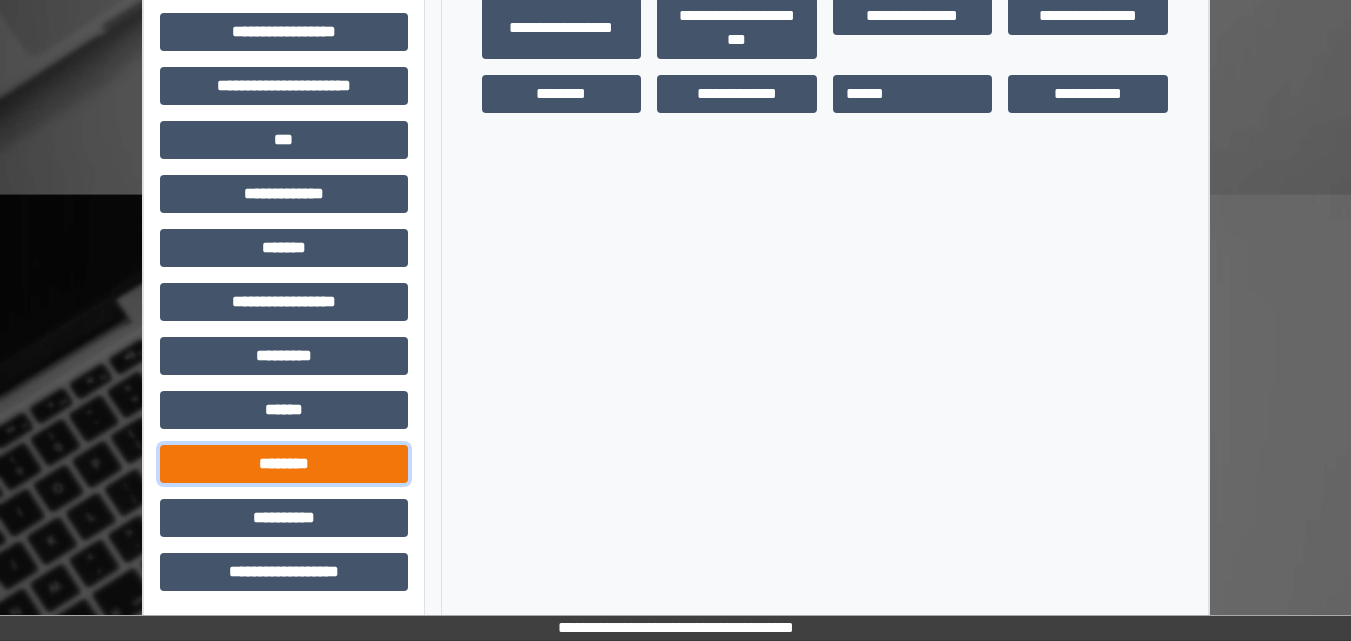 click on "********" at bounding box center [284, 464] 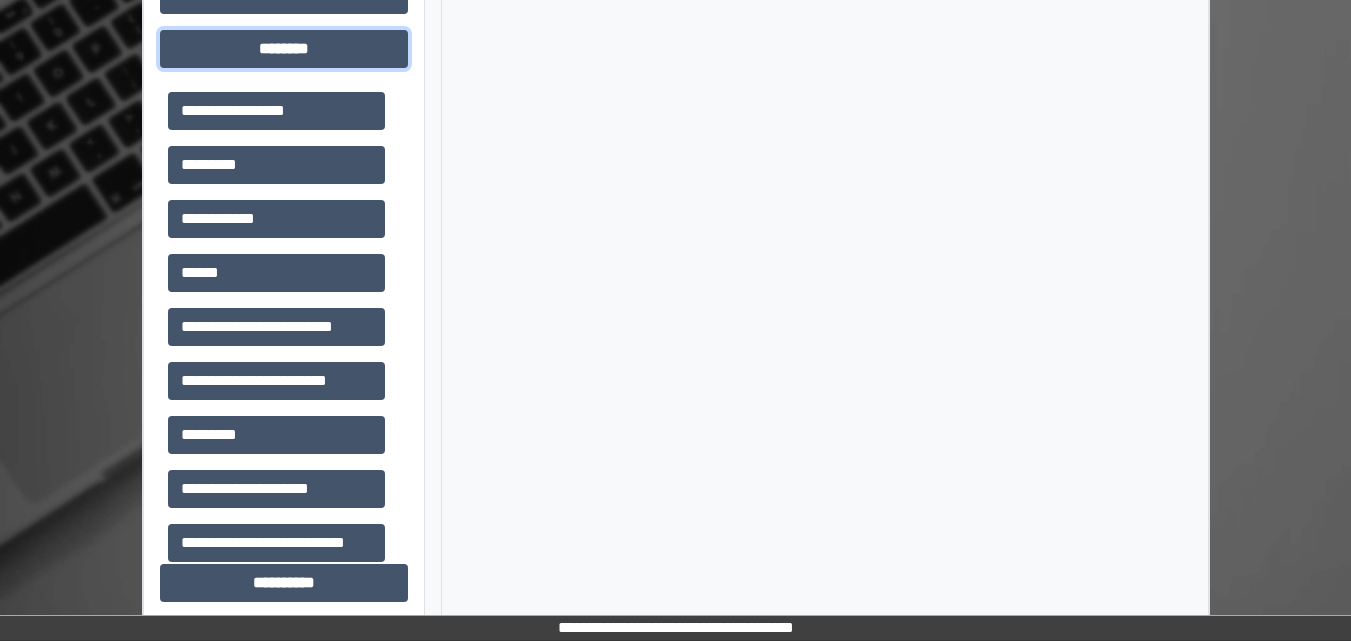 scroll, scrollTop: 1037, scrollLeft: 0, axis: vertical 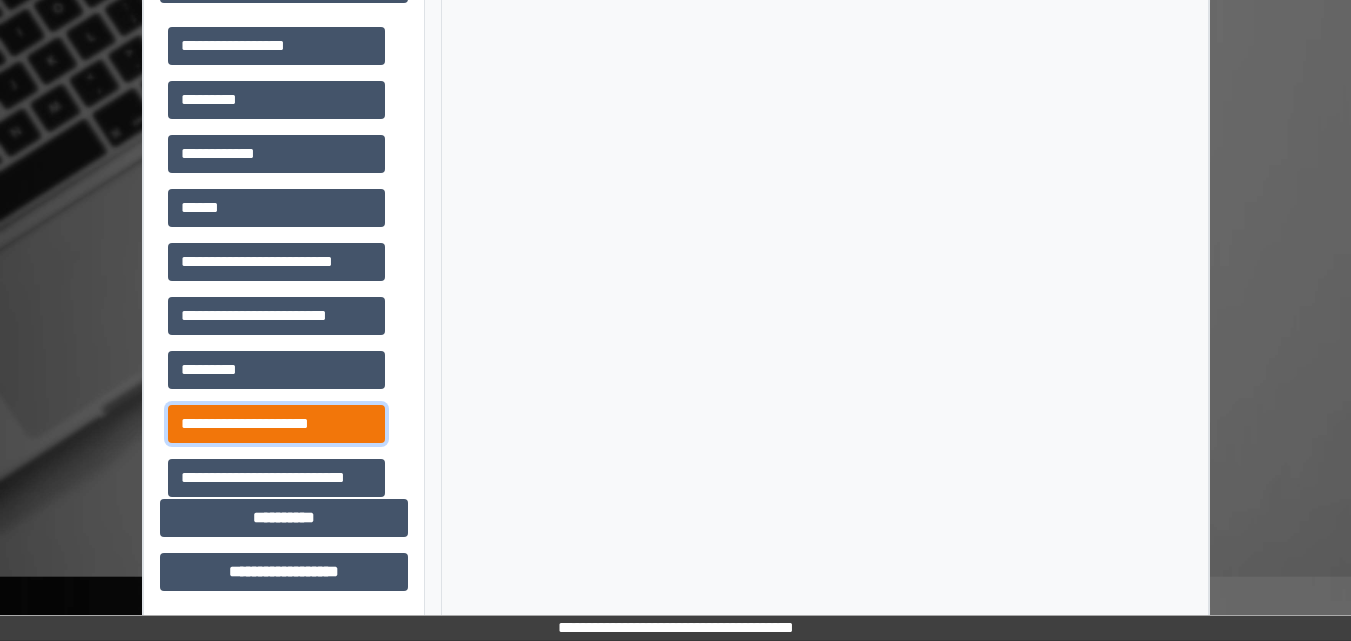 click on "**********" at bounding box center [276, 424] 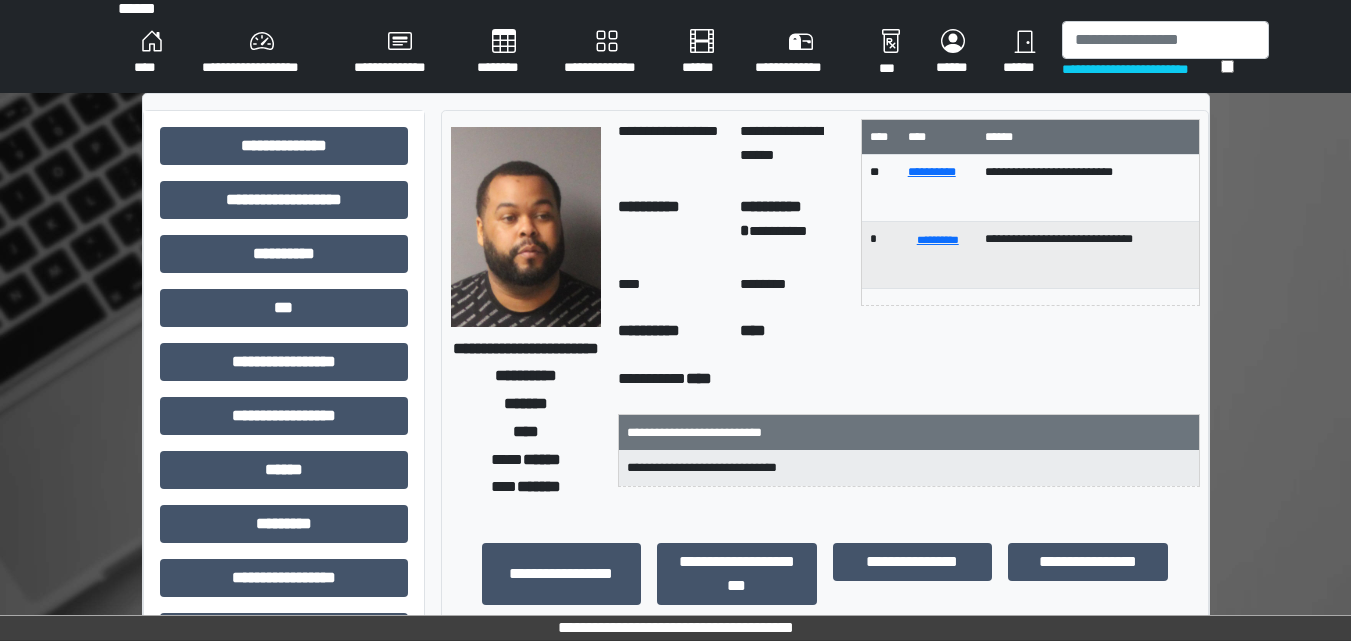 scroll, scrollTop: 0, scrollLeft: 0, axis: both 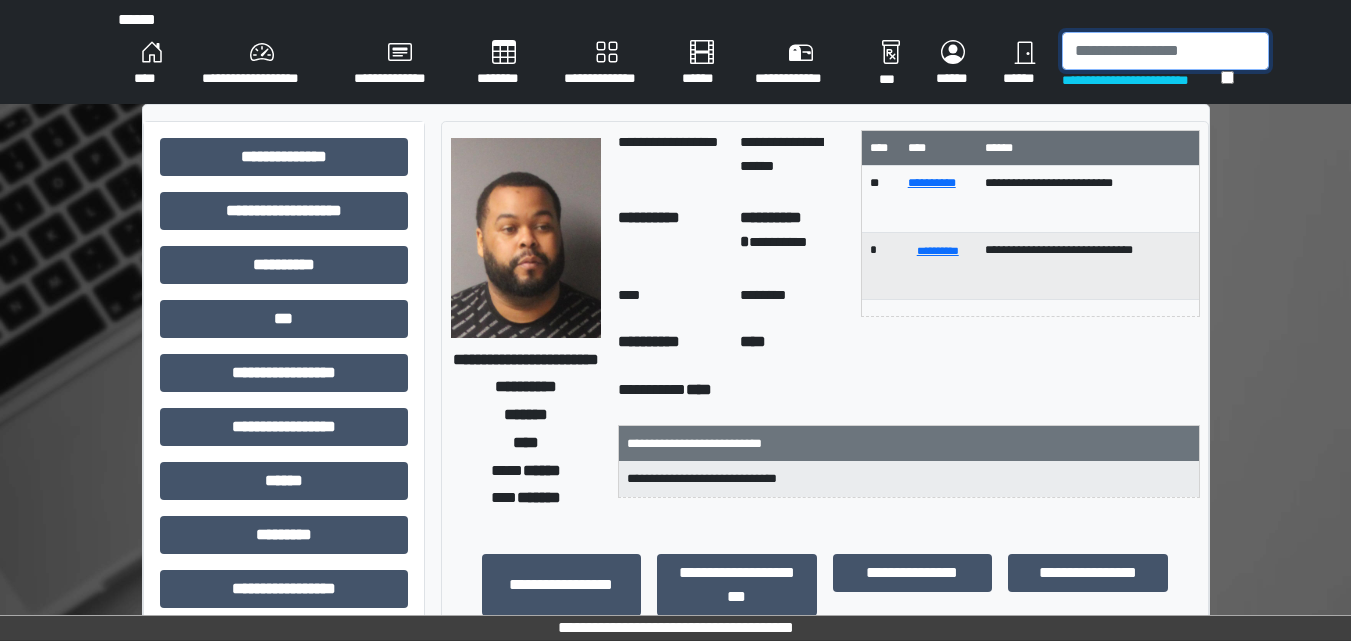 click at bounding box center (1165, 51) 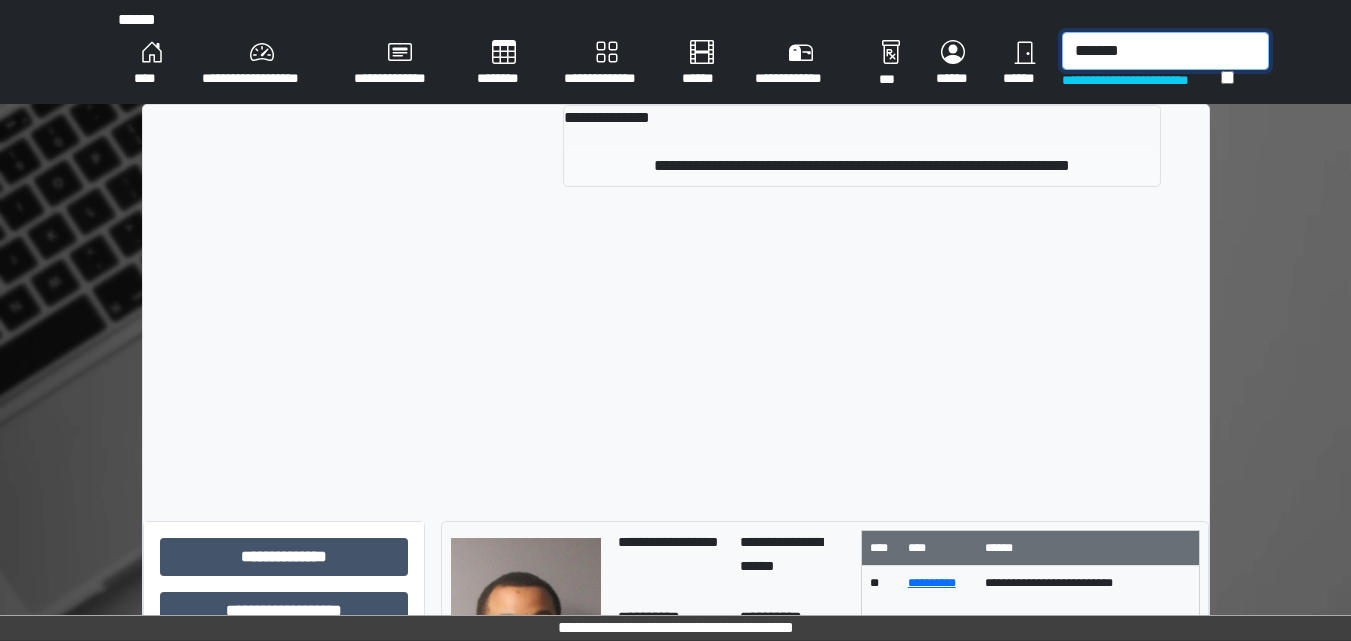 type on "*******" 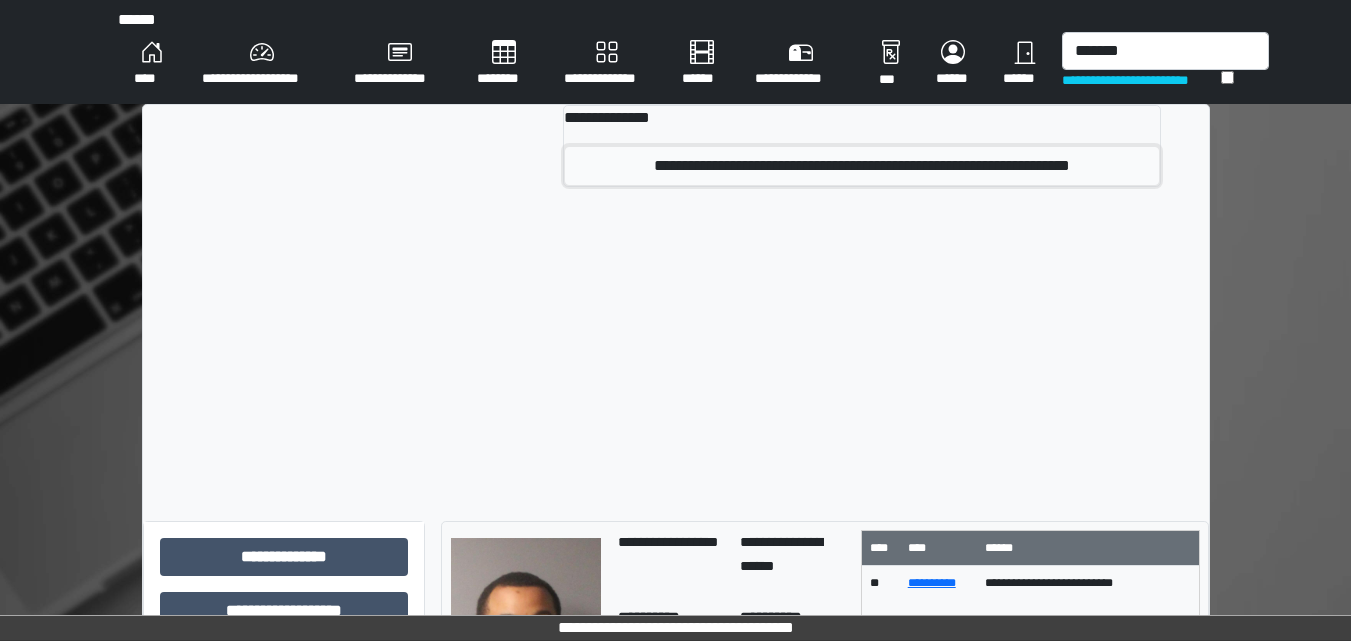click on "**********" at bounding box center (862, 166) 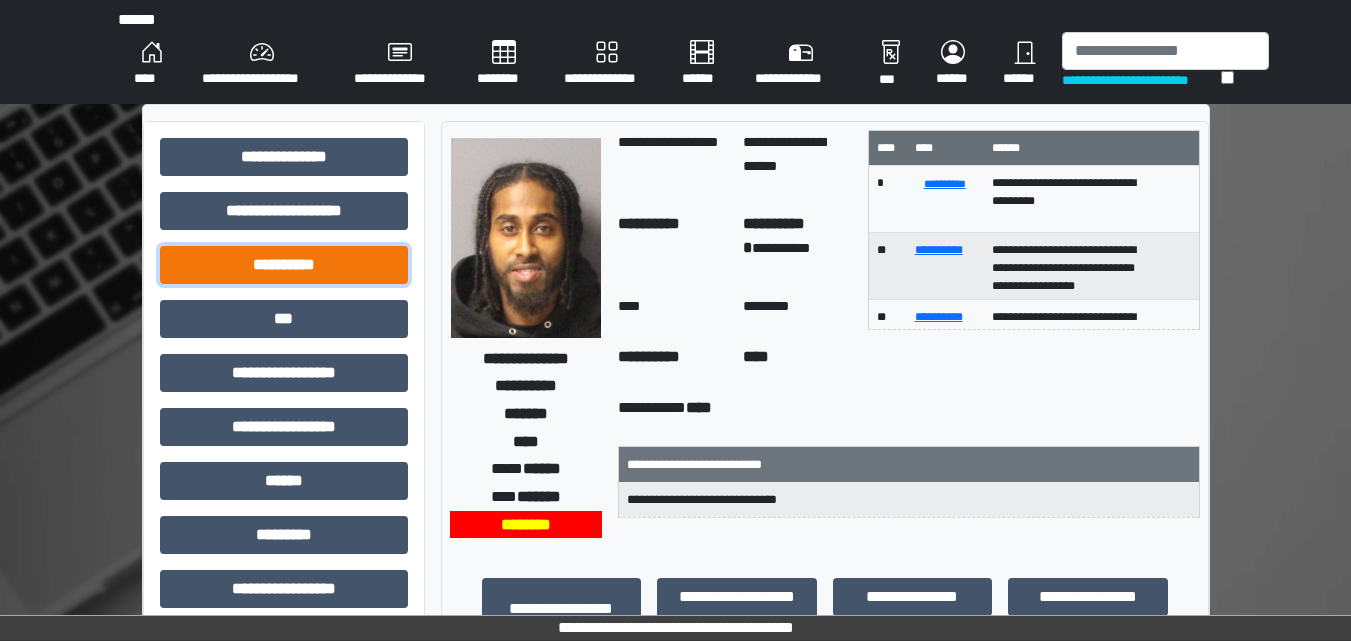 click on "**********" at bounding box center (284, 265) 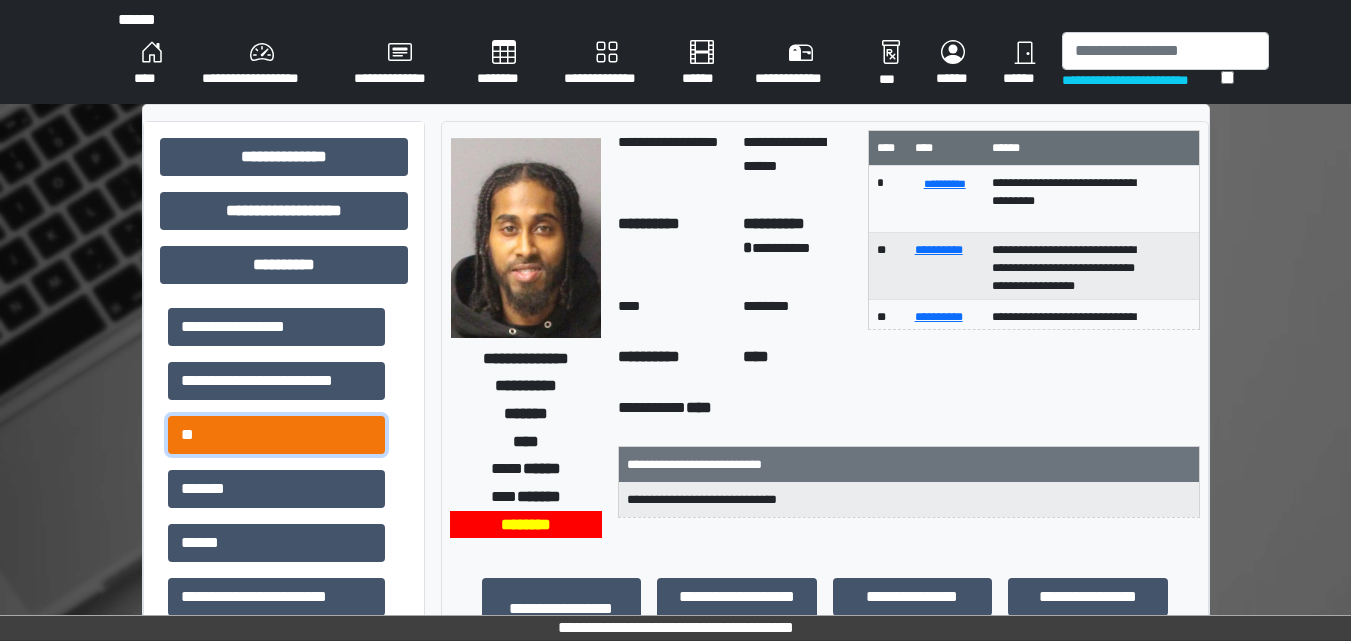 click on "**" at bounding box center (276, 435) 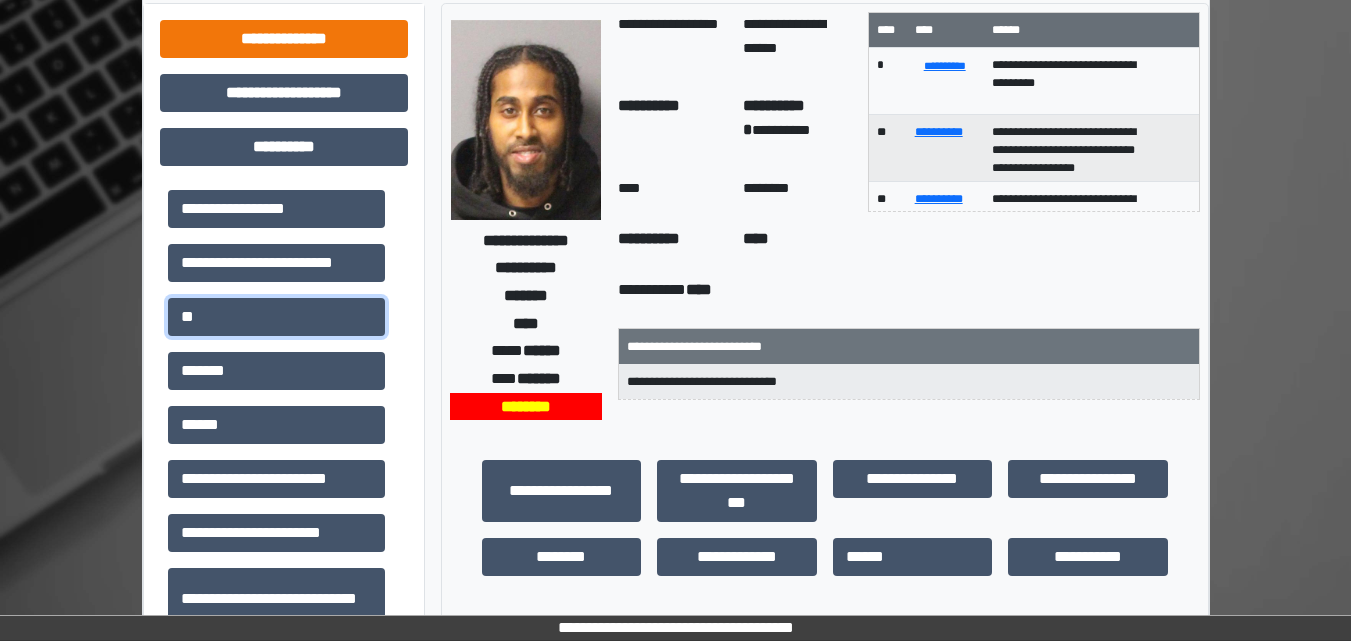 scroll, scrollTop: 100, scrollLeft: 0, axis: vertical 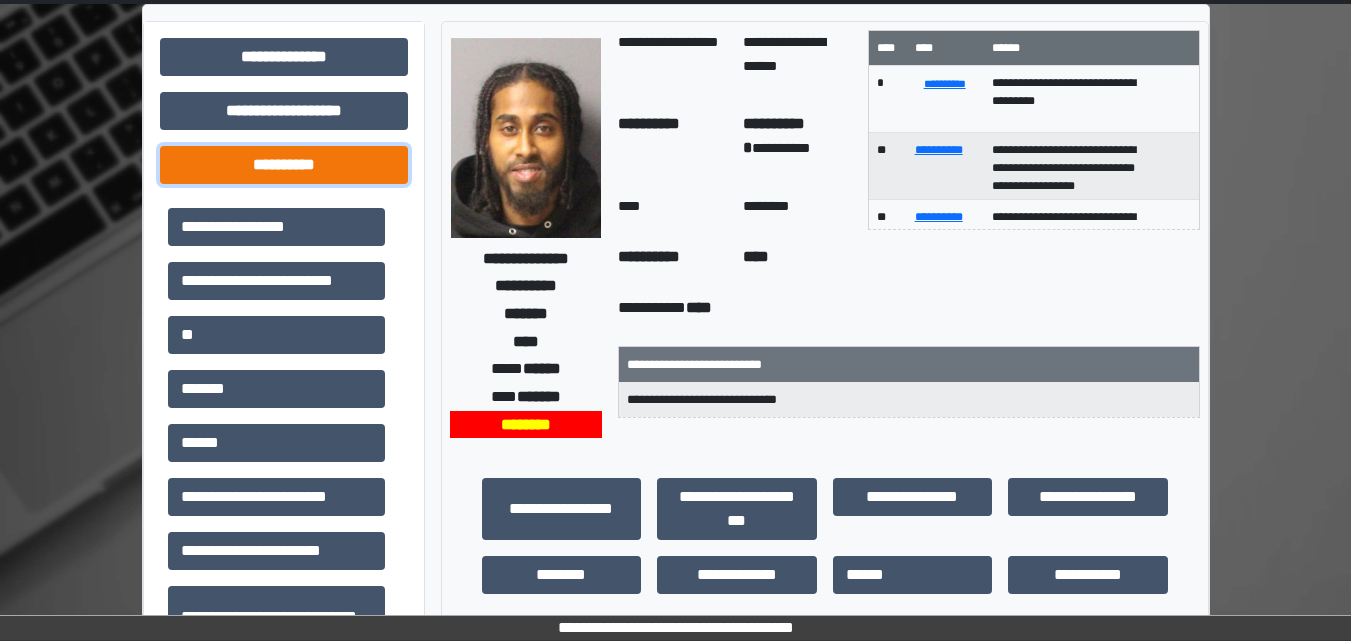click on "**********" at bounding box center (284, 165) 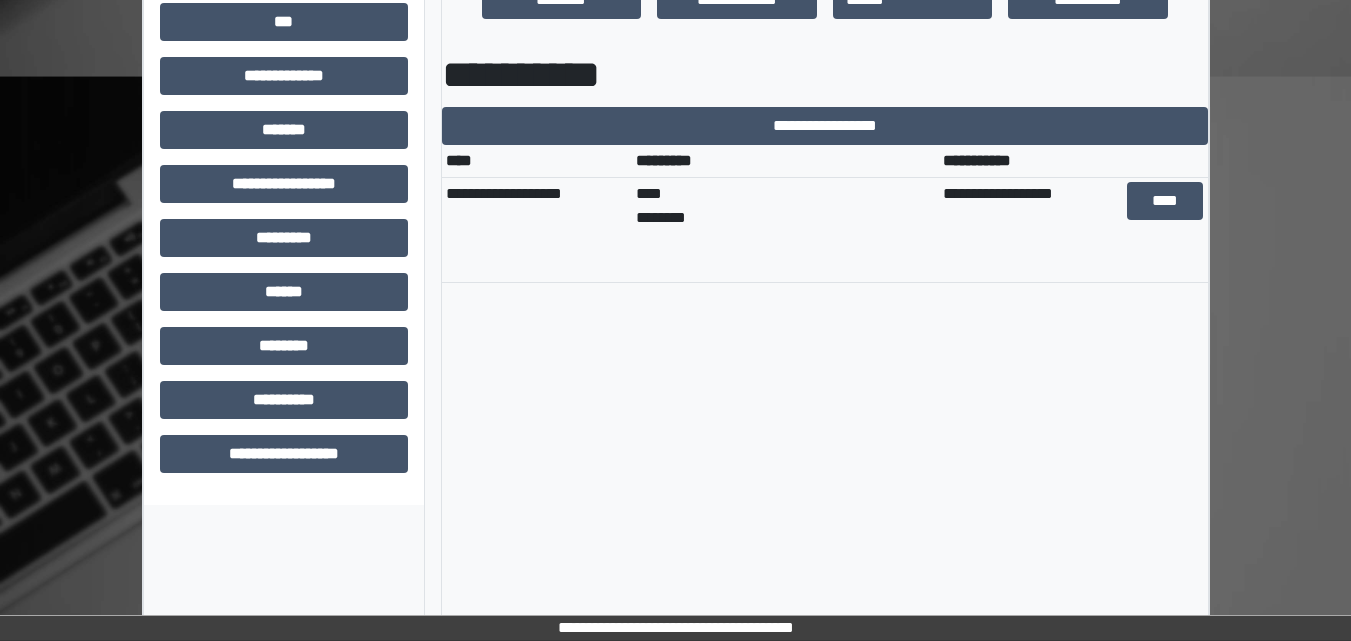 scroll, scrollTop: 715, scrollLeft: 0, axis: vertical 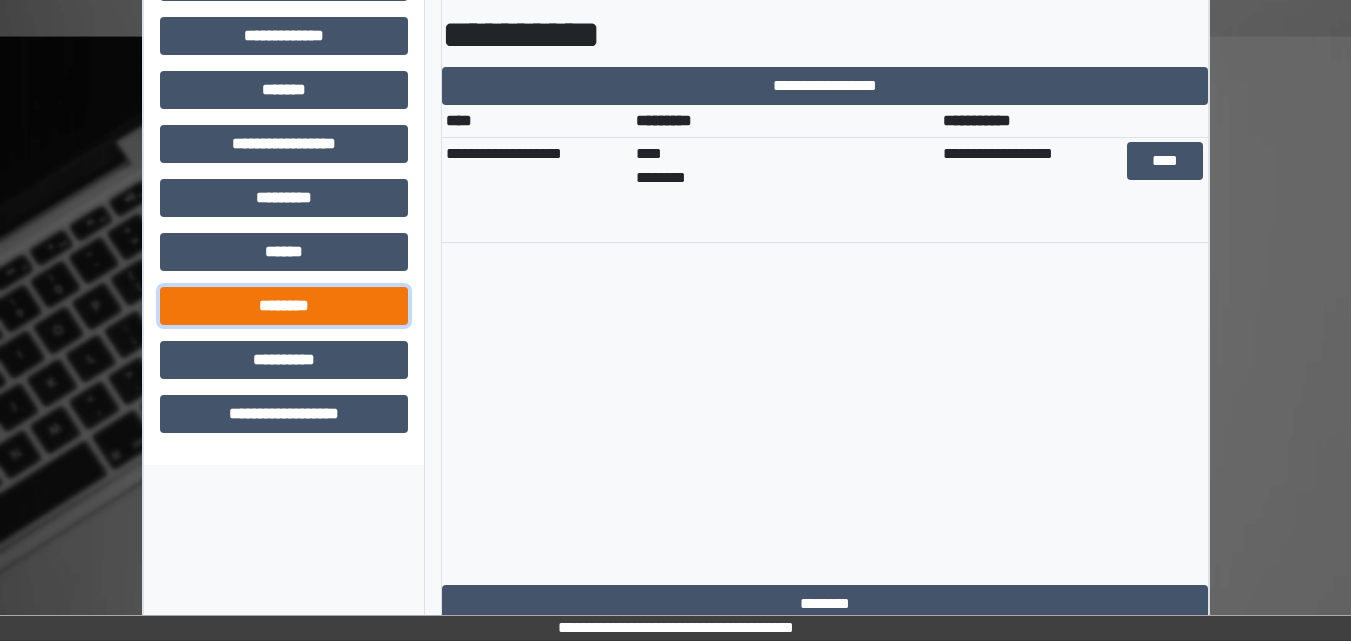 click on "********" at bounding box center [284, 306] 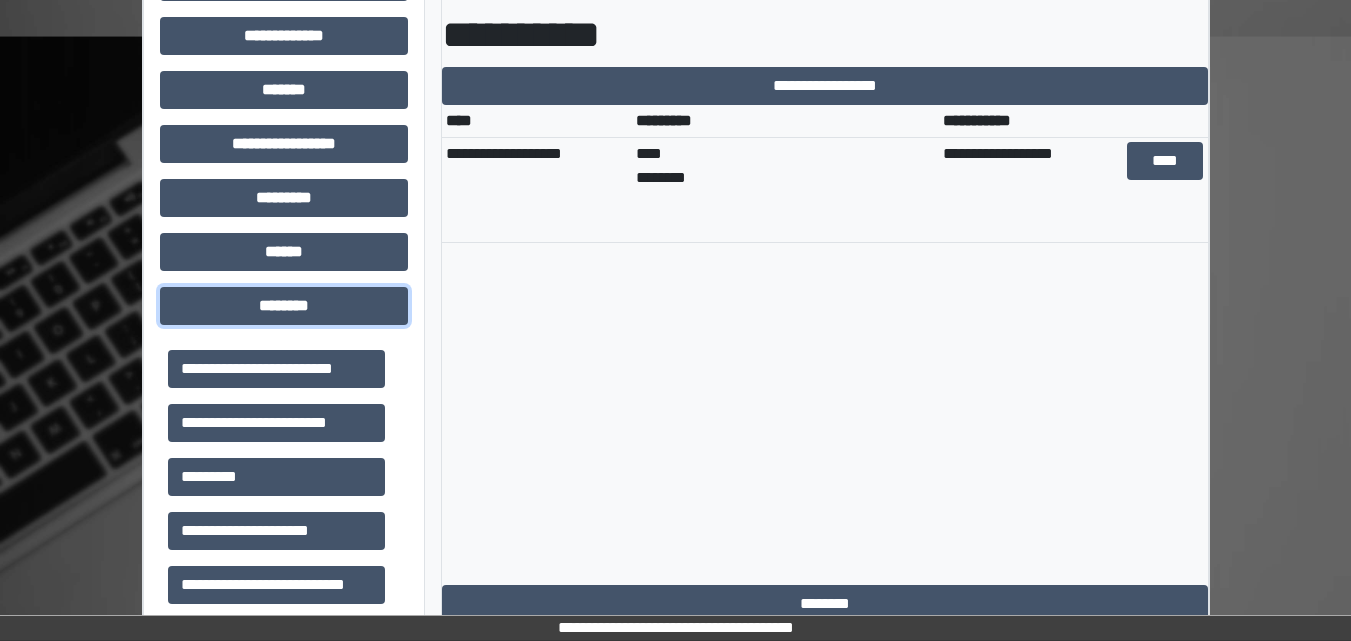 scroll, scrollTop: 300, scrollLeft: 0, axis: vertical 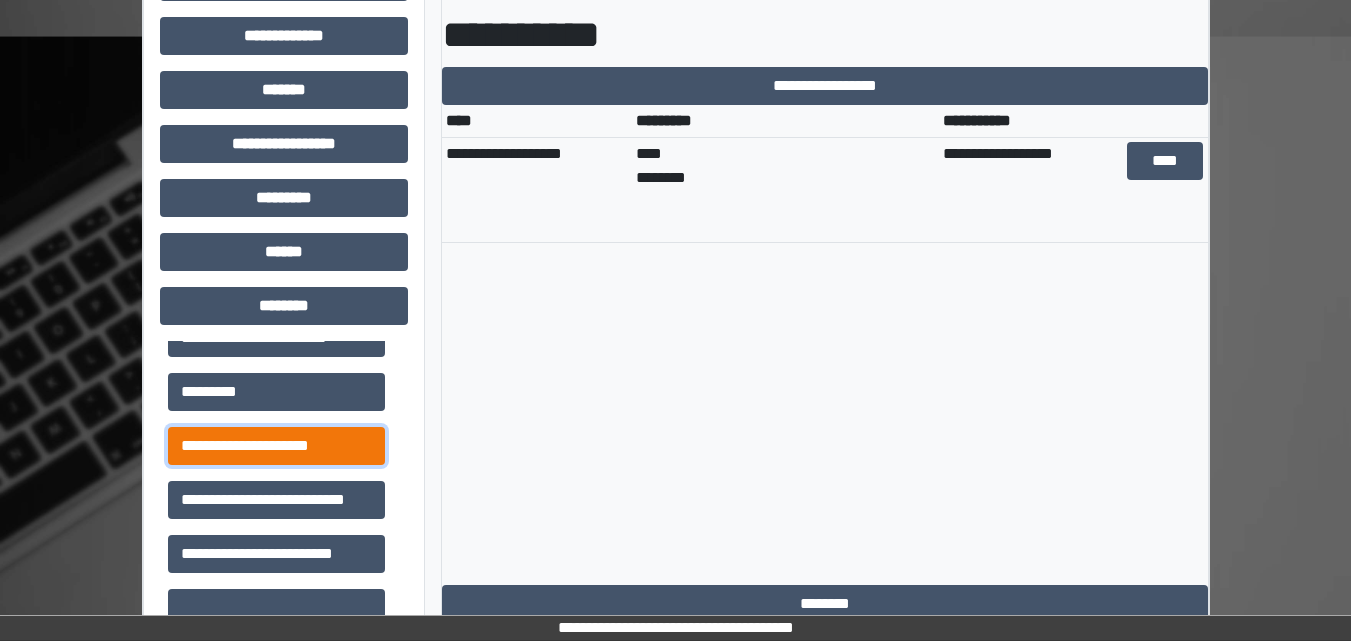 click on "**********" at bounding box center [276, 446] 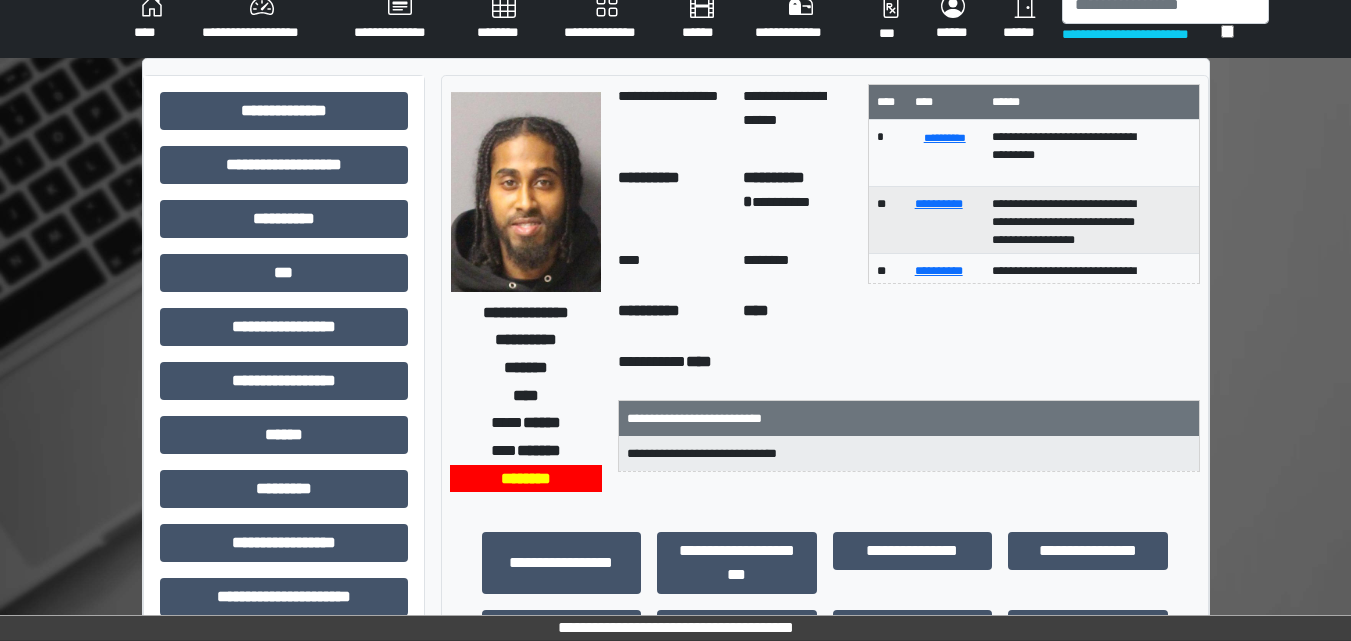scroll, scrollTop: 0, scrollLeft: 0, axis: both 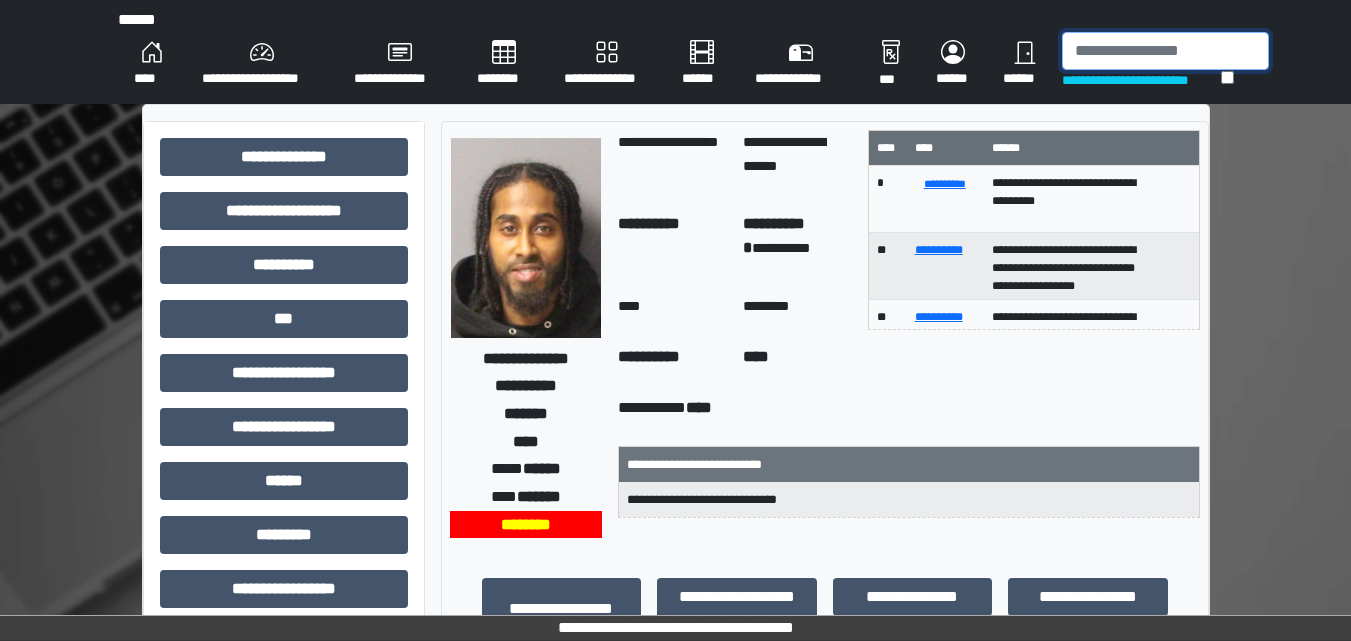 click at bounding box center (1165, 51) 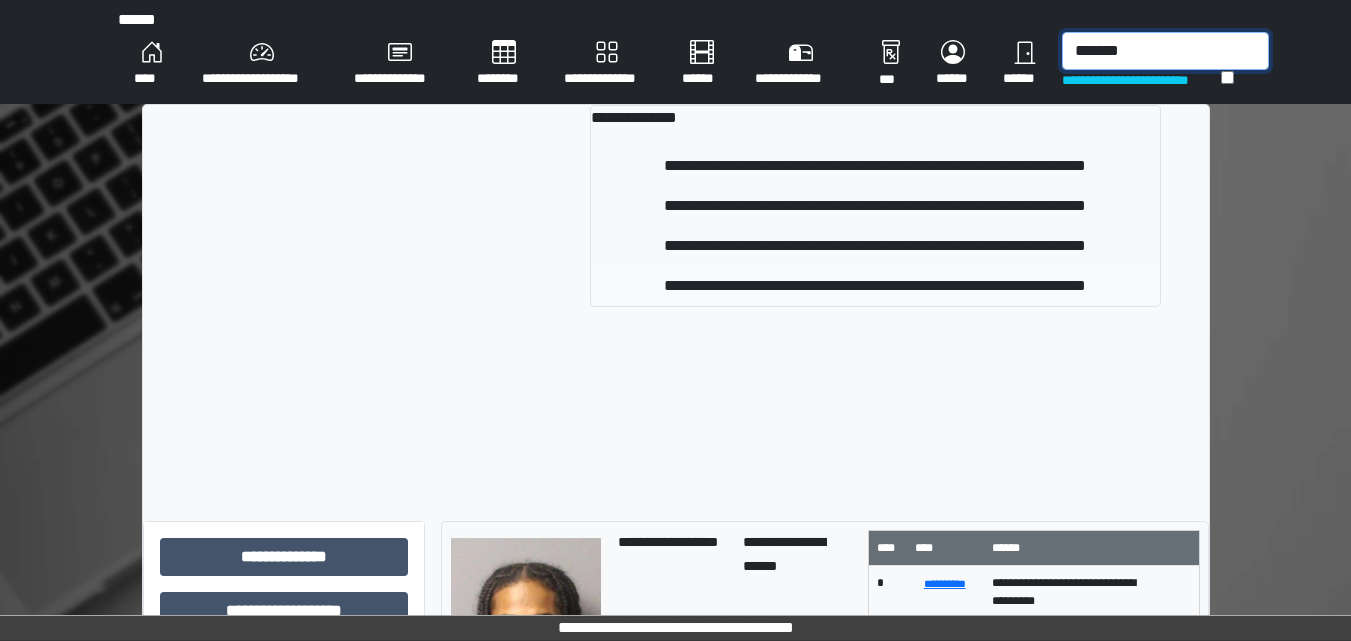 type on "*******" 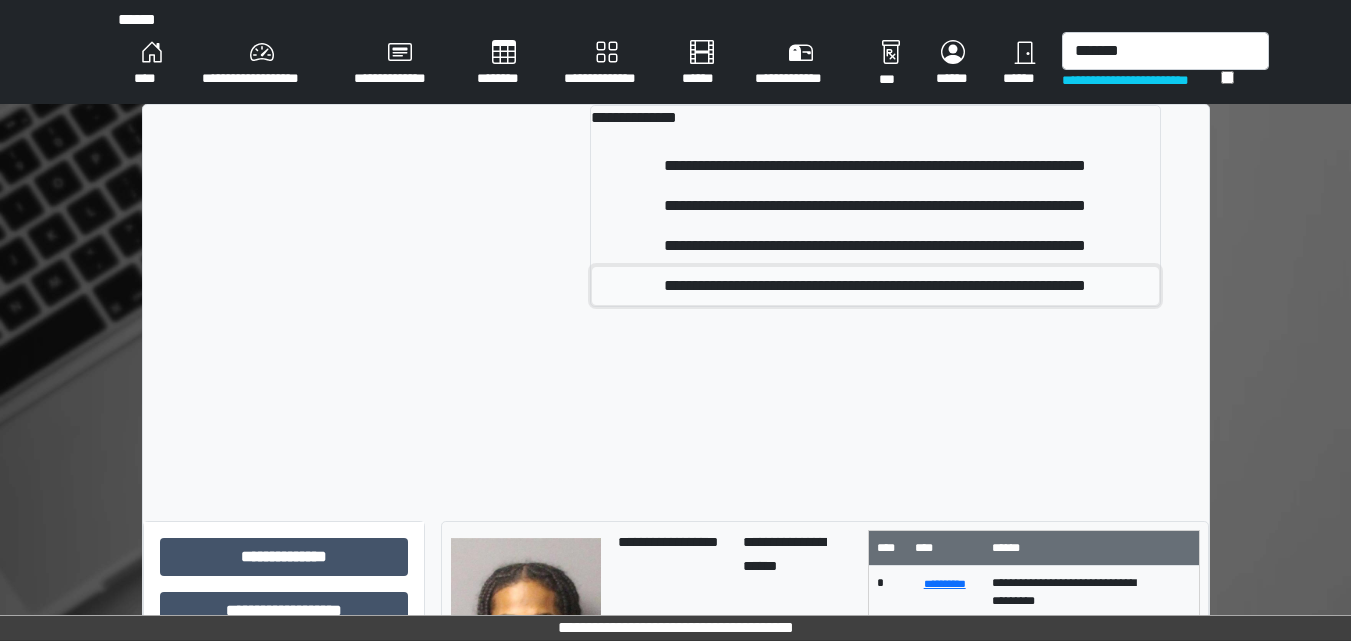 click on "**********" at bounding box center [875, 286] 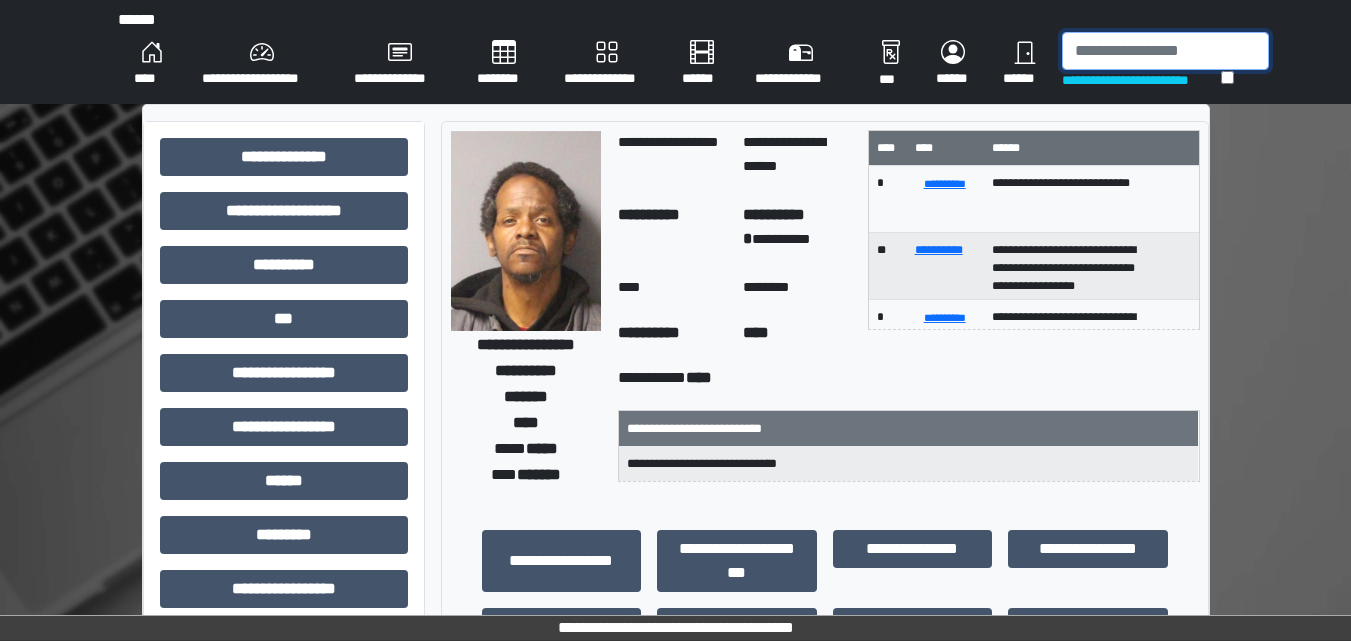 click at bounding box center [1165, 51] 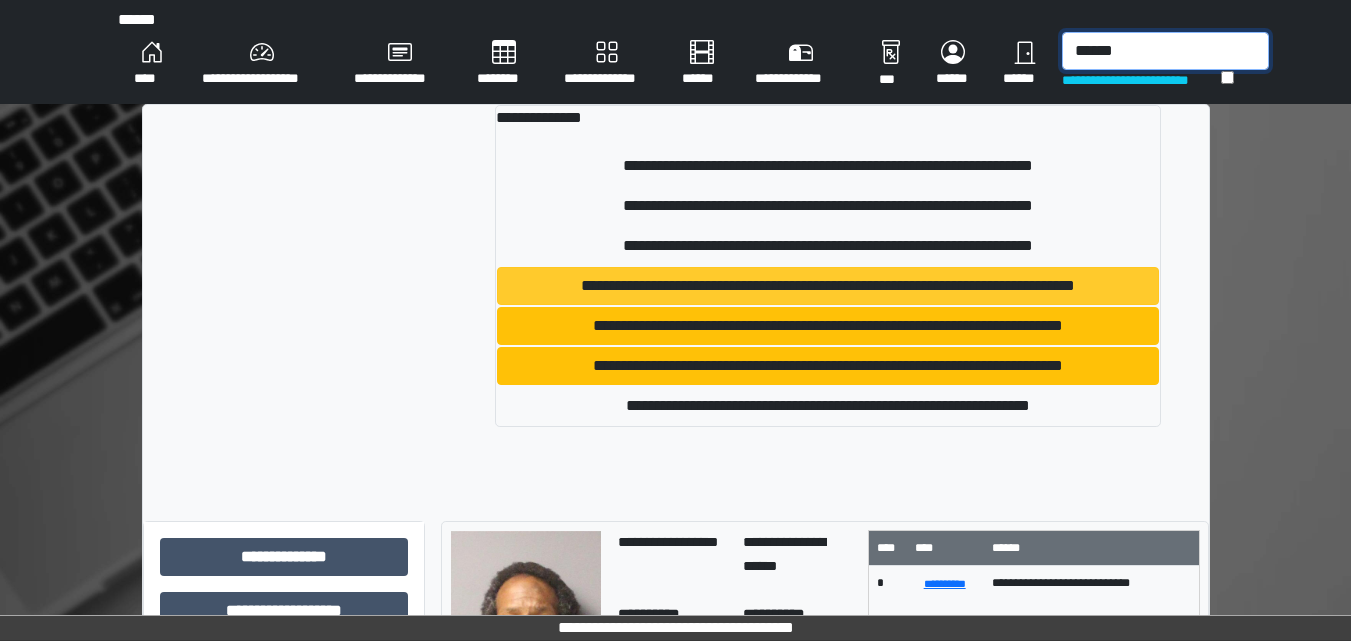 type on "******" 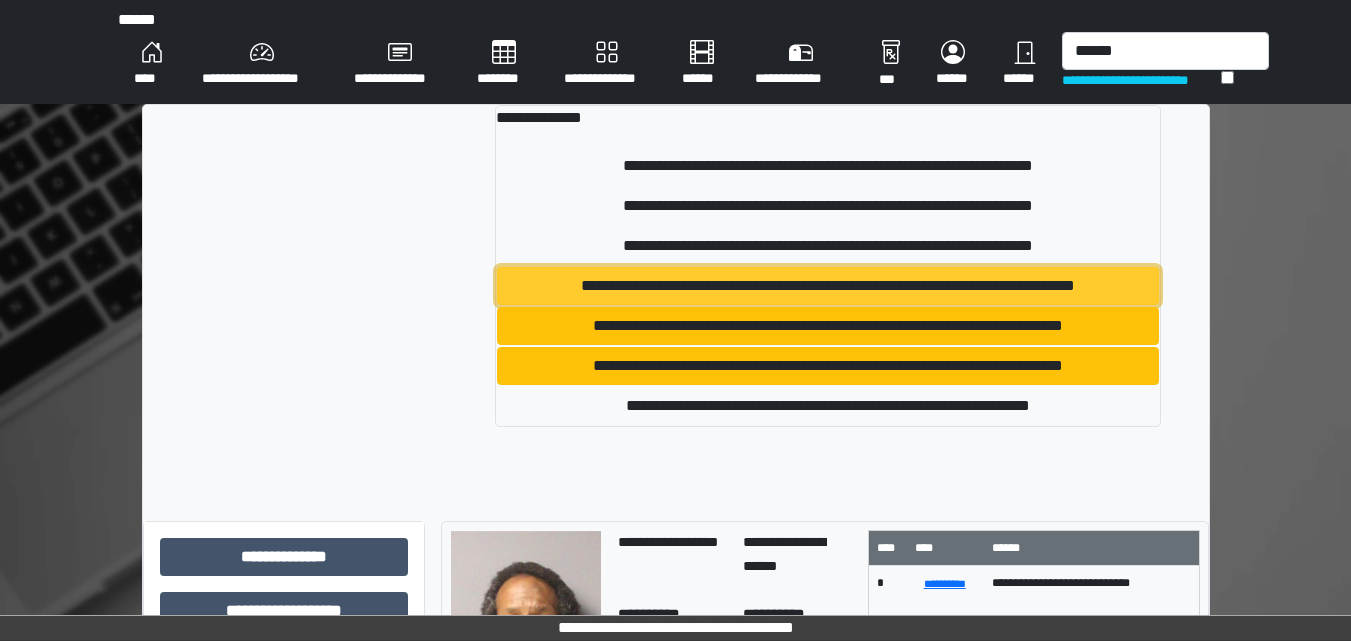 click on "**********" at bounding box center (827, 286) 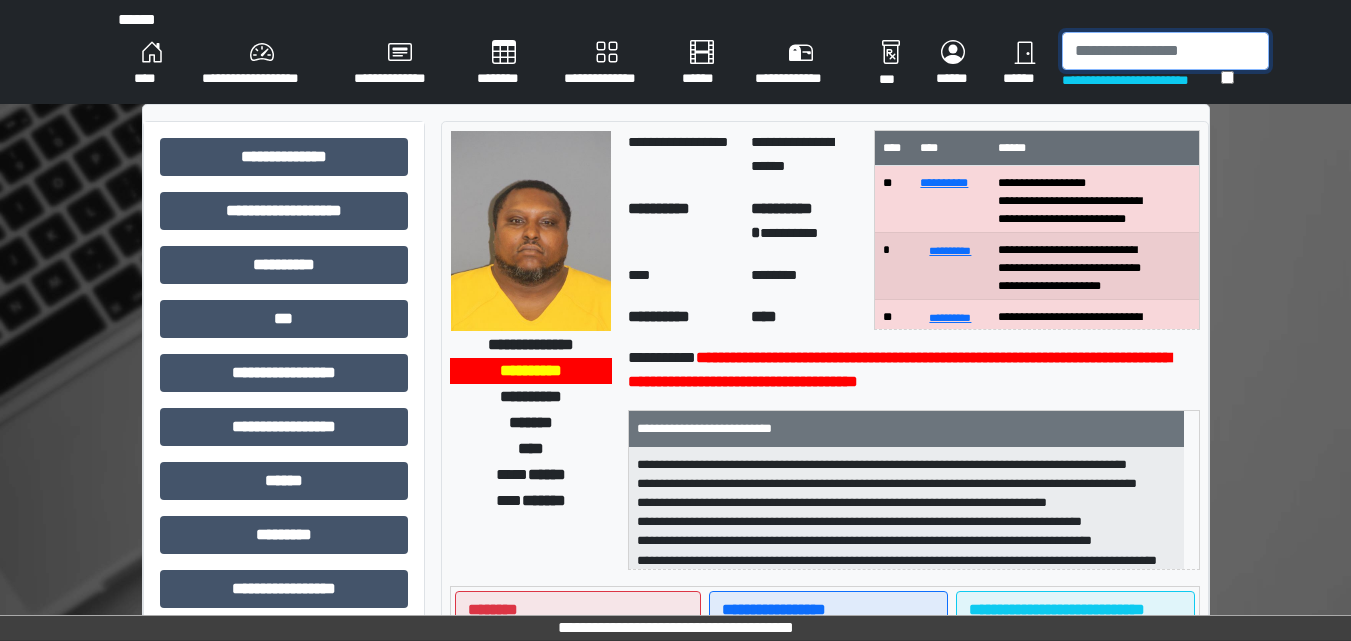 click at bounding box center (1165, 51) 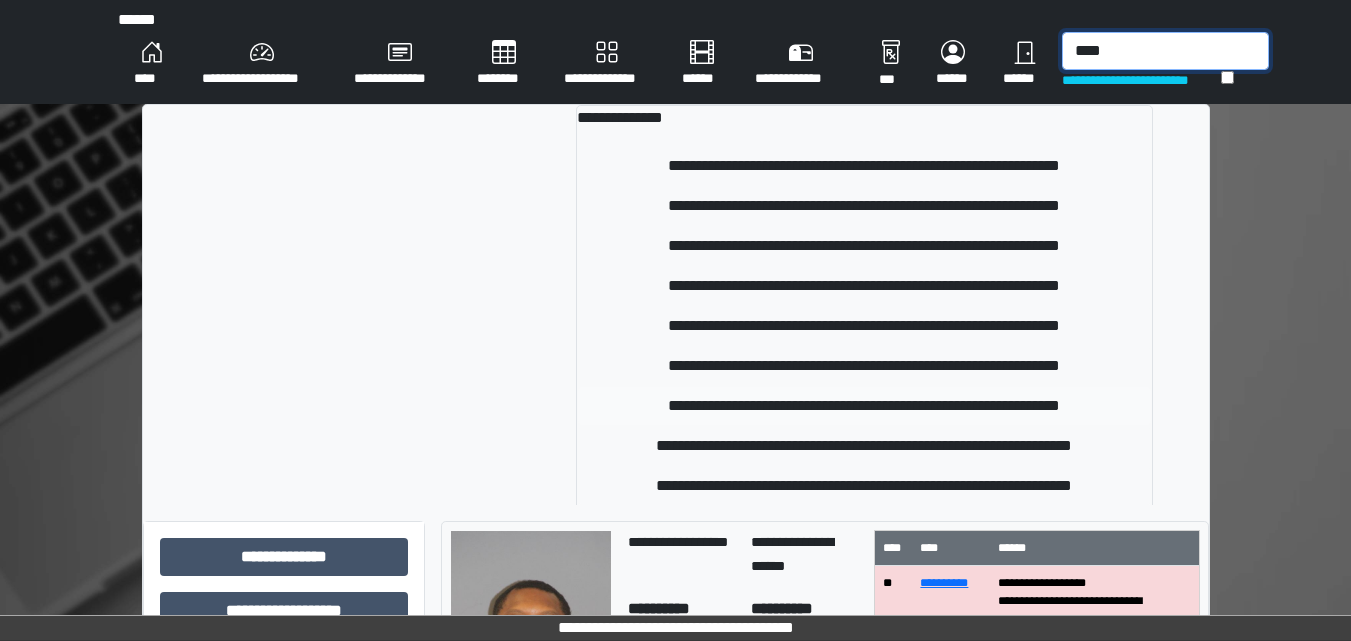 type on "****" 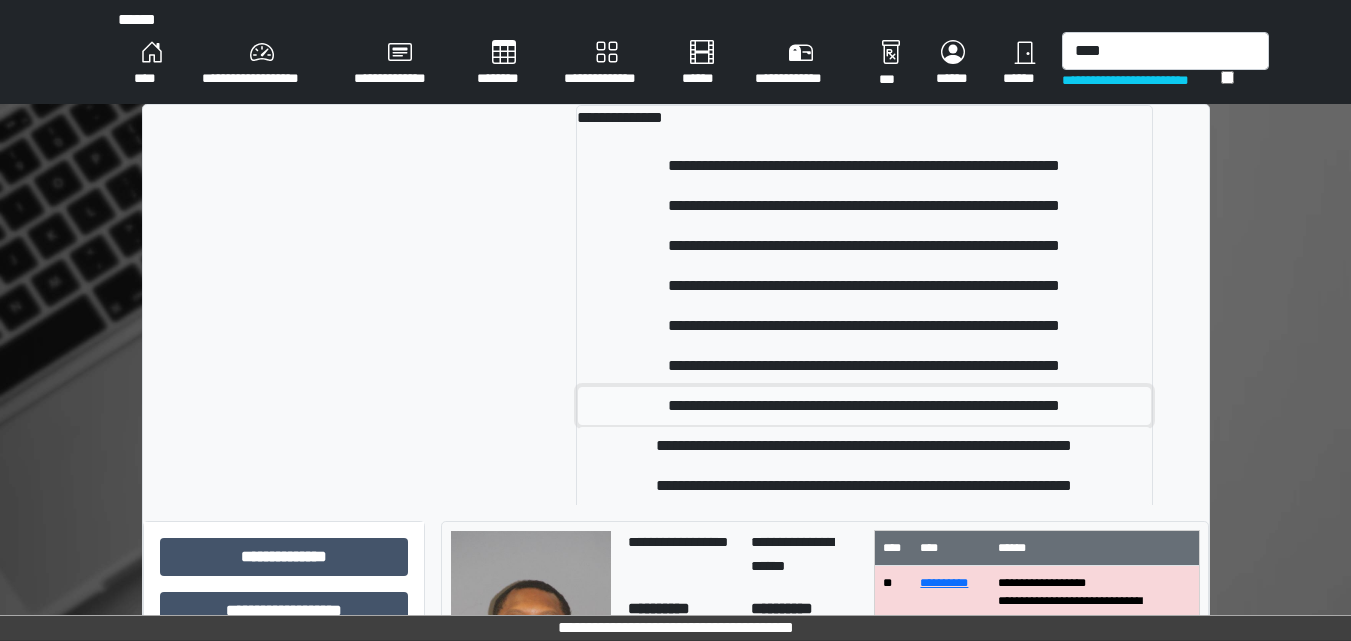 click on "**********" at bounding box center [864, 406] 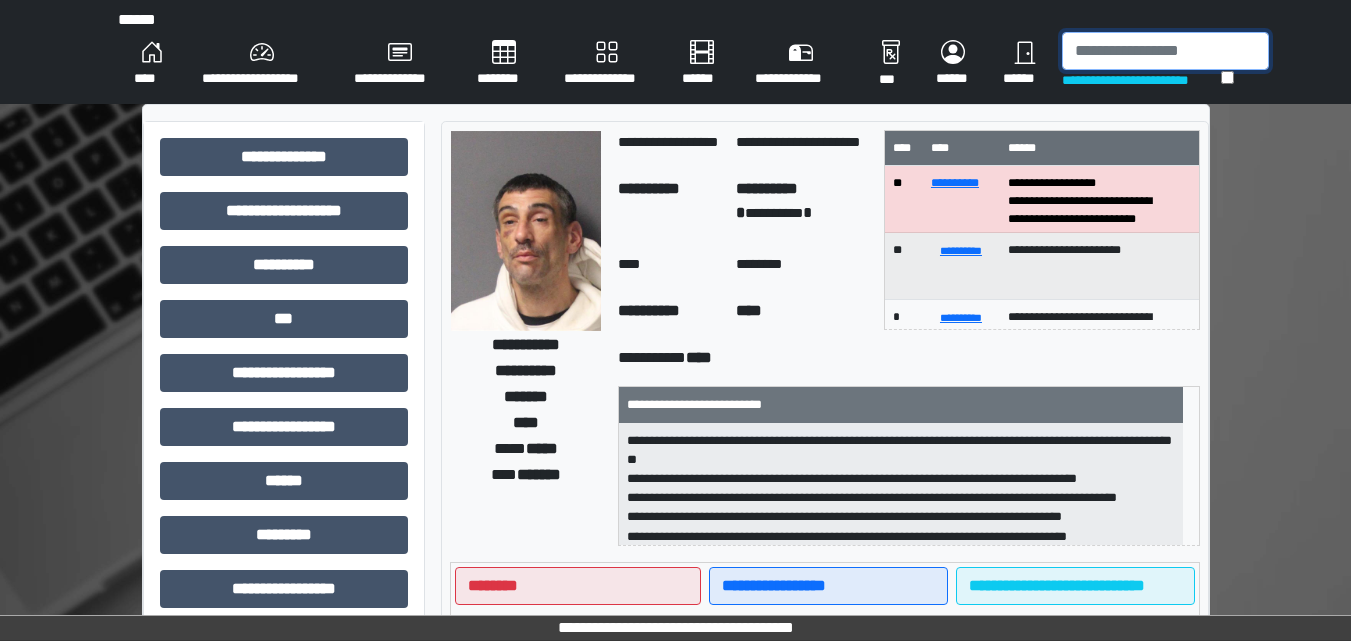 click at bounding box center [1165, 51] 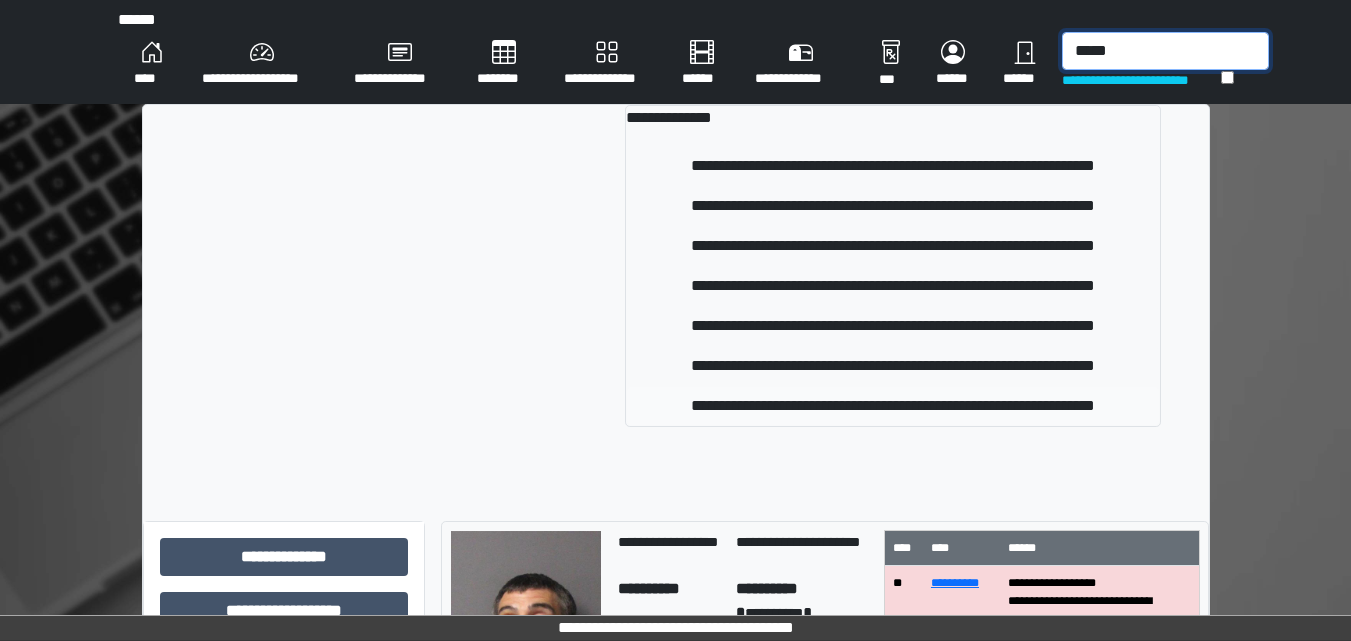 type on "*****" 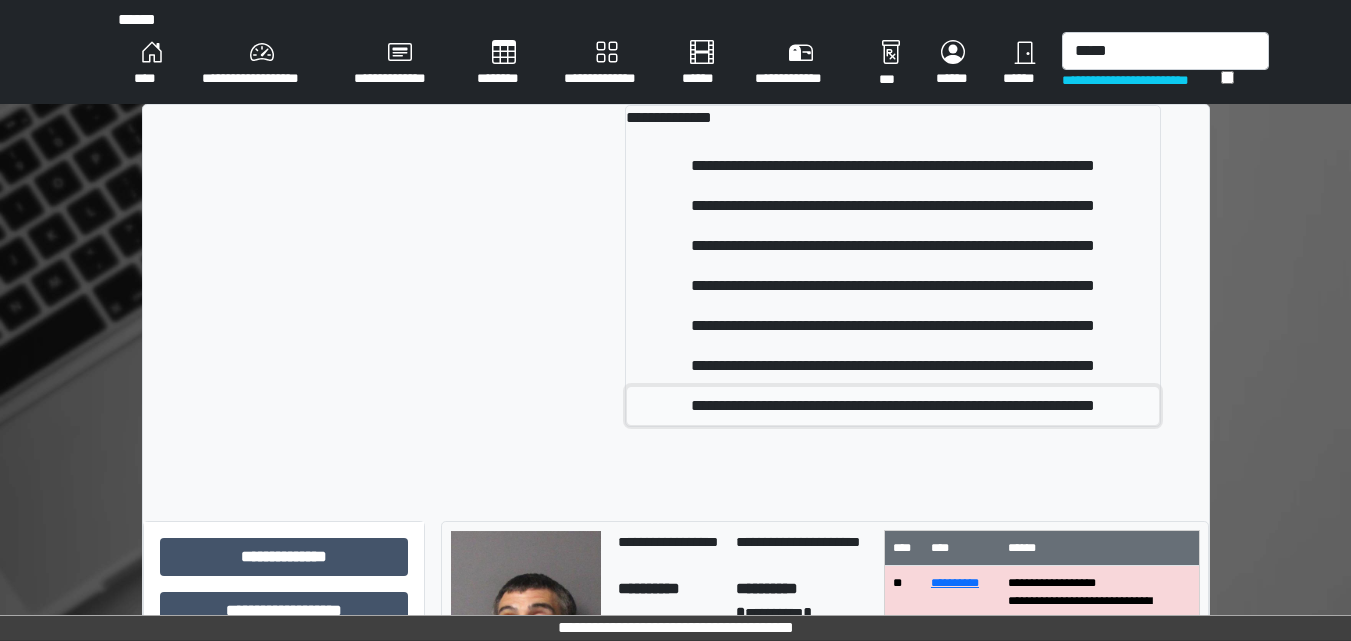 click on "**********" at bounding box center (892, 406) 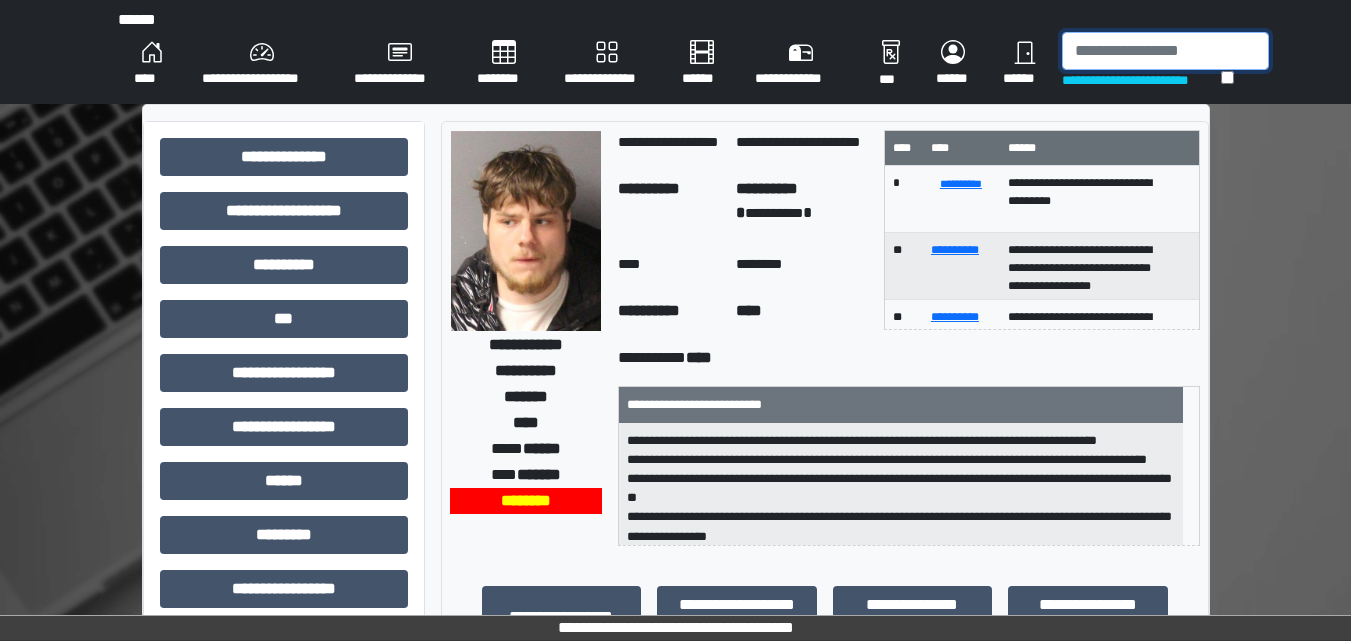 click at bounding box center (1165, 51) 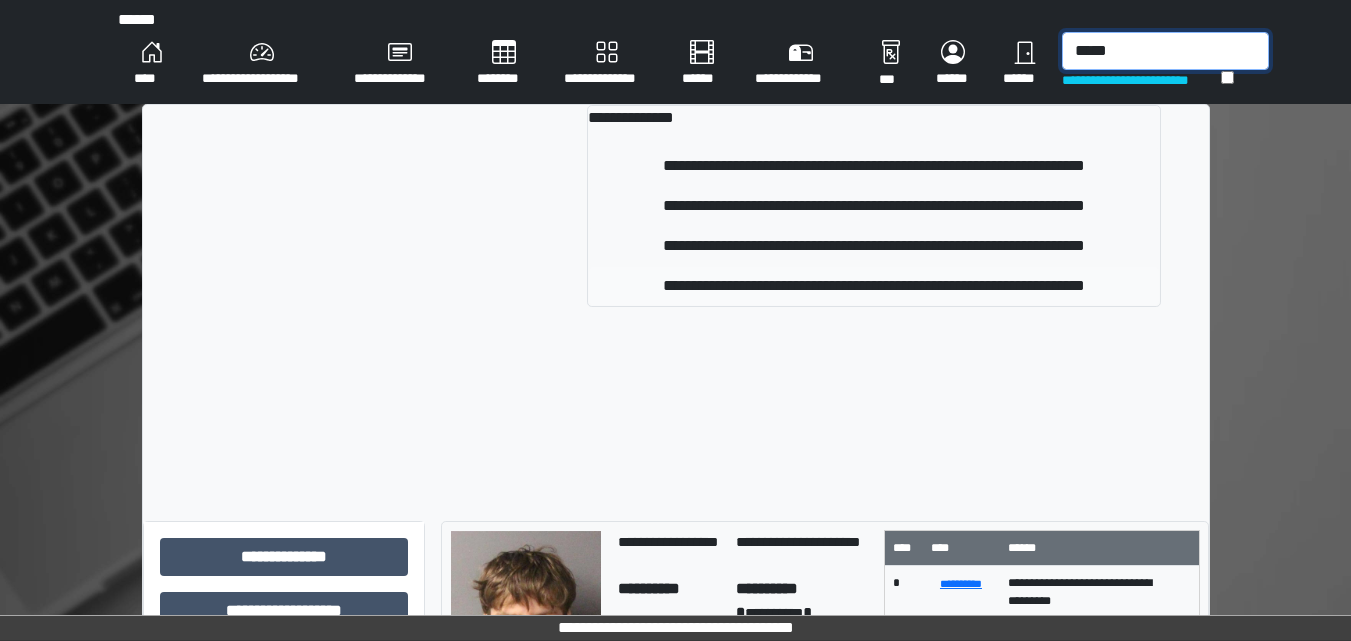 type on "*****" 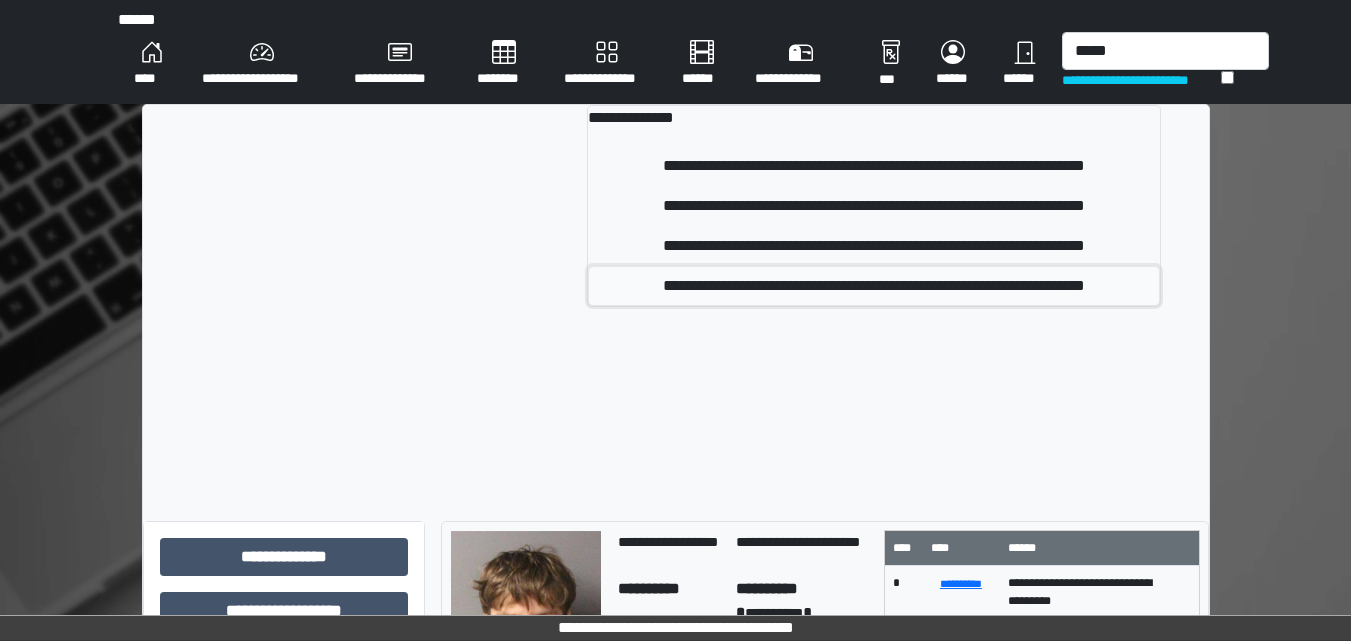 click on "**********" at bounding box center [873, 286] 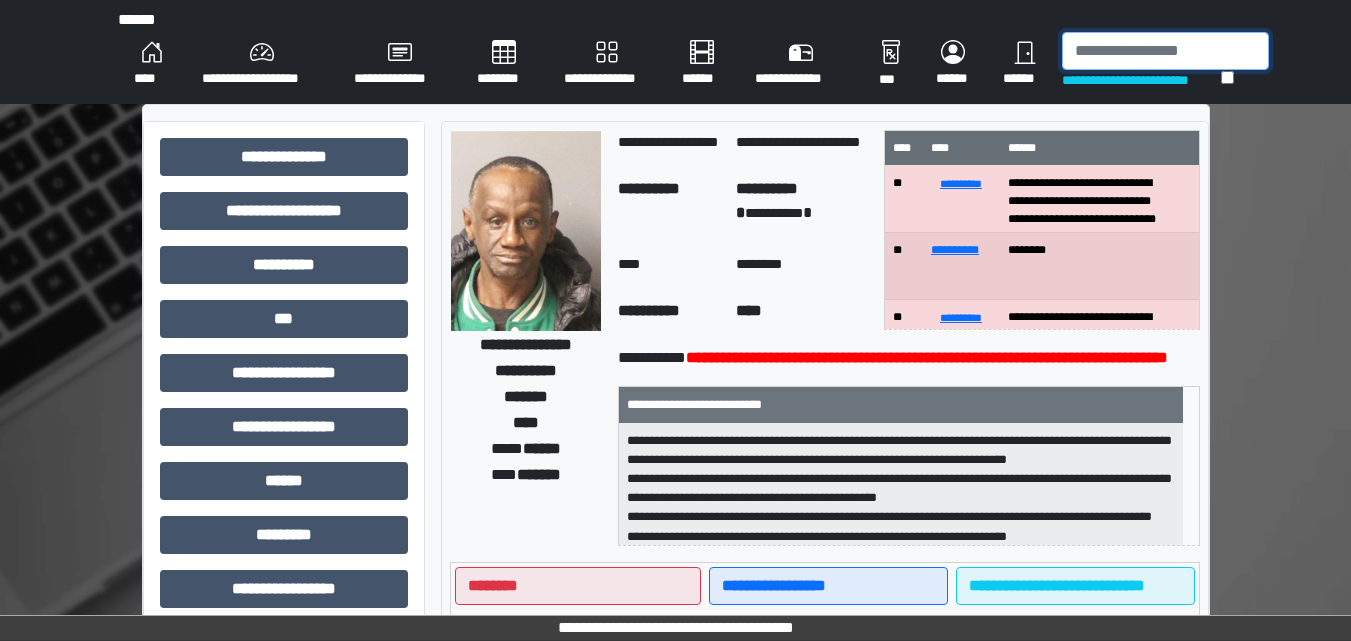 click at bounding box center [1165, 51] 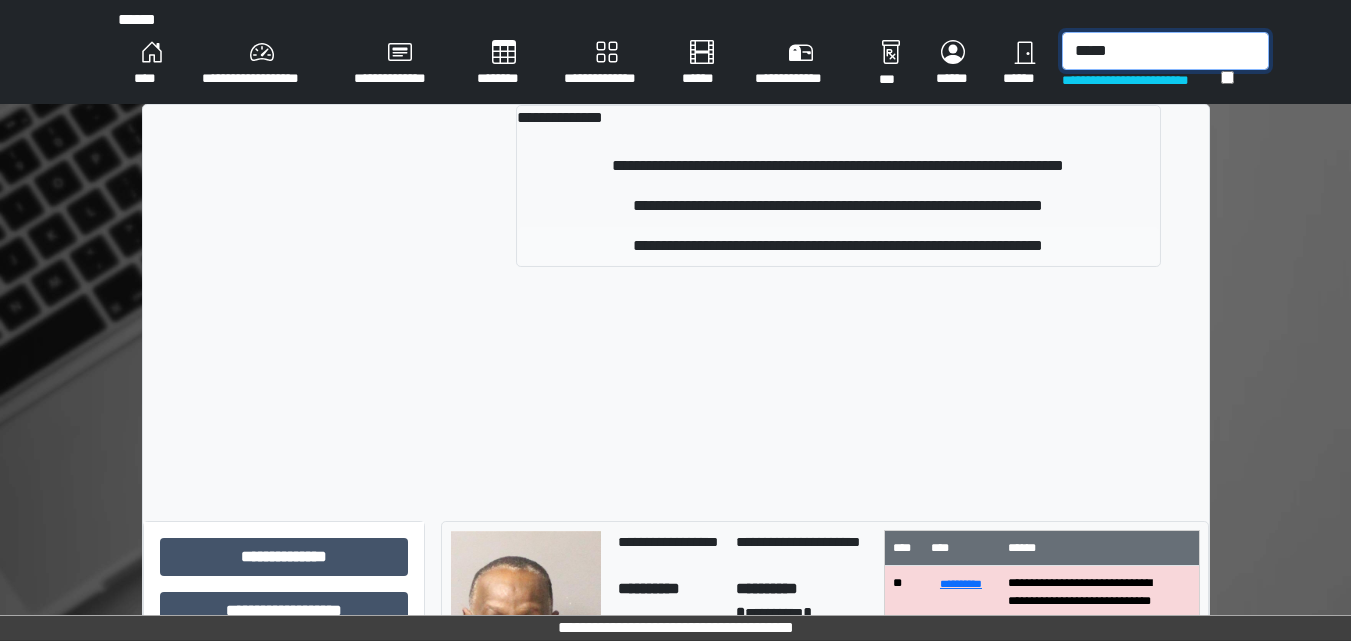 type on "*****" 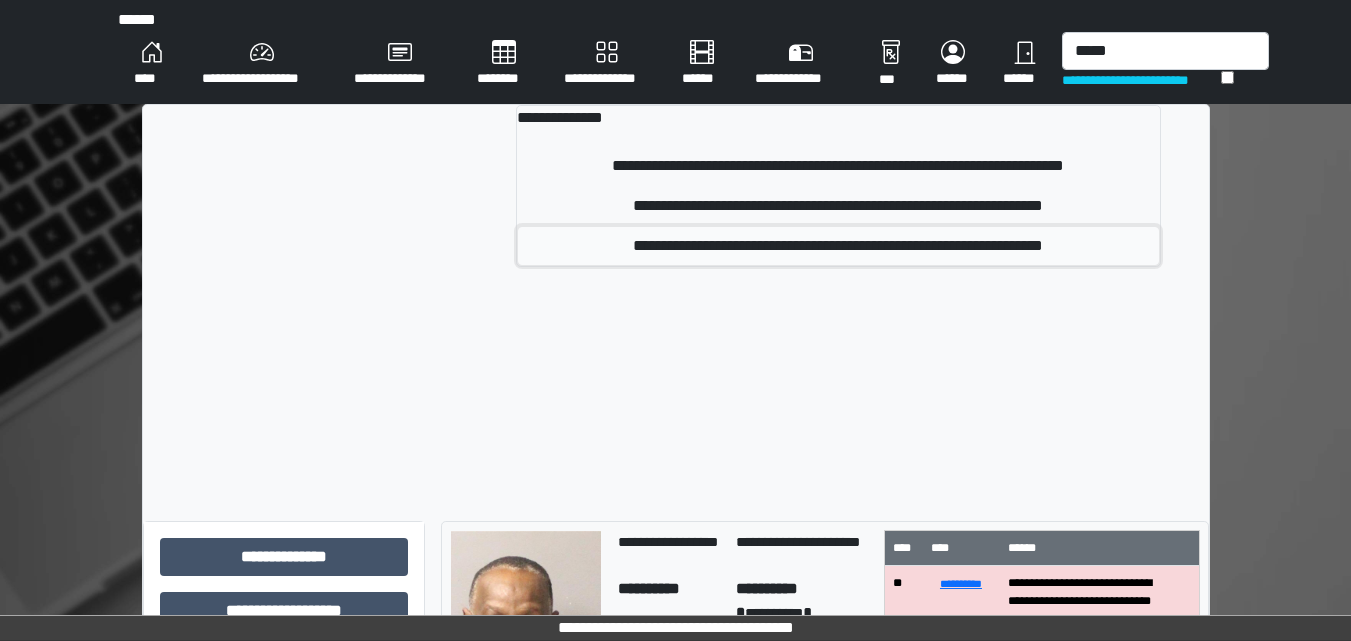 click on "**********" at bounding box center [838, 246] 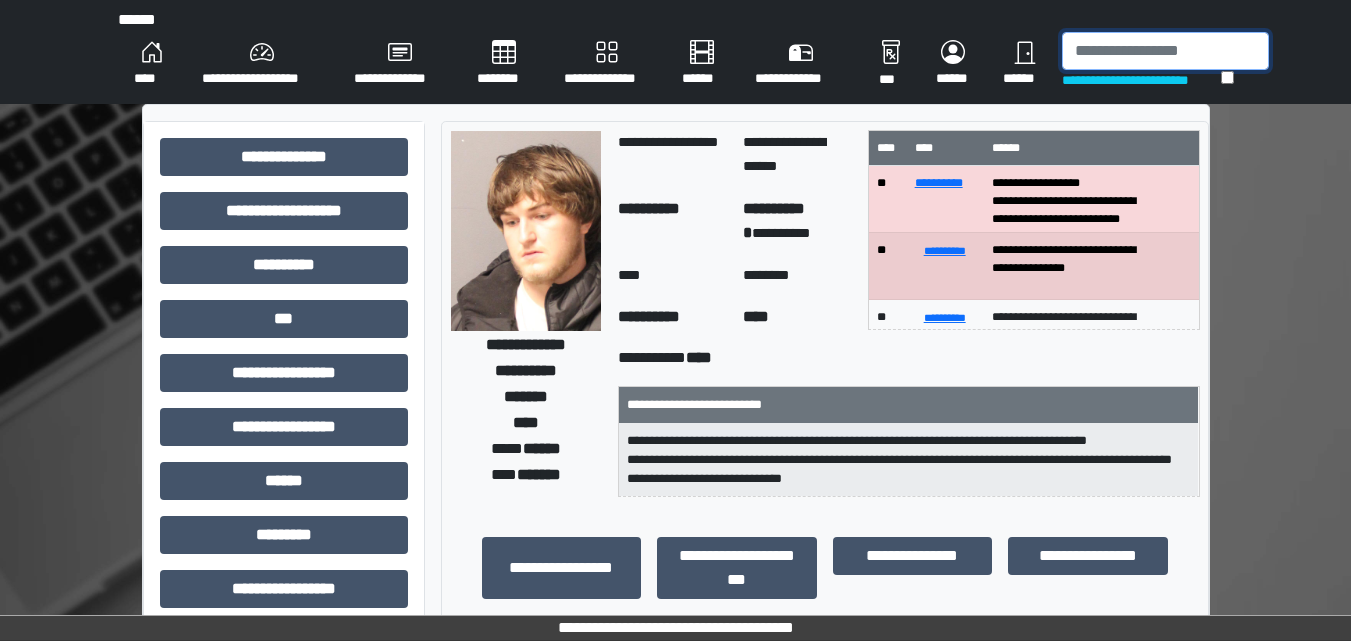 click at bounding box center [1165, 51] 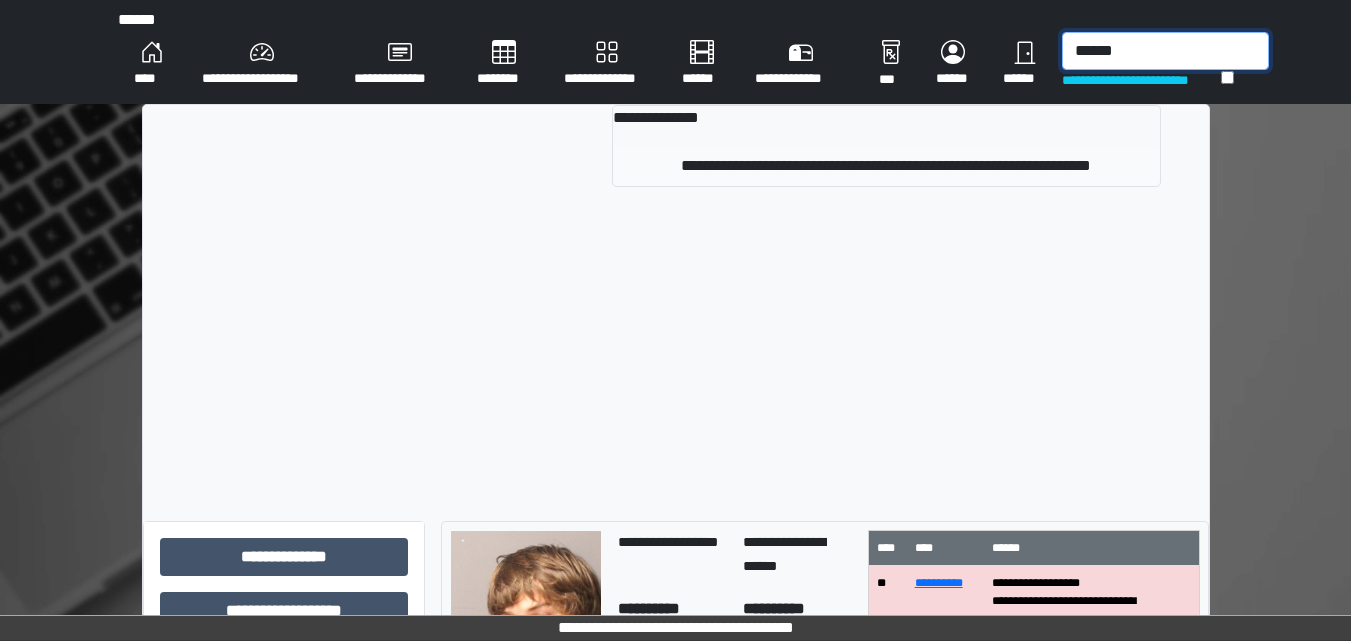 type on "******" 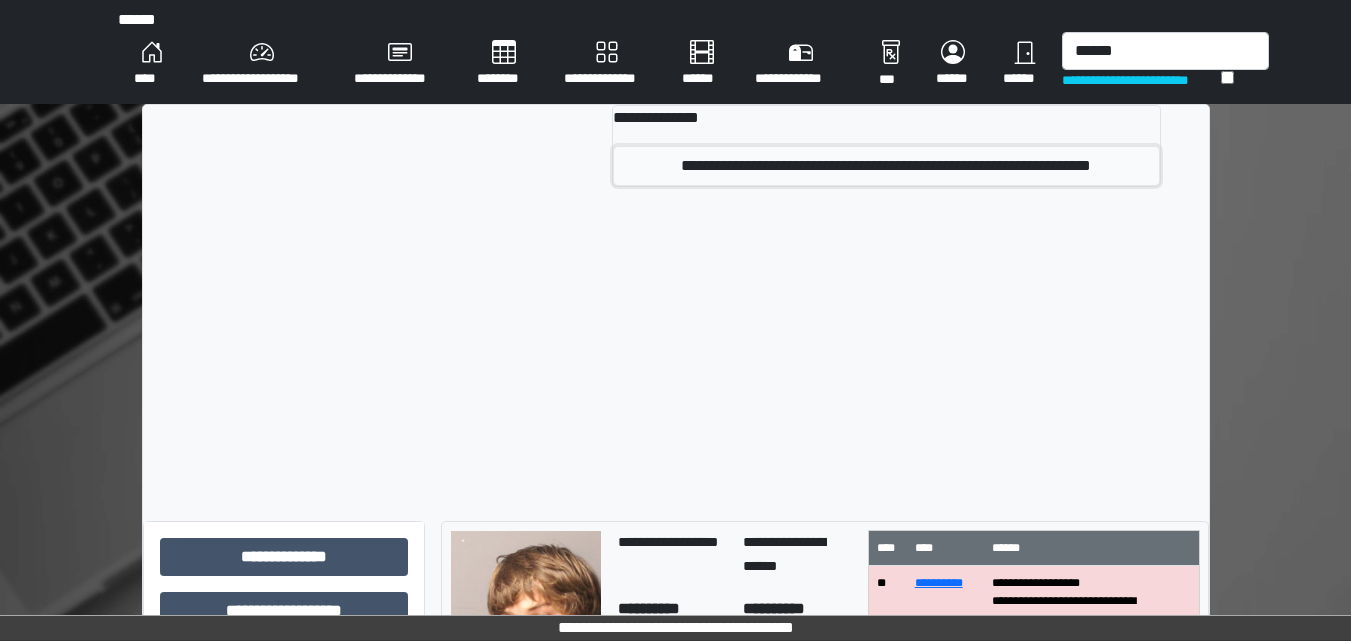 click on "**********" at bounding box center [886, 166] 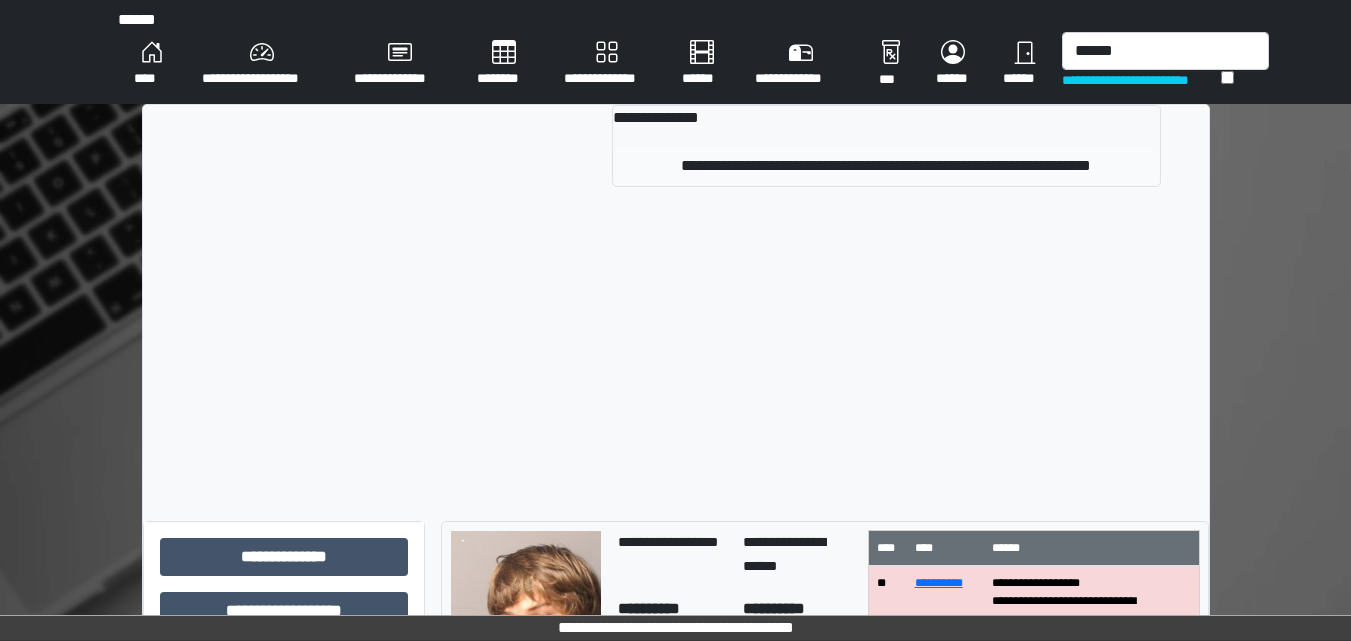 type 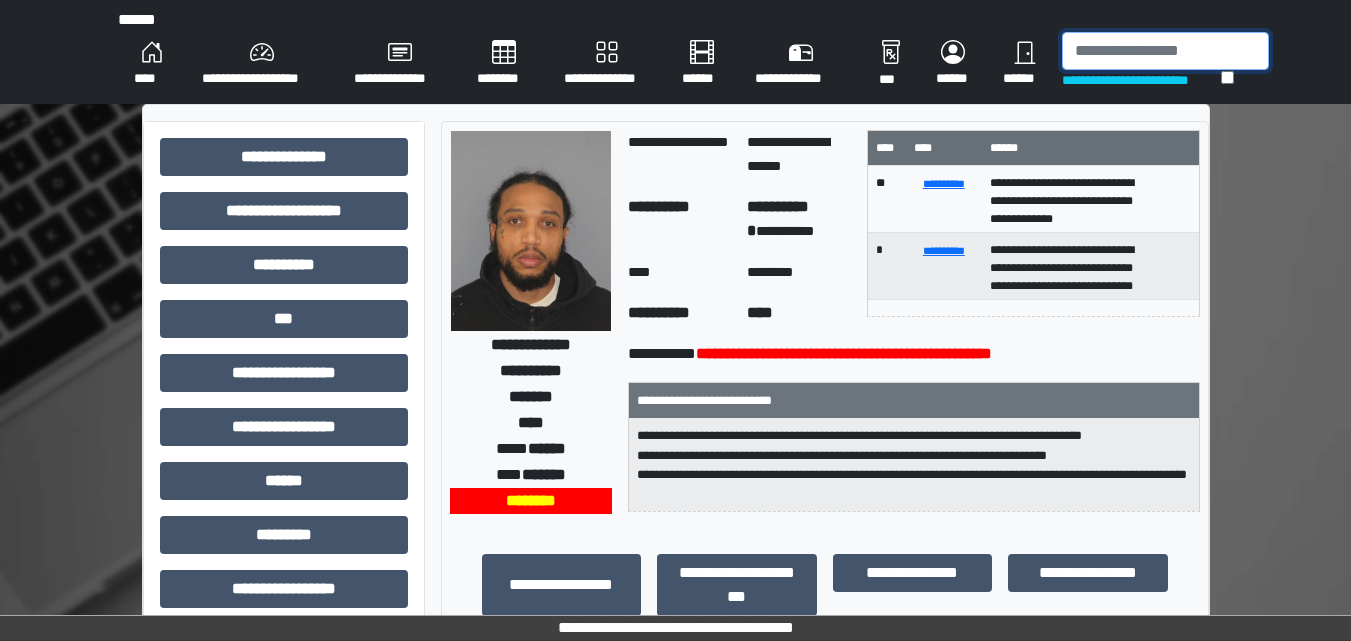 click at bounding box center (1165, 51) 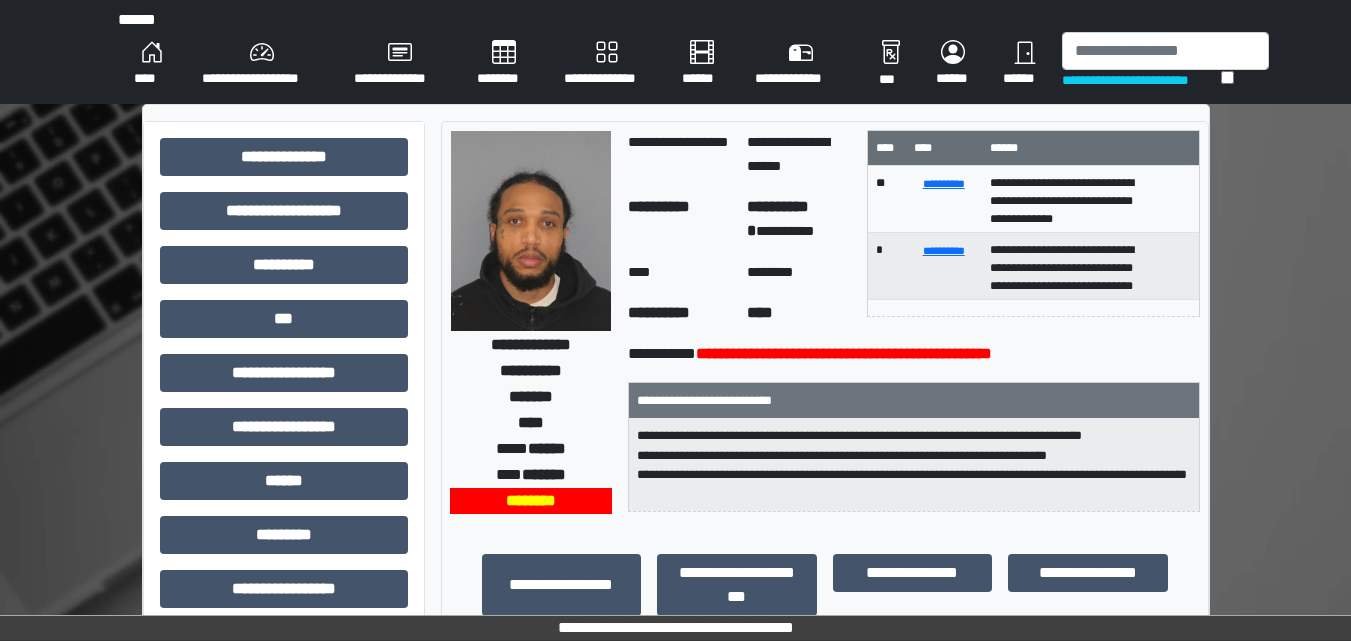click on "**********" at bounding box center (262, 64) 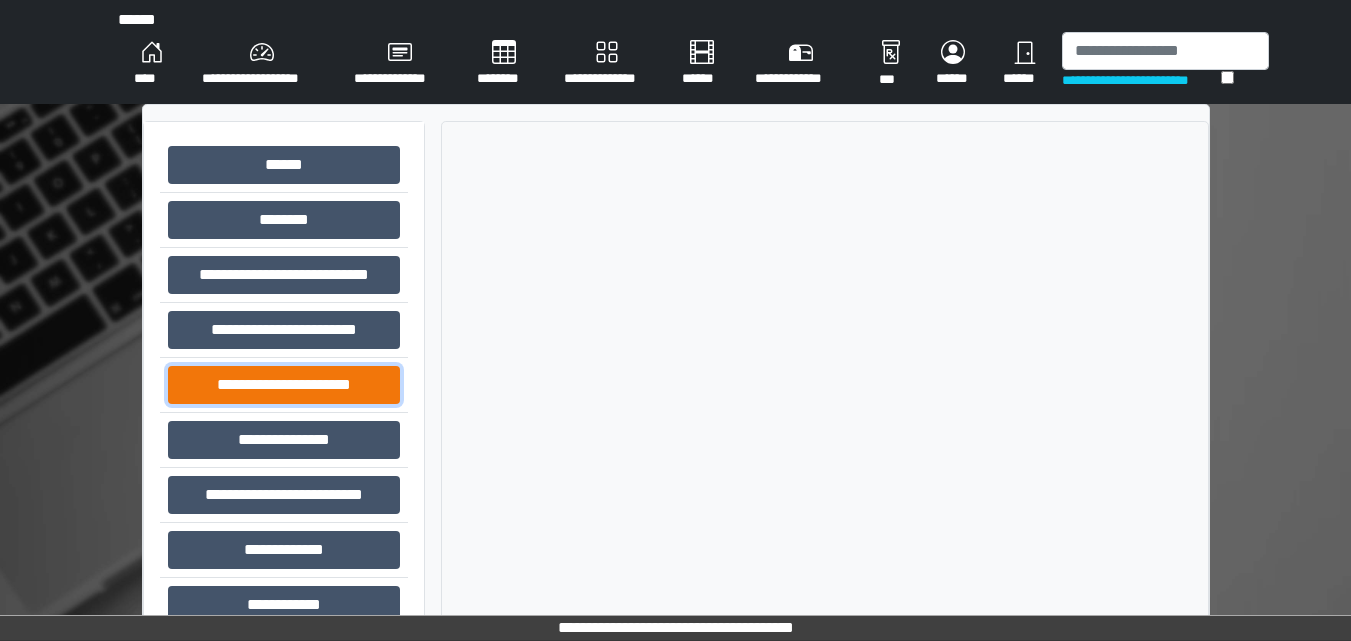 click on "**********" at bounding box center [284, 385] 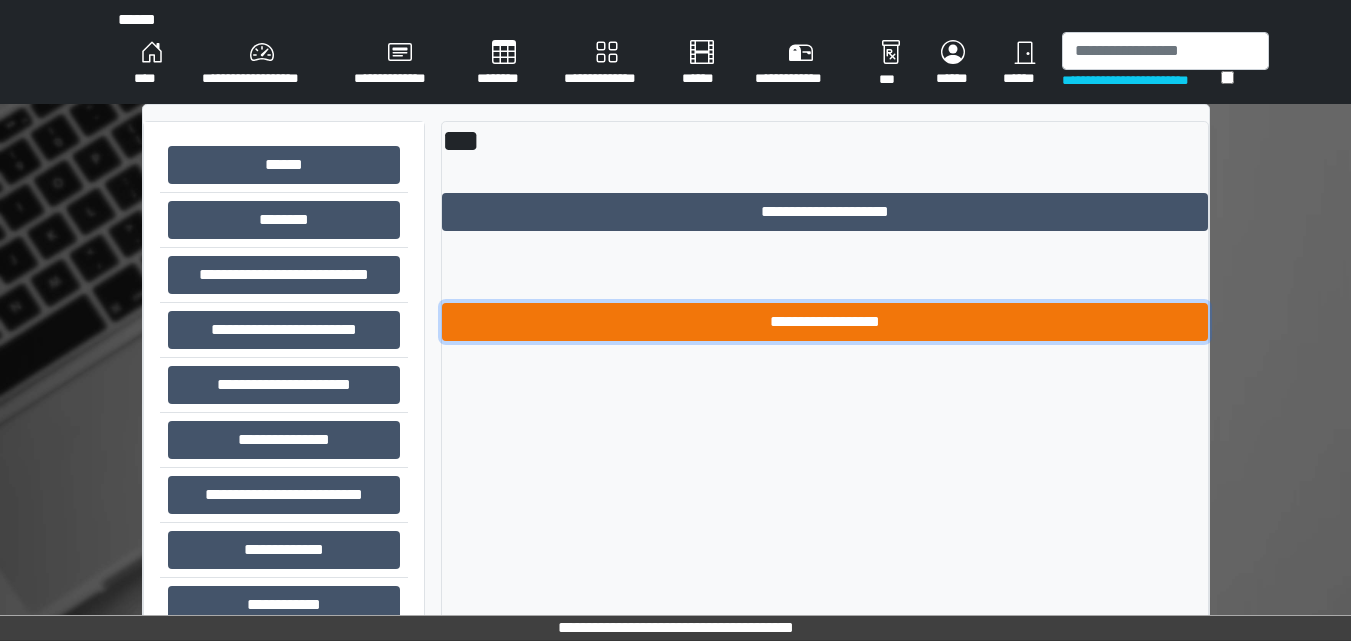 click on "**********" at bounding box center (825, 322) 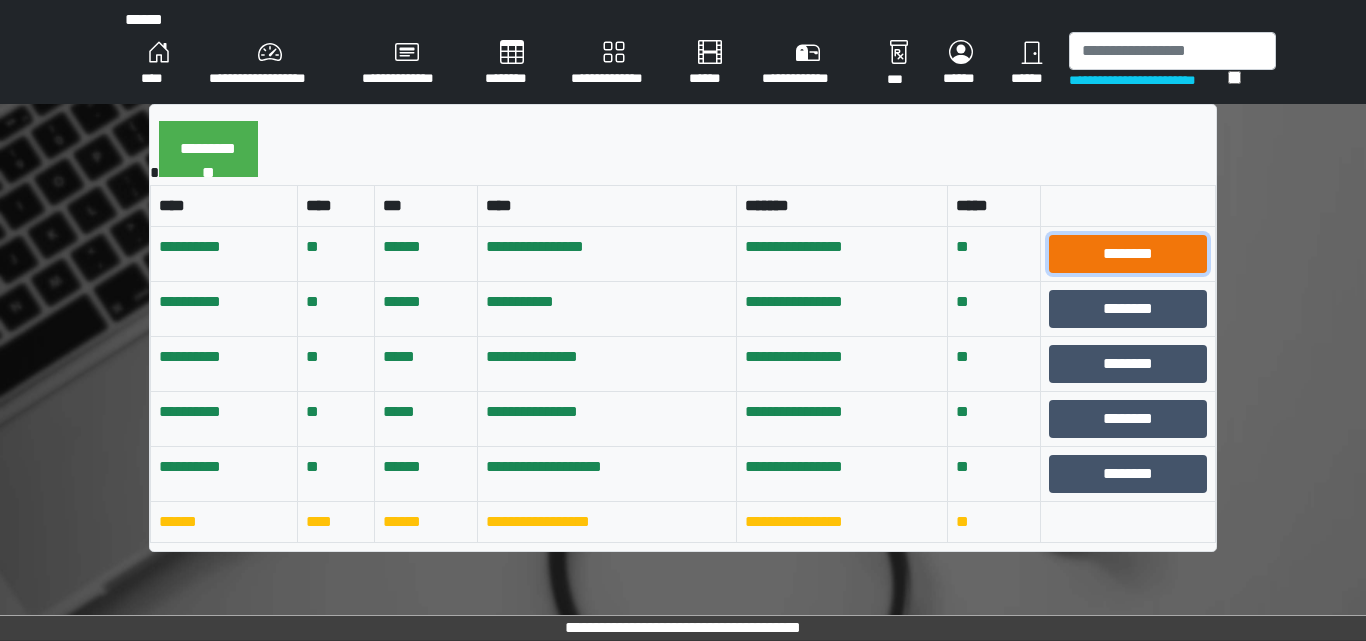 click on "********" at bounding box center [1128, 254] 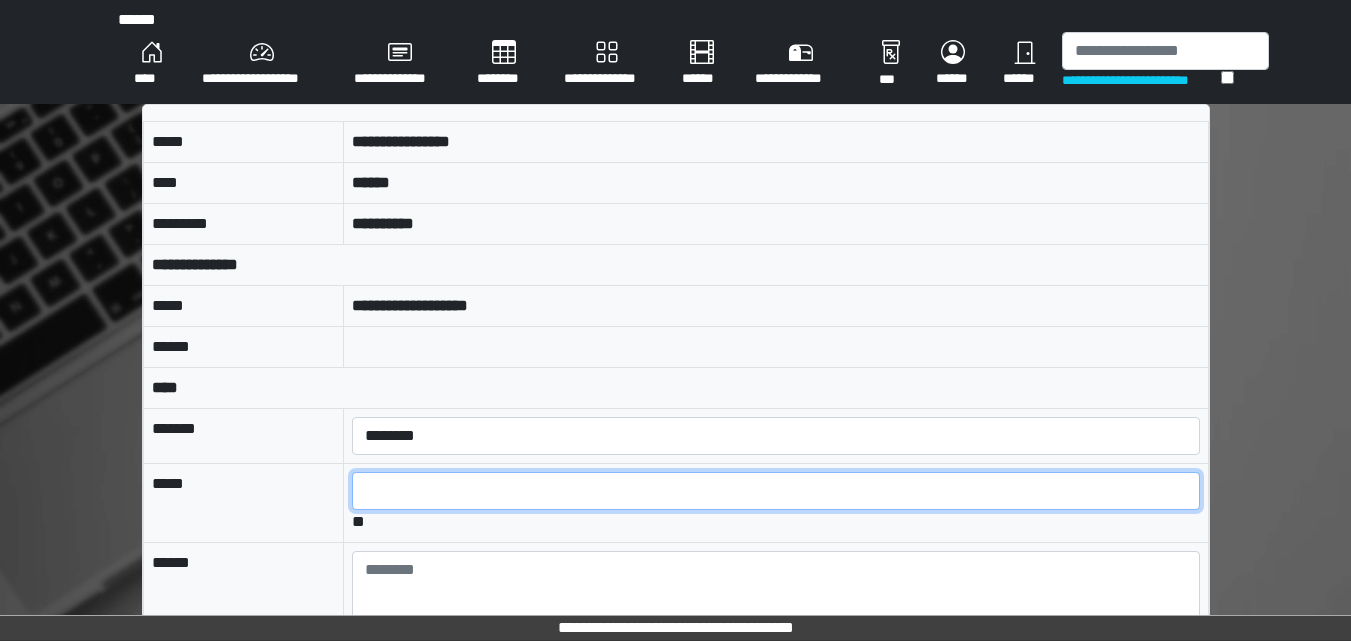 click at bounding box center [775, 491] 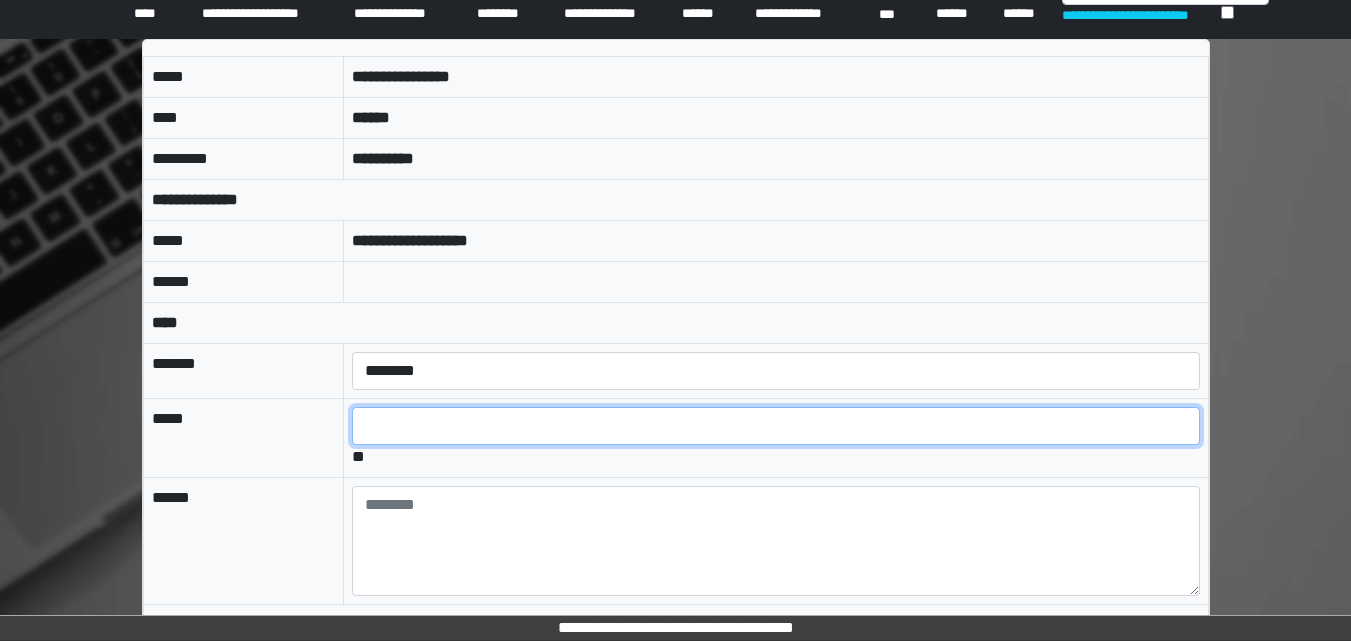 scroll, scrollTop: 158, scrollLeft: 0, axis: vertical 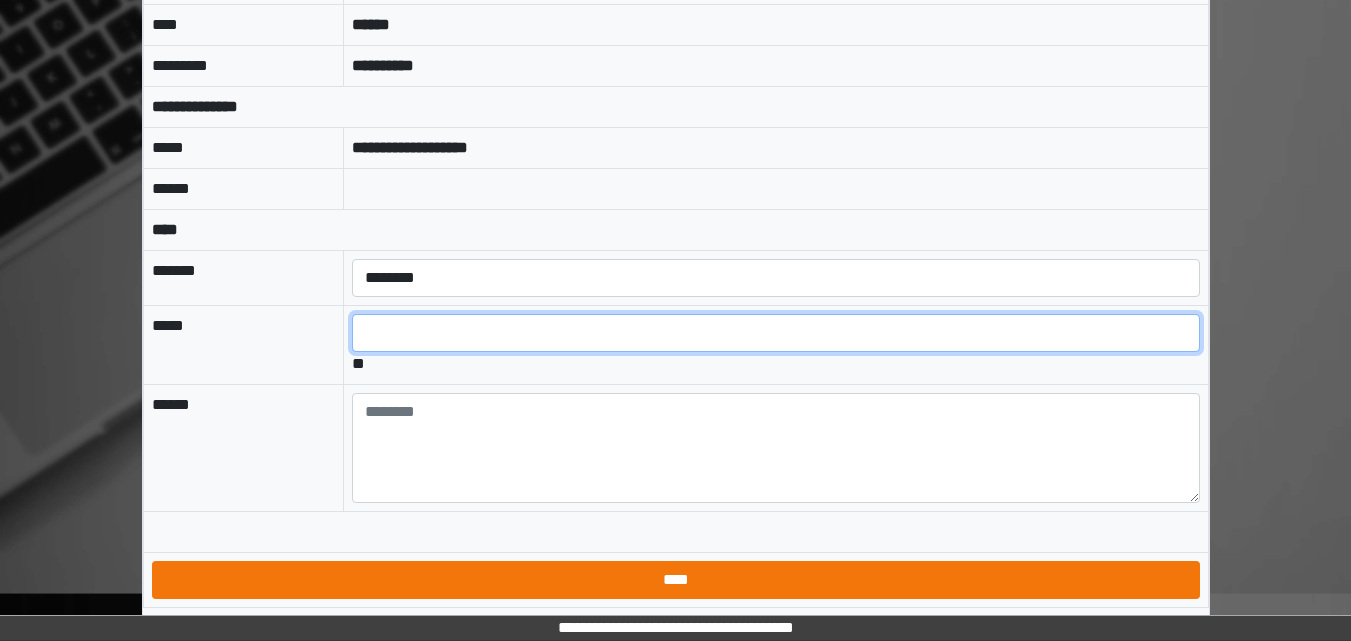 type on "*" 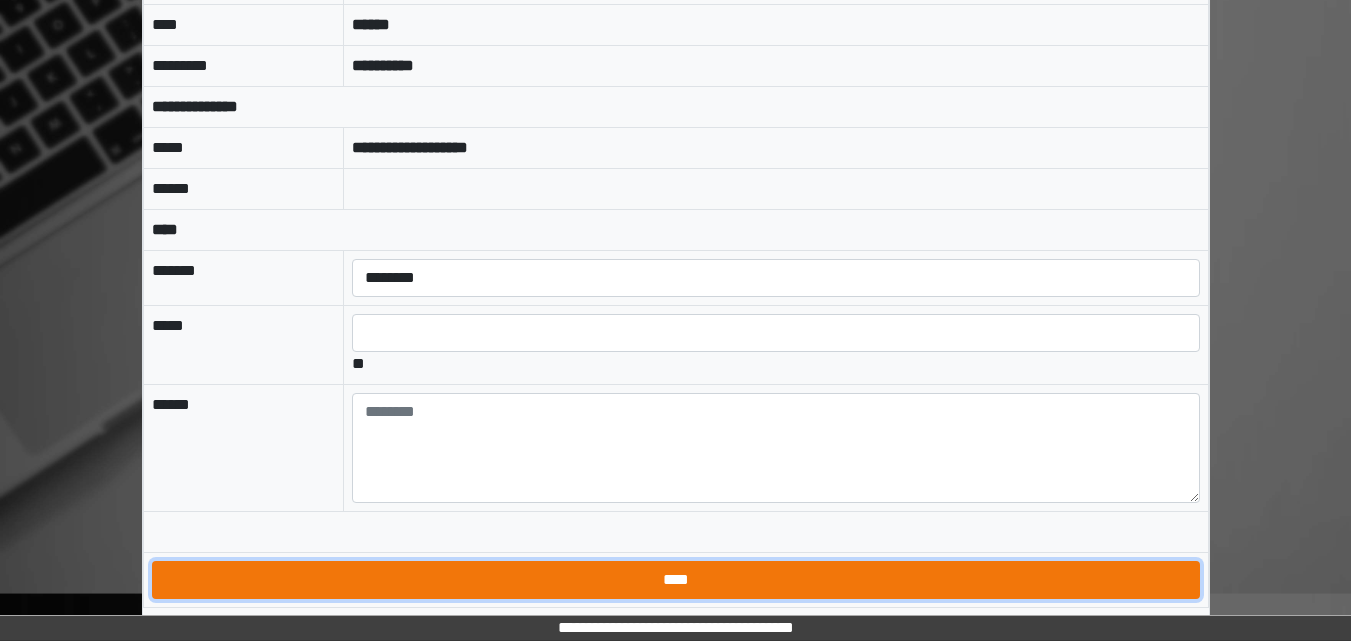 click on "****" at bounding box center (676, 580) 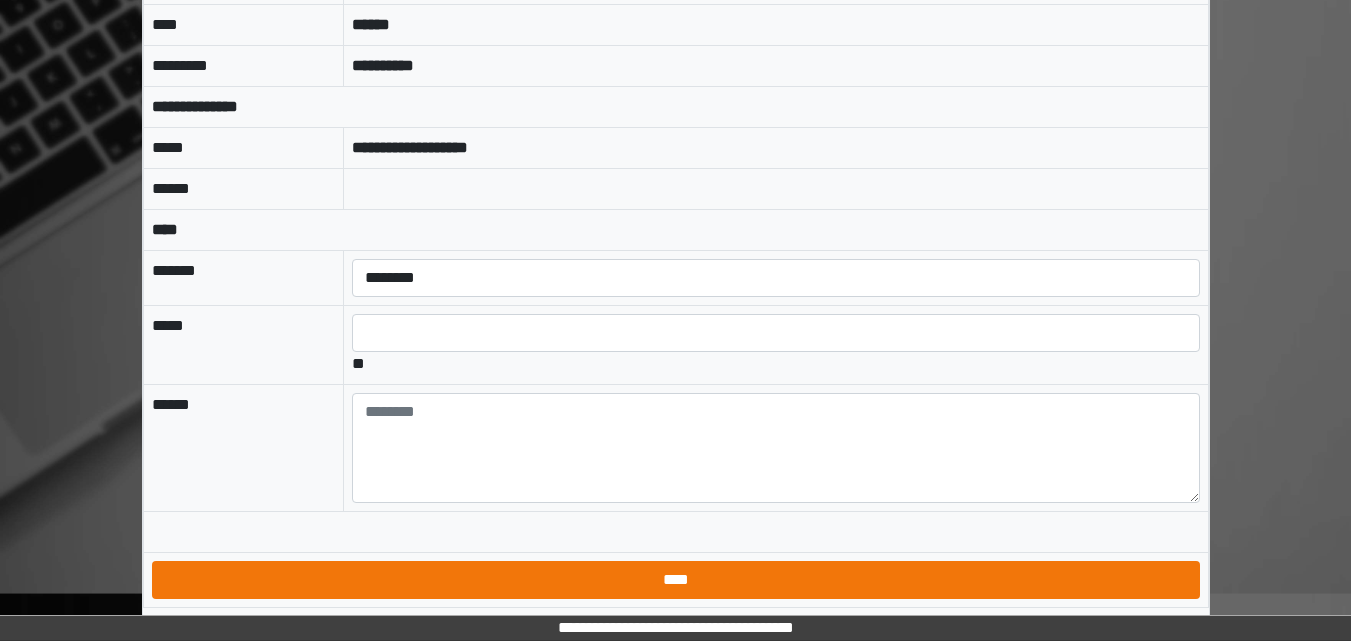 scroll, scrollTop: 0, scrollLeft: 0, axis: both 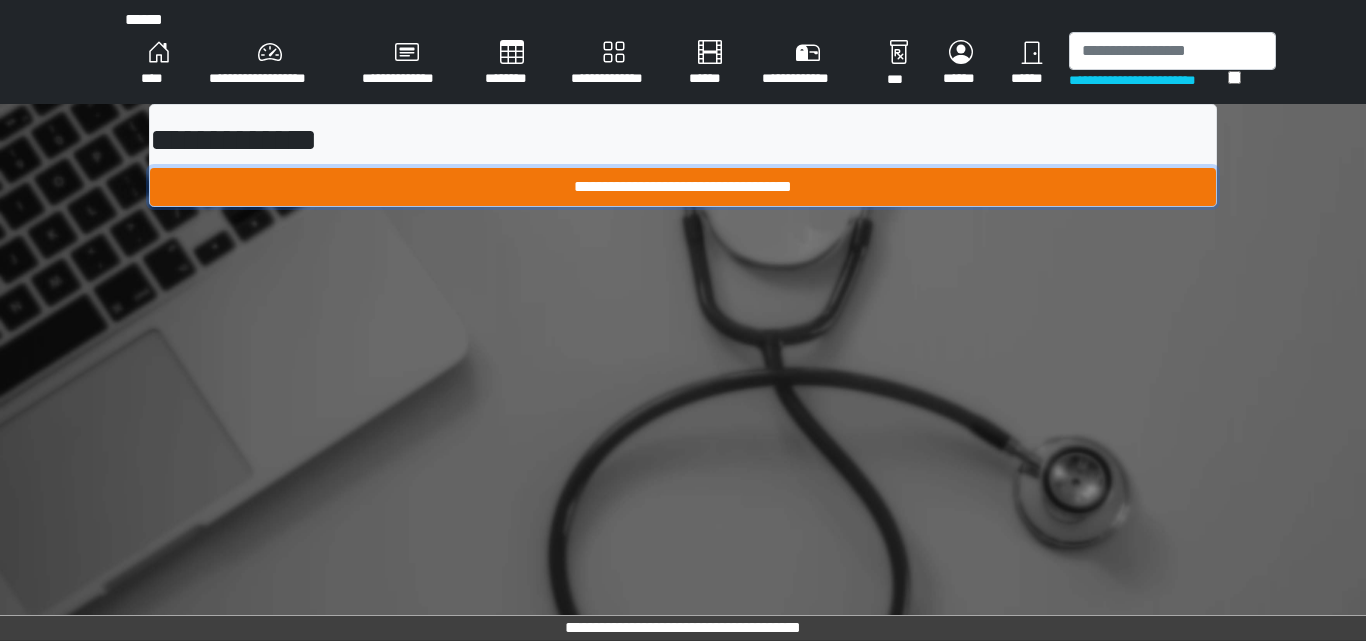 click on "**********" at bounding box center [683, 187] 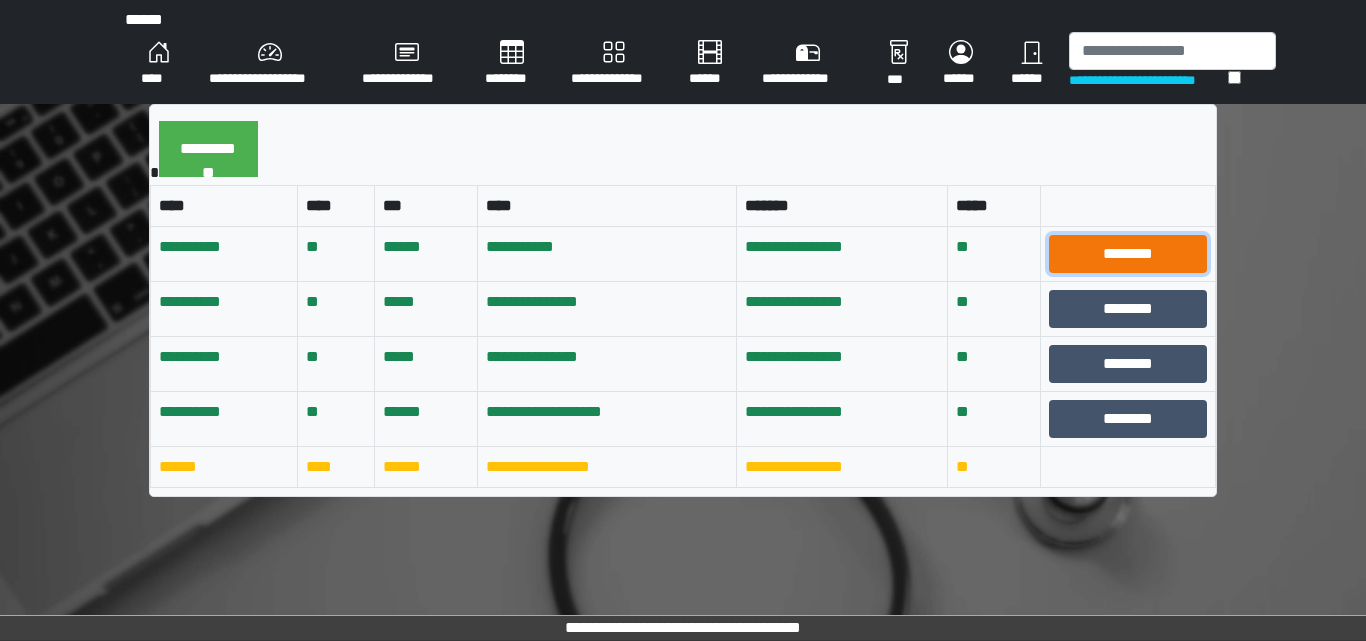 click on "********" at bounding box center (1128, 254) 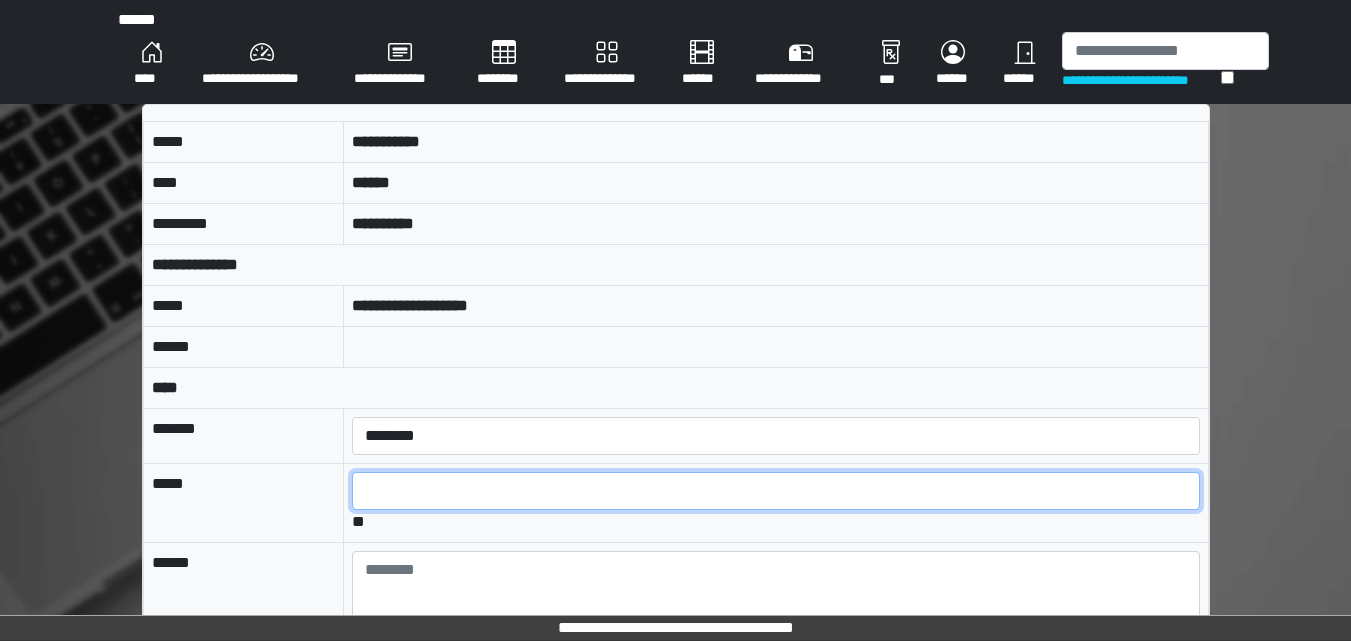 click at bounding box center [775, 491] 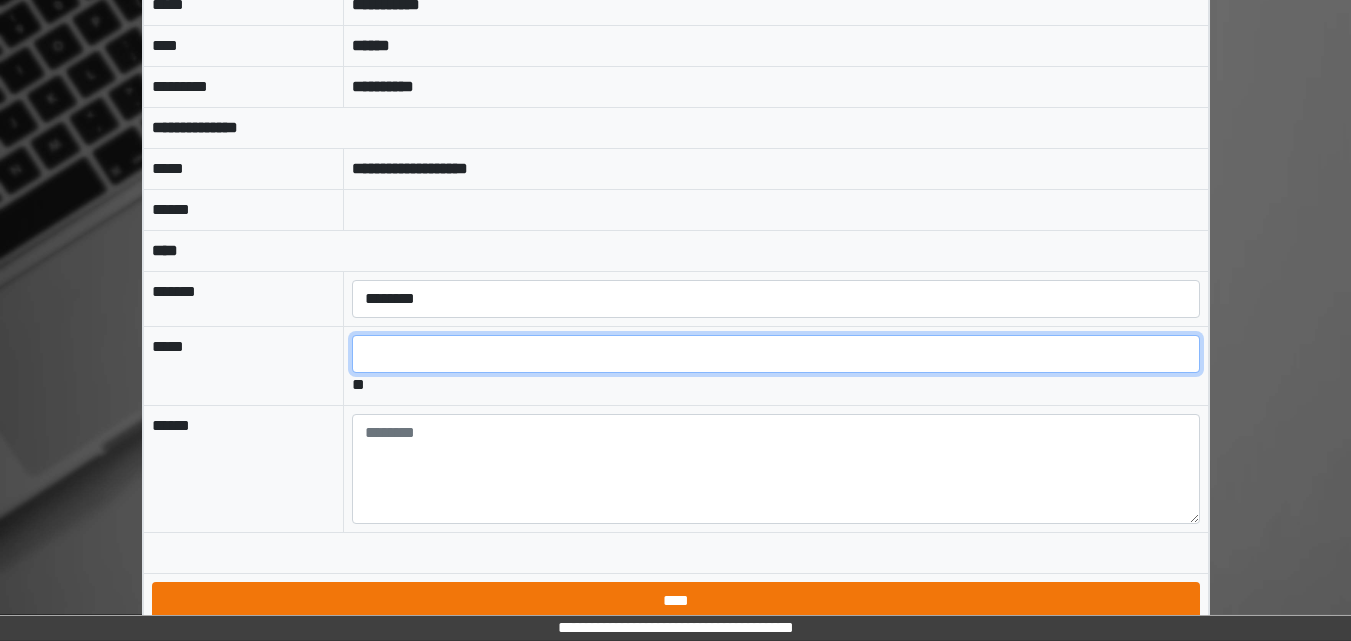 scroll, scrollTop: 158, scrollLeft: 0, axis: vertical 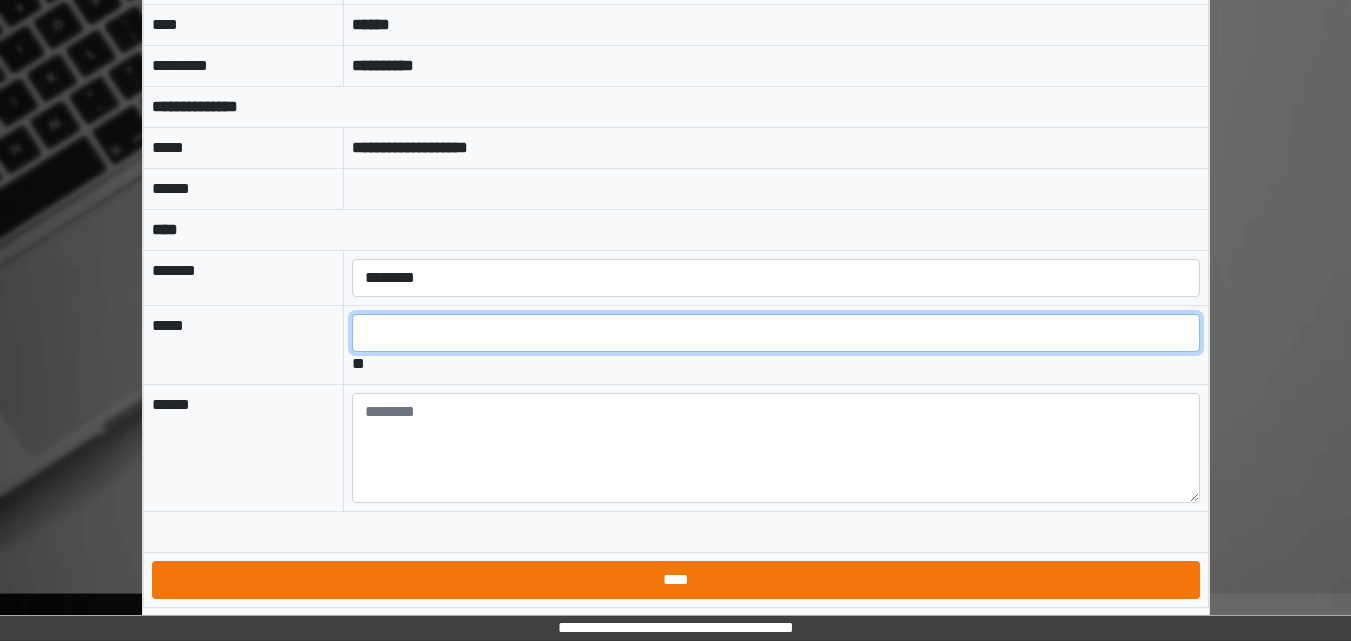 type on "*" 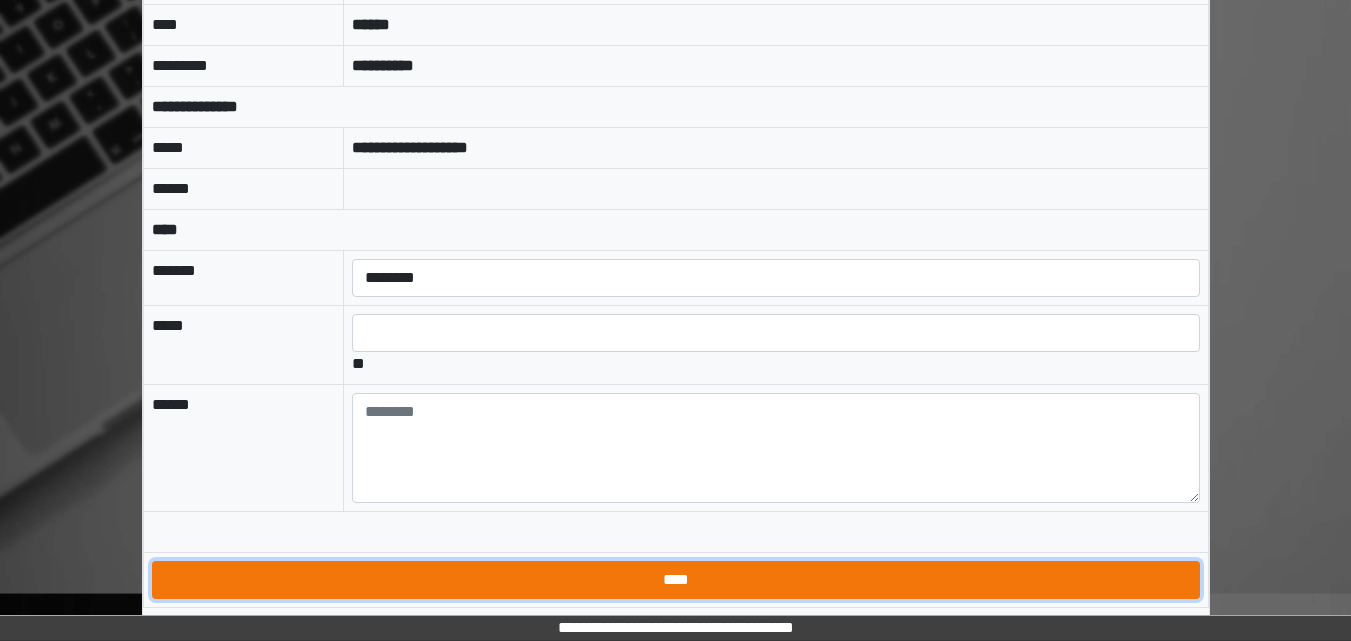 click on "****" at bounding box center (676, 580) 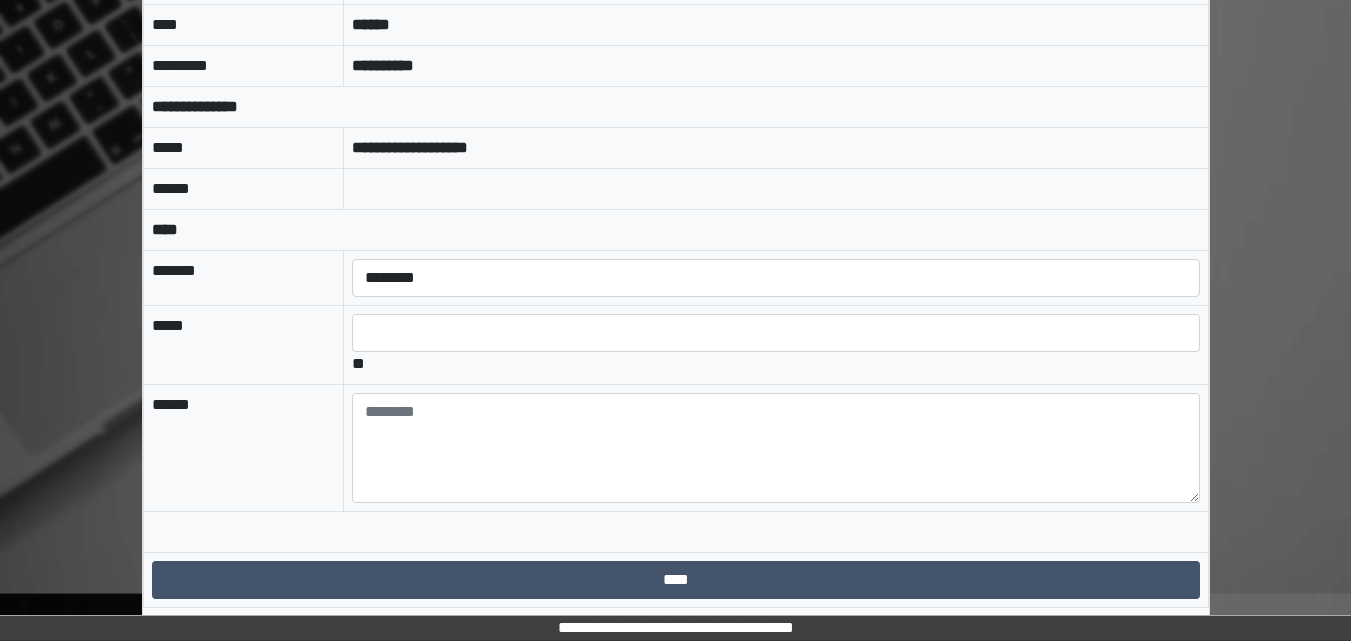 scroll, scrollTop: 0, scrollLeft: 0, axis: both 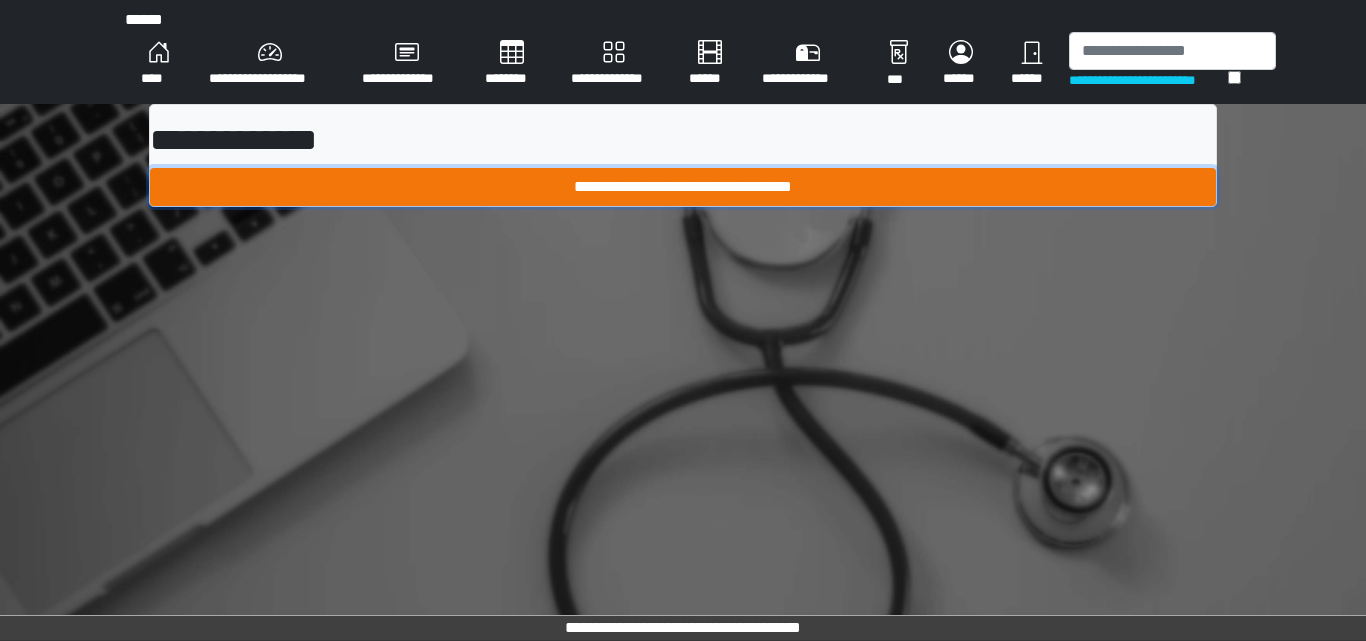 click on "**********" at bounding box center [683, 187] 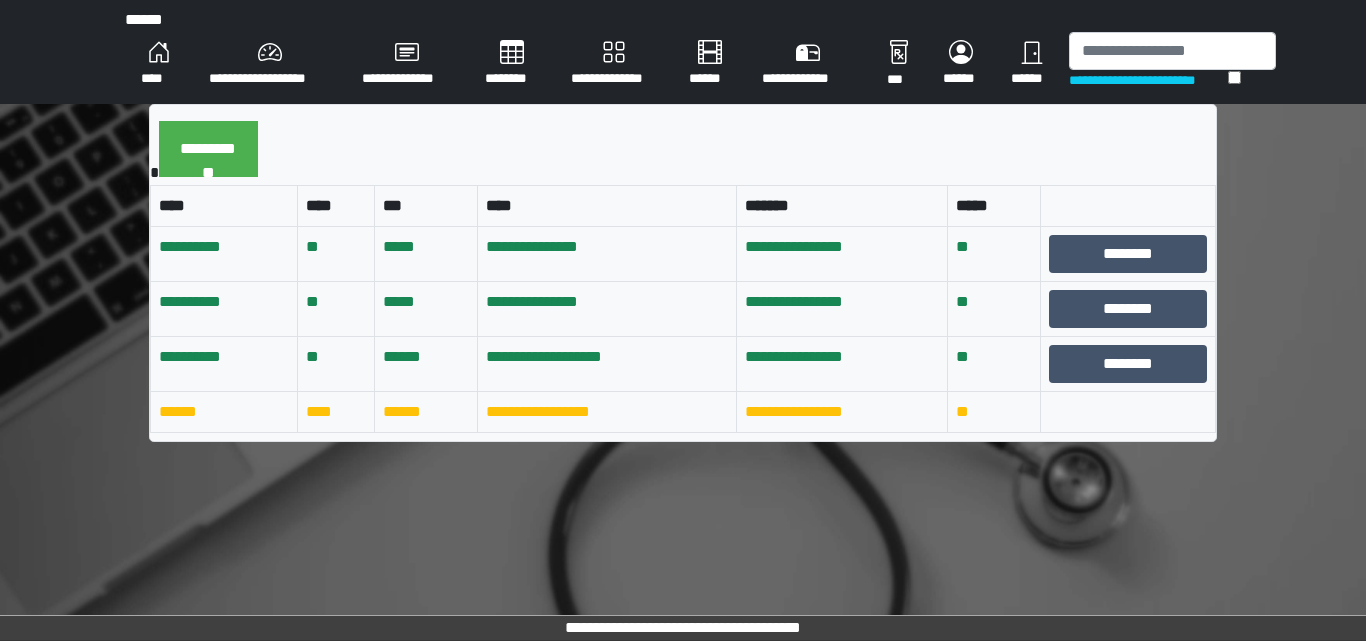 click on "**********" at bounding box center (607, 254) 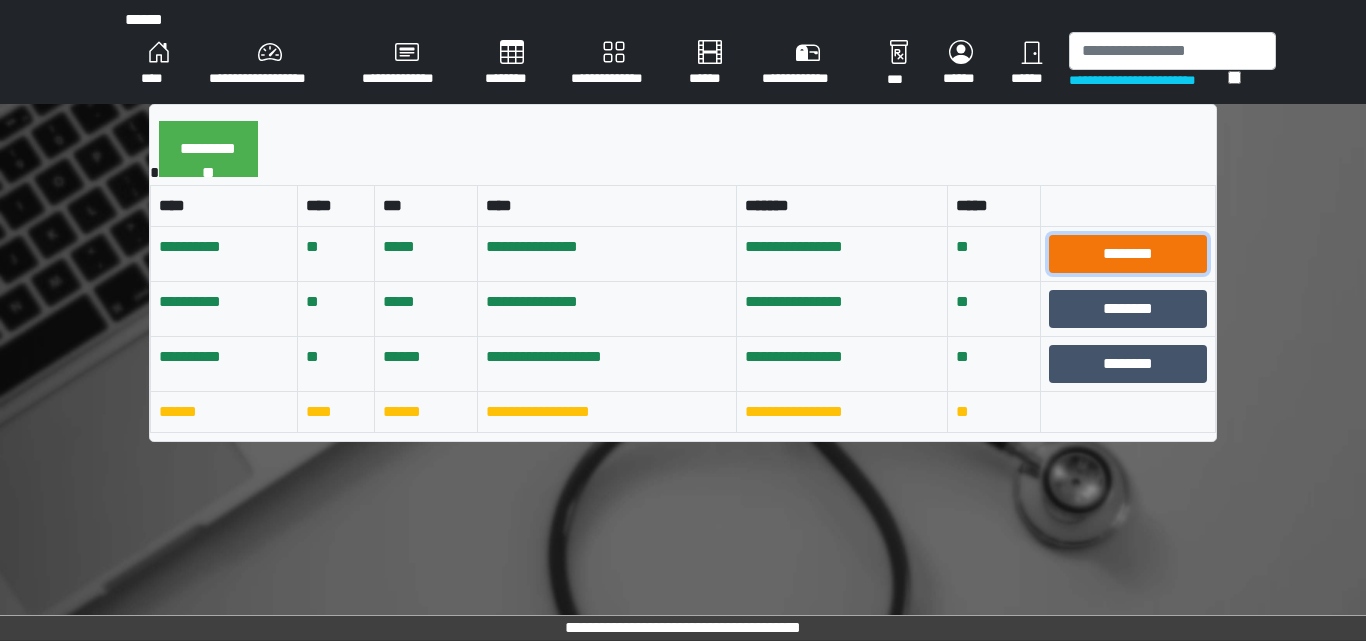 click on "********" at bounding box center (1128, 254) 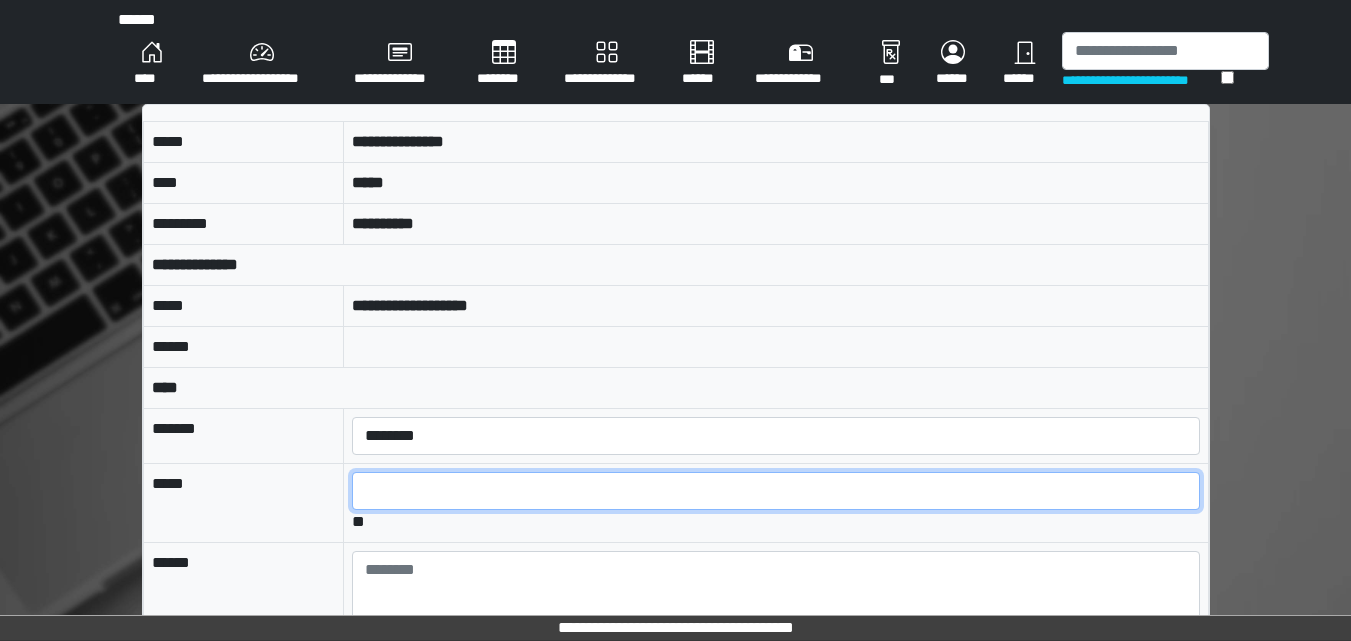 click at bounding box center (775, 491) 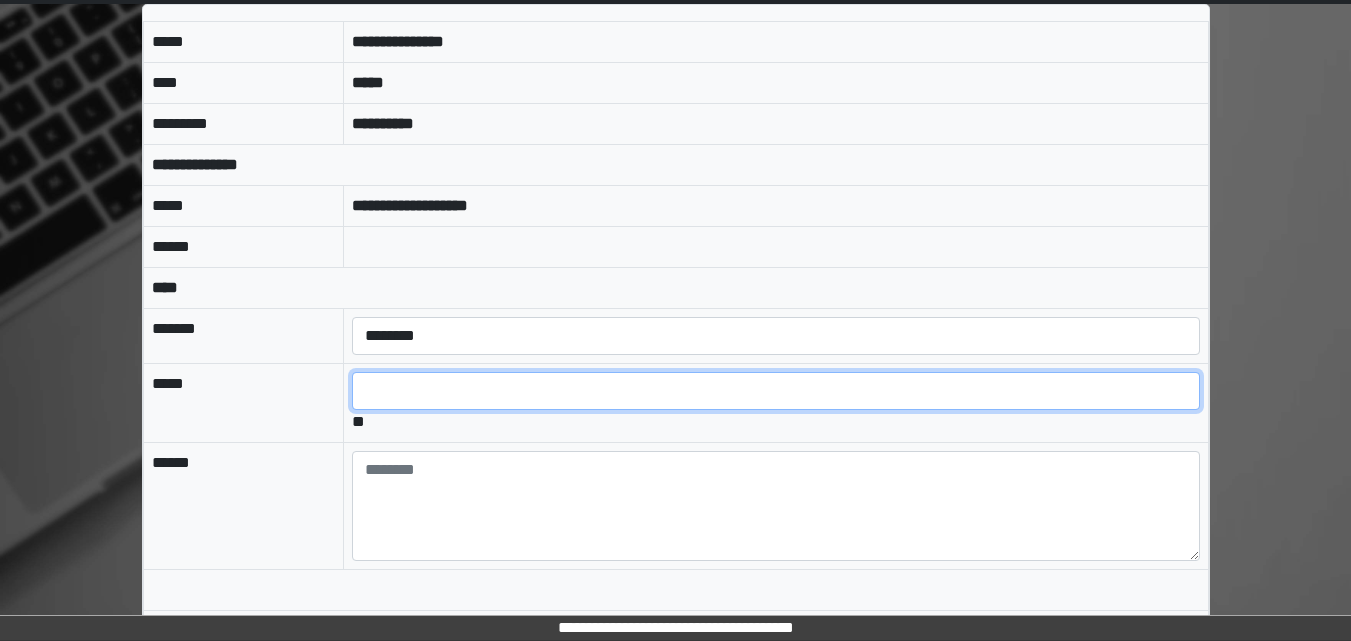 scroll, scrollTop: 158, scrollLeft: 0, axis: vertical 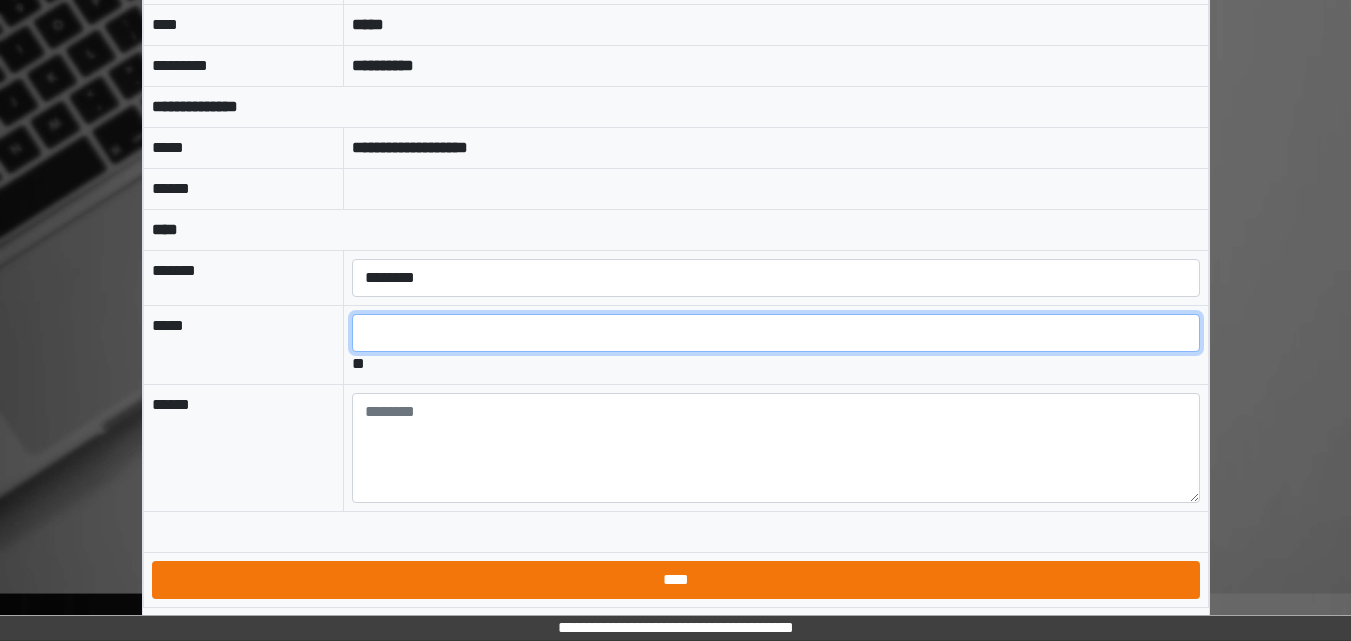 type on "*" 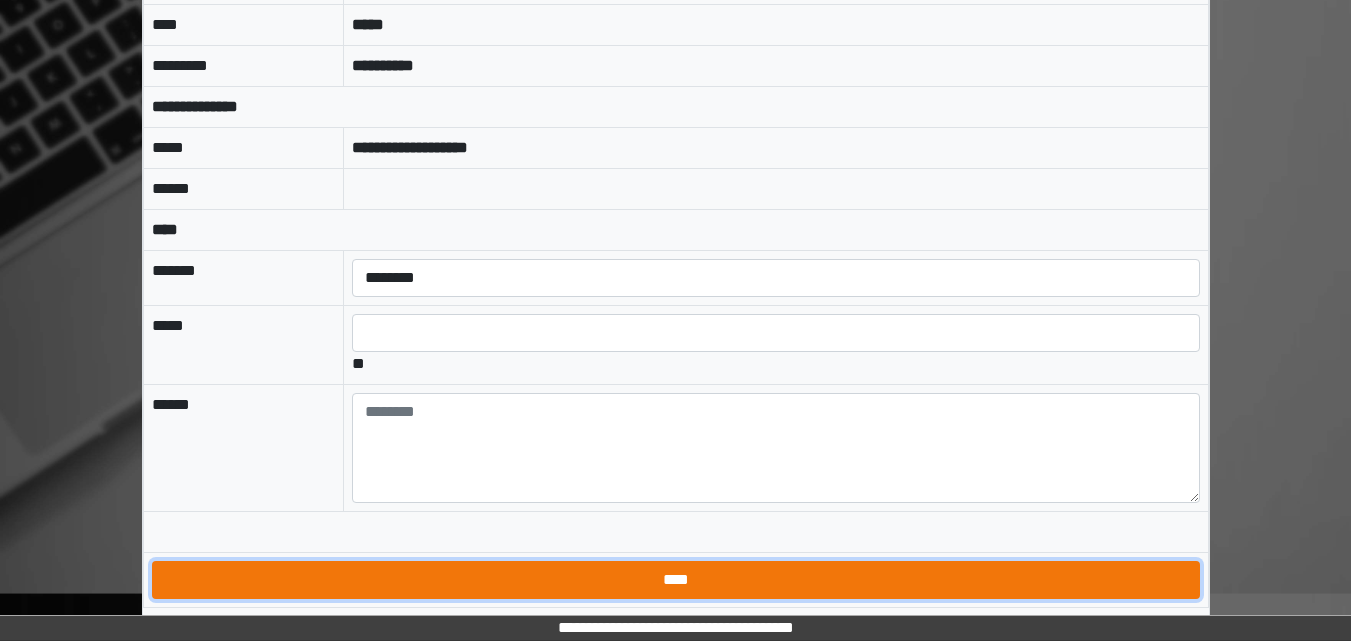 click on "****" at bounding box center (676, 580) 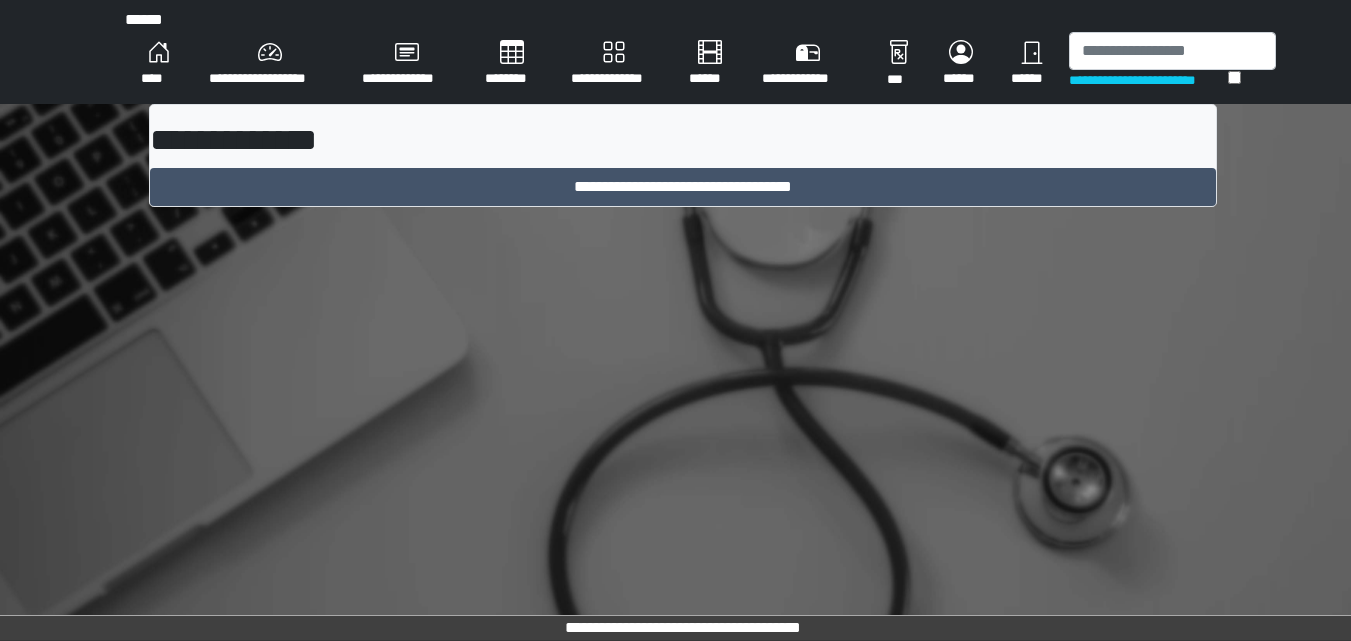scroll, scrollTop: 0, scrollLeft: 0, axis: both 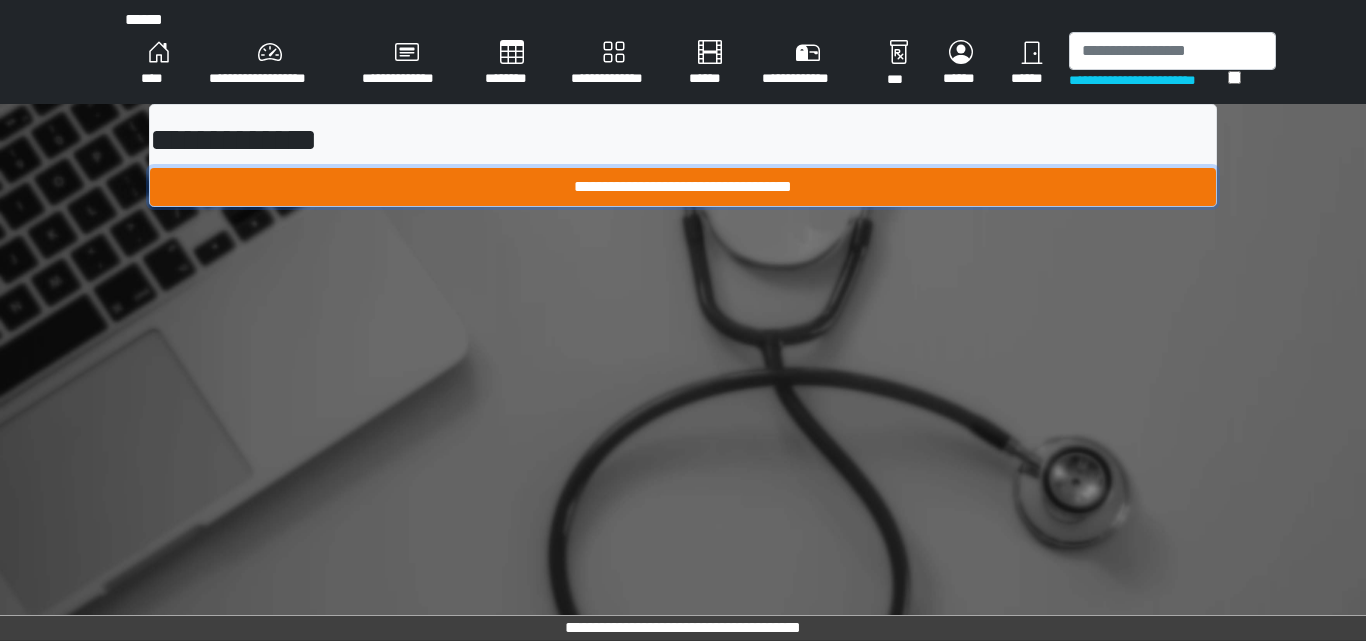 click on "**********" at bounding box center (683, 187) 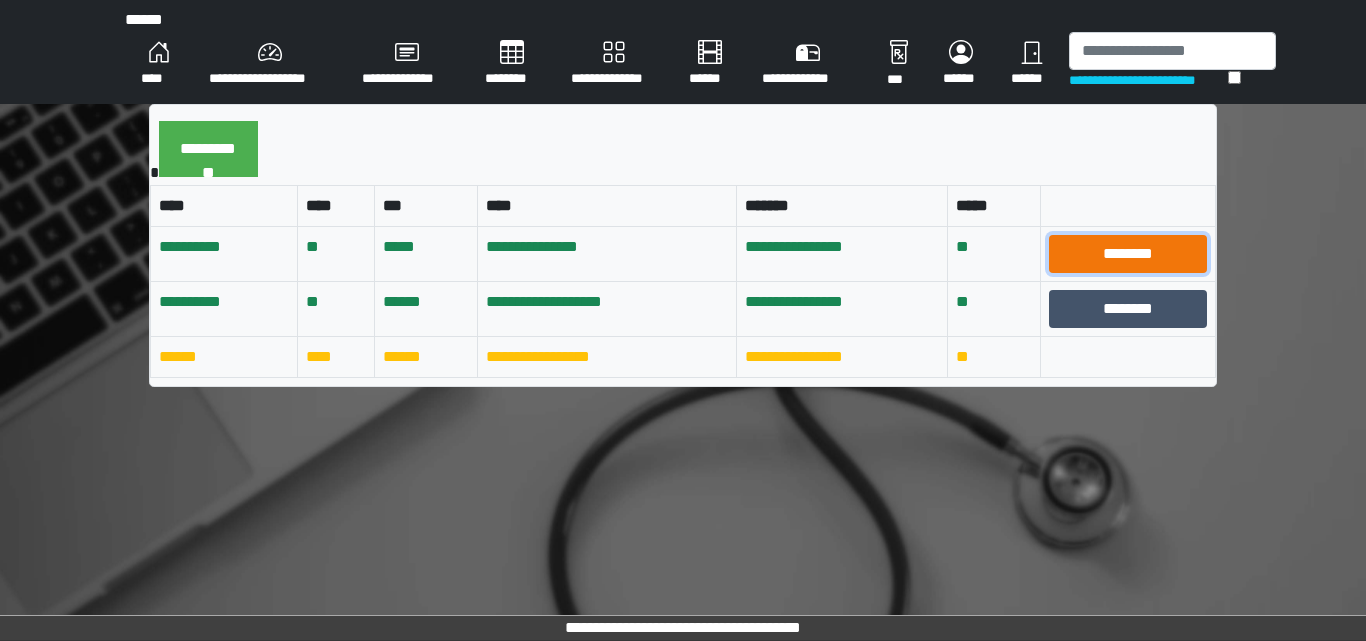 click on "********" at bounding box center [1128, 254] 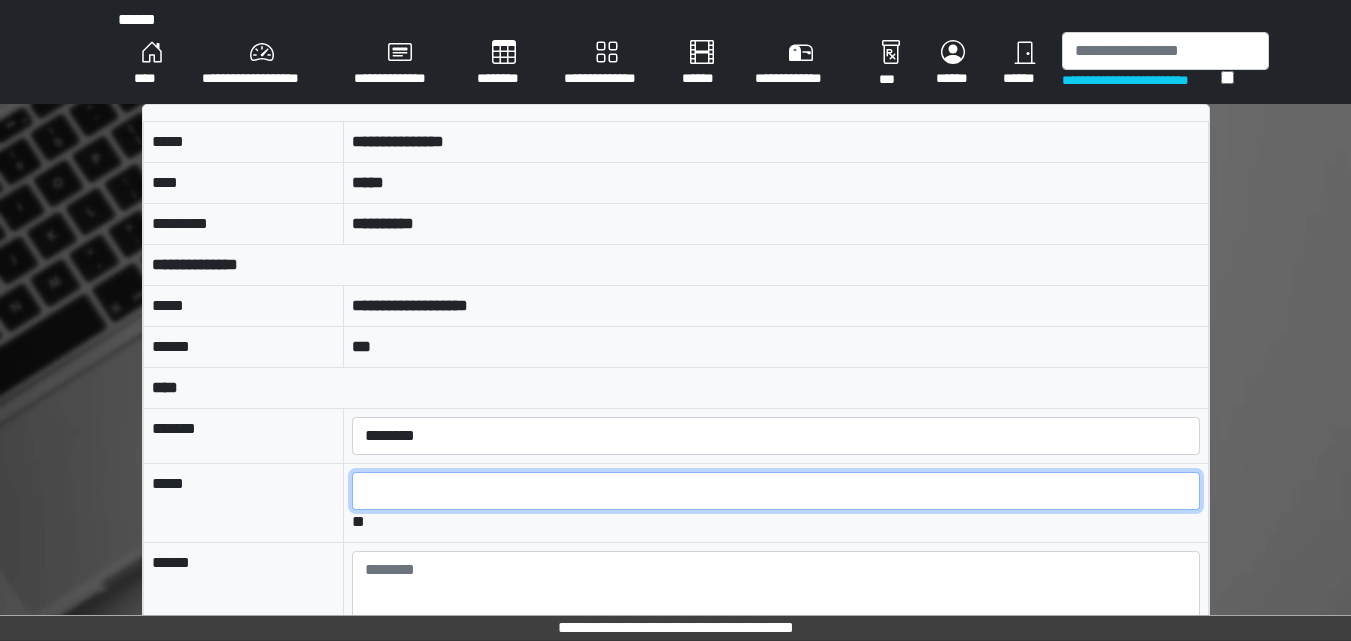 click at bounding box center (775, 491) 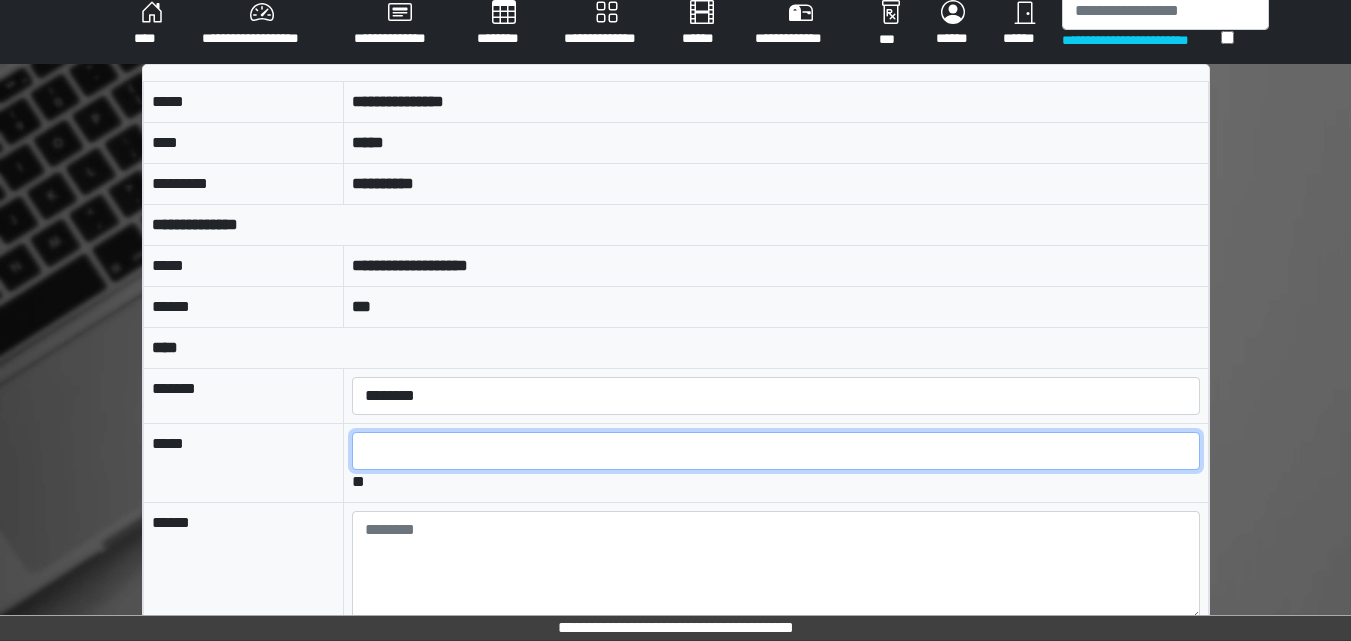 scroll, scrollTop: 158, scrollLeft: 0, axis: vertical 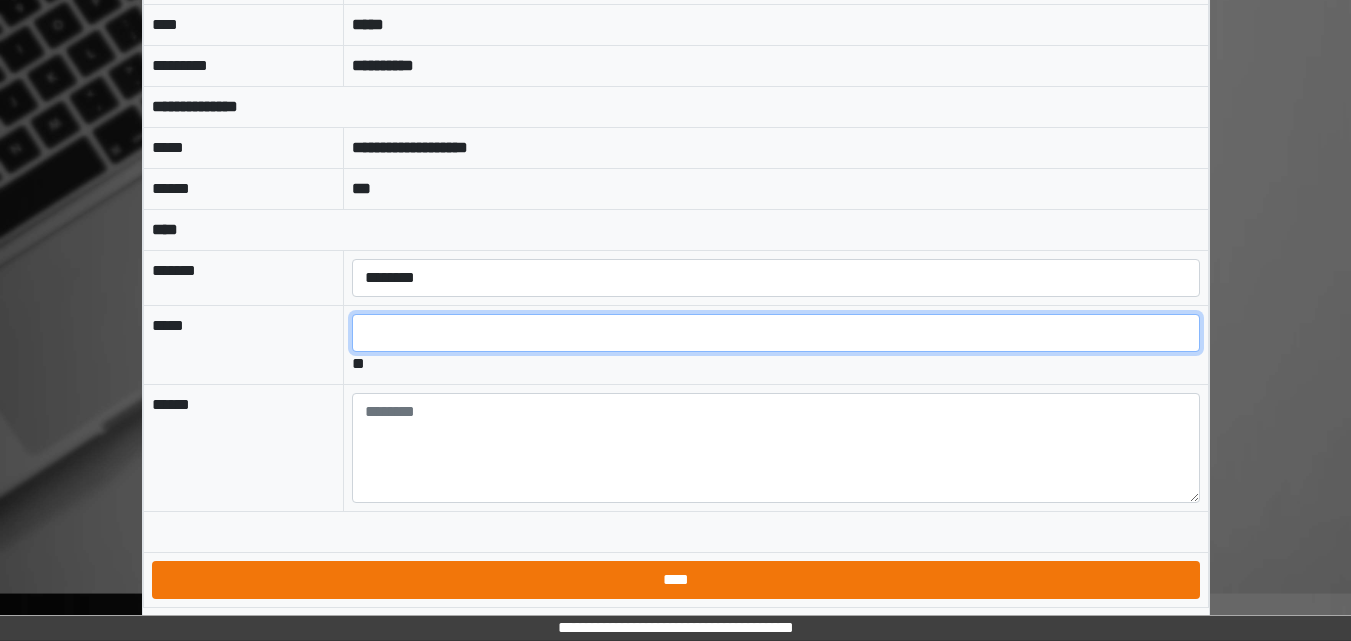 type on "*" 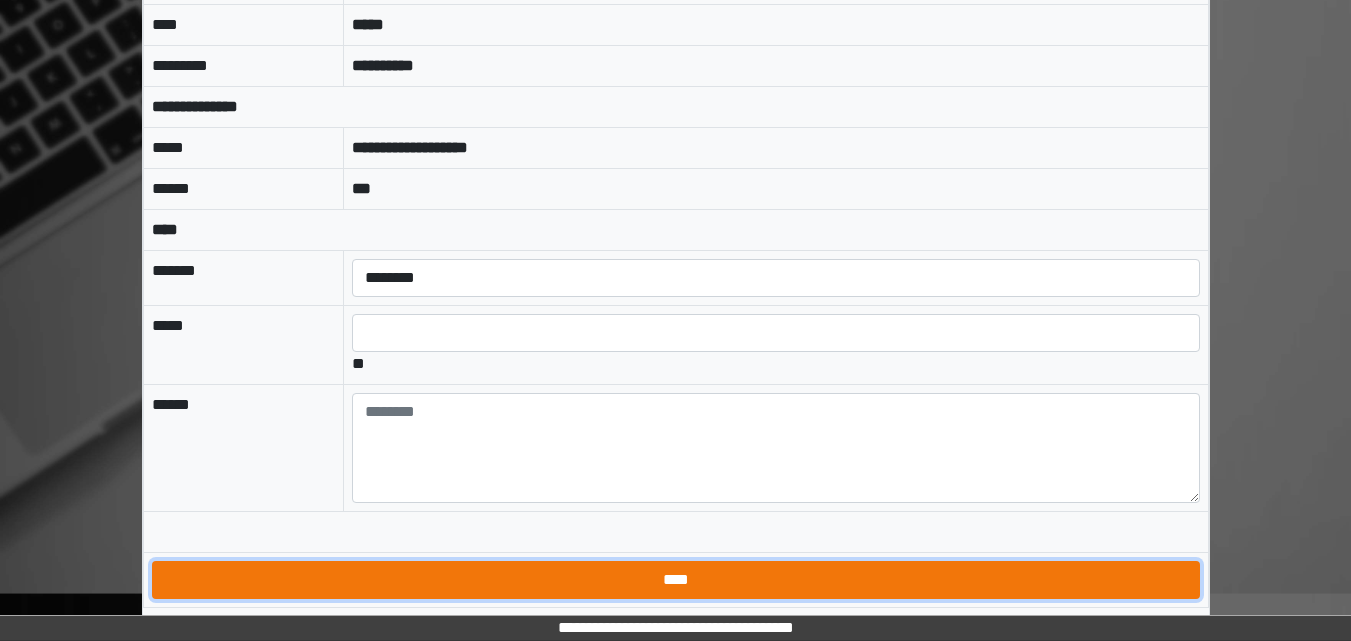 click on "****" at bounding box center [676, 580] 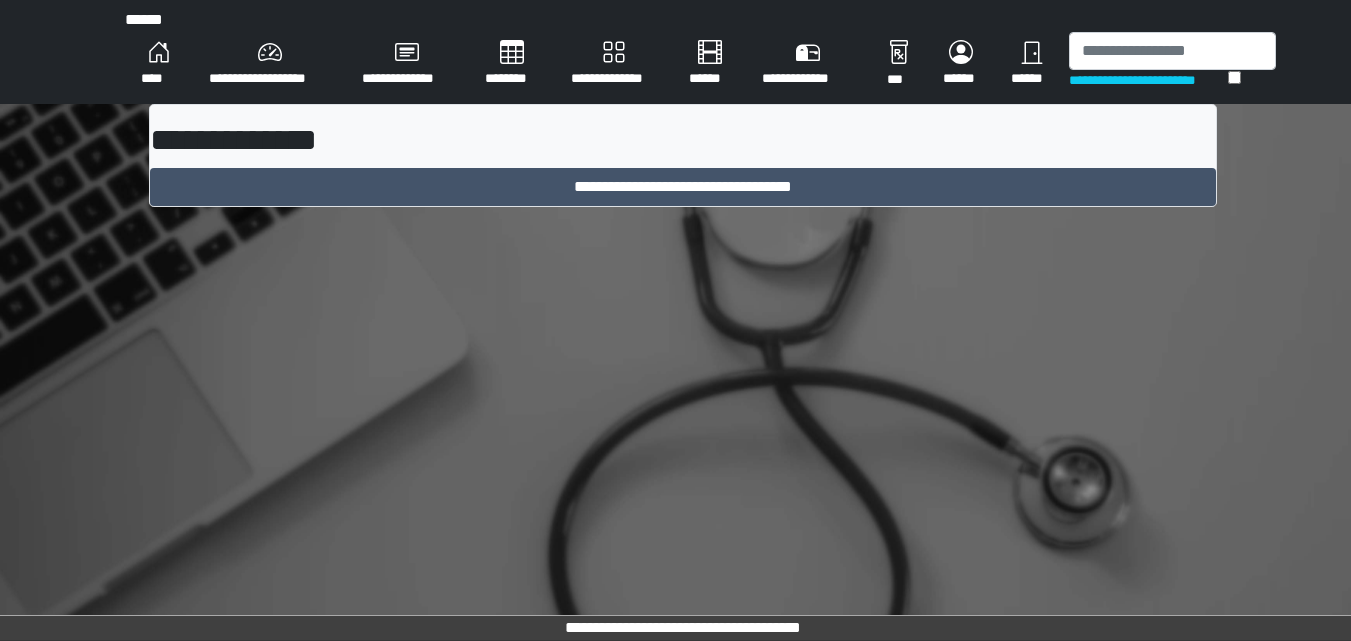 scroll, scrollTop: 0, scrollLeft: 0, axis: both 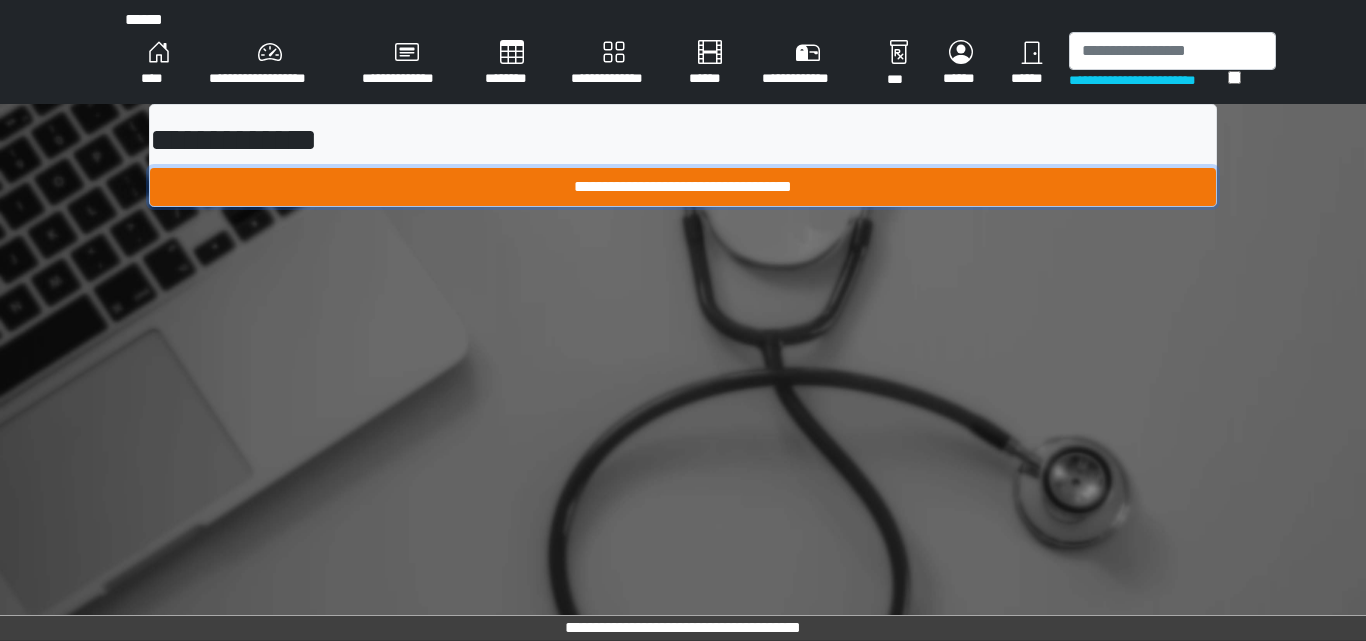 click on "**********" at bounding box center [683, 187] 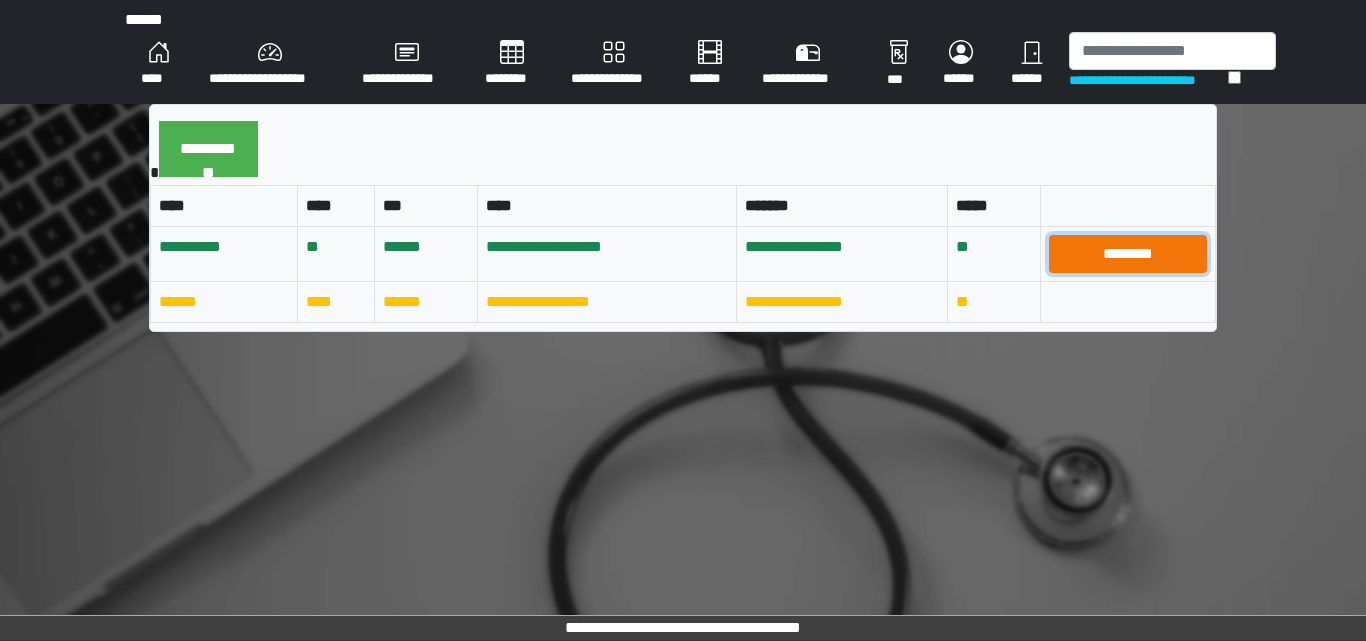 click on "********" at bounding box center (1128, 254) 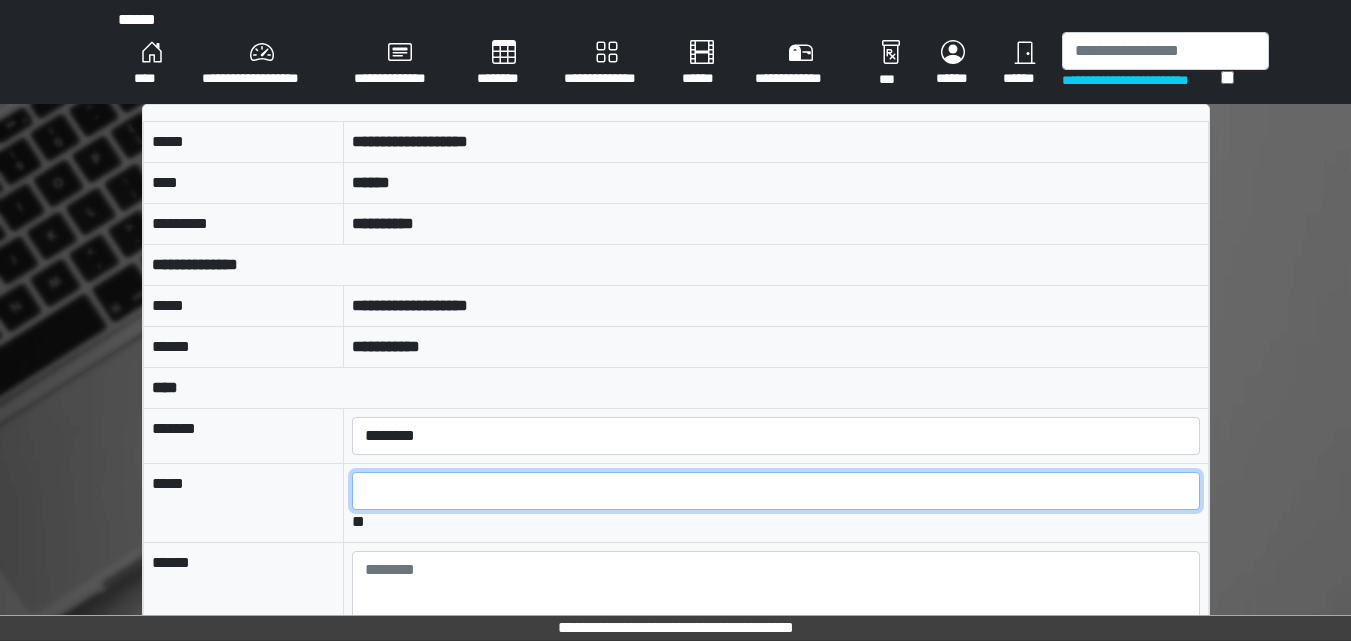 click at bounding box center (775, 491) 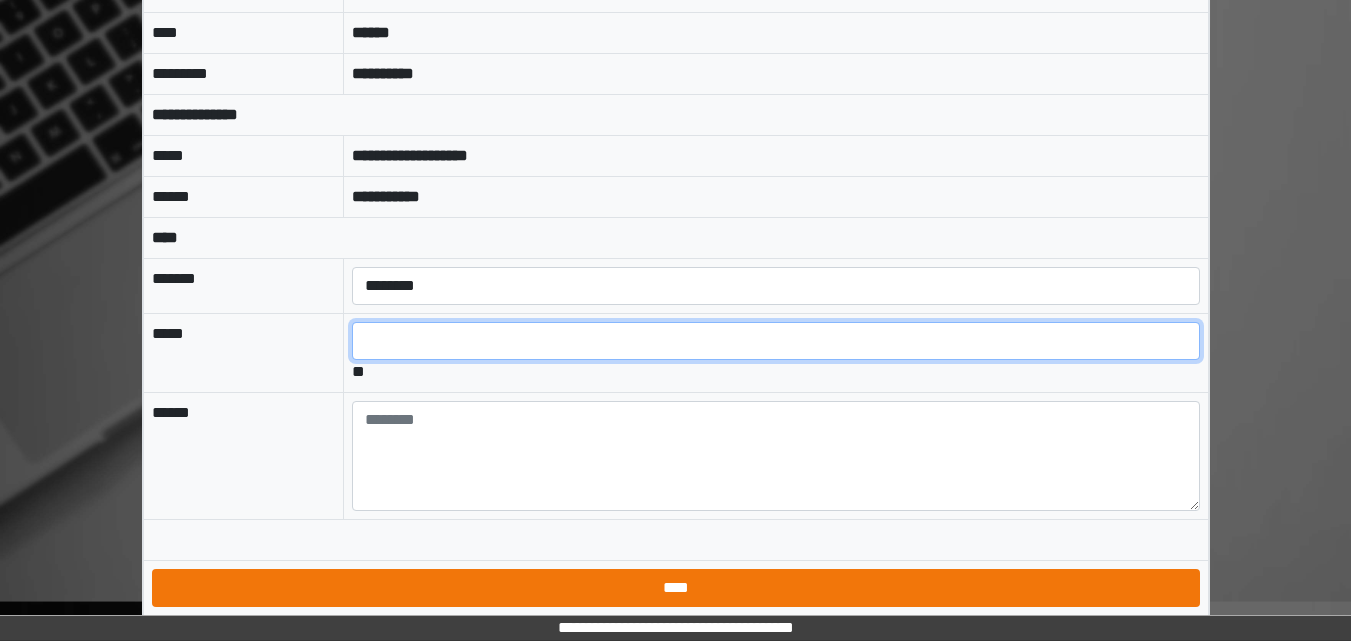 scroll, scrollTop: 158, scrollLeft: 0, axis: vertical 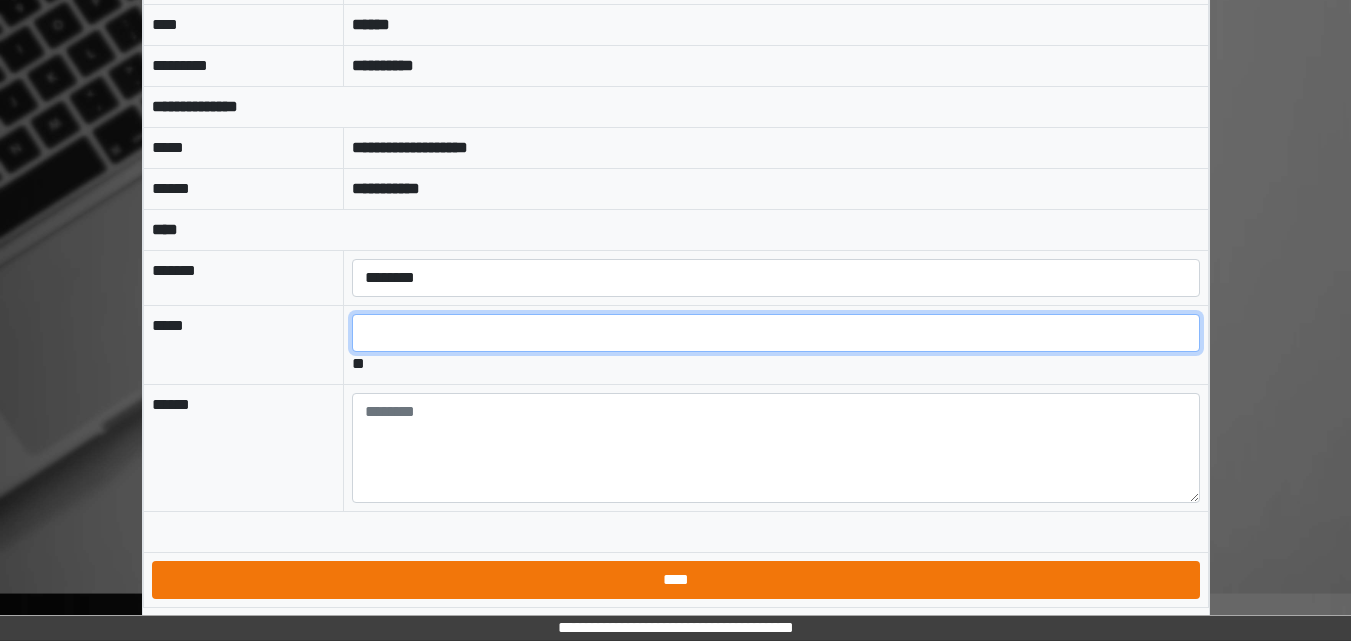 type on "*" 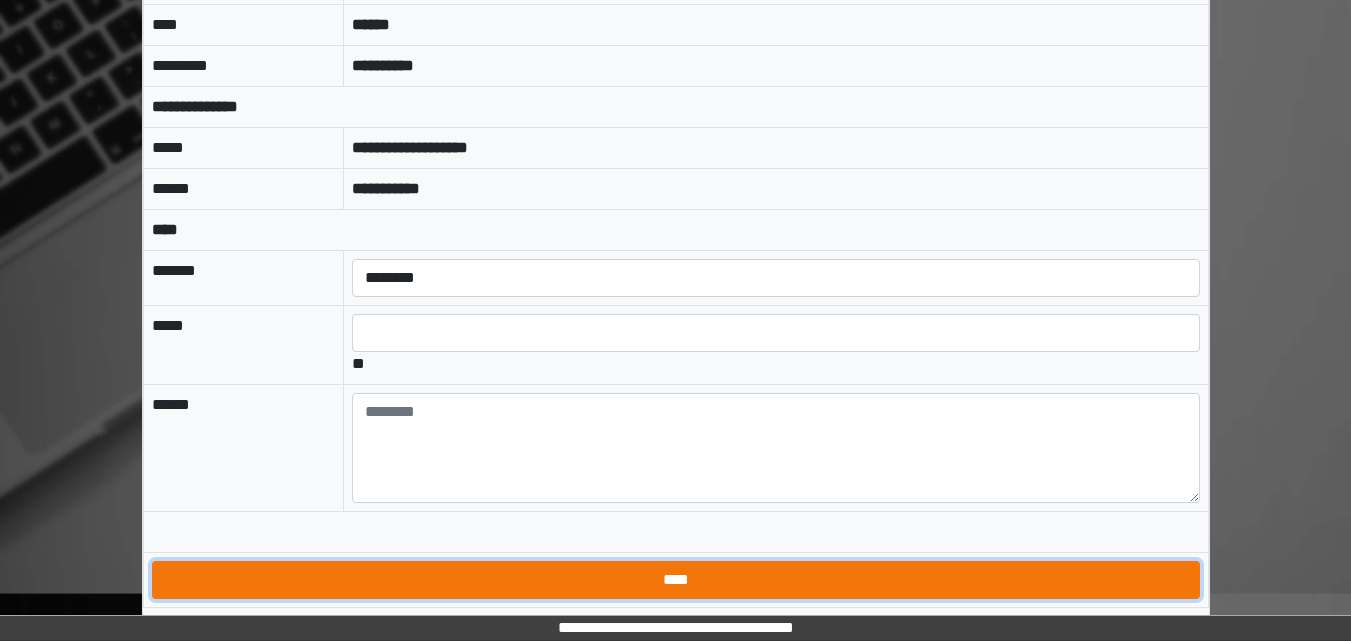 click on "****" at bounding box center [676, 580] 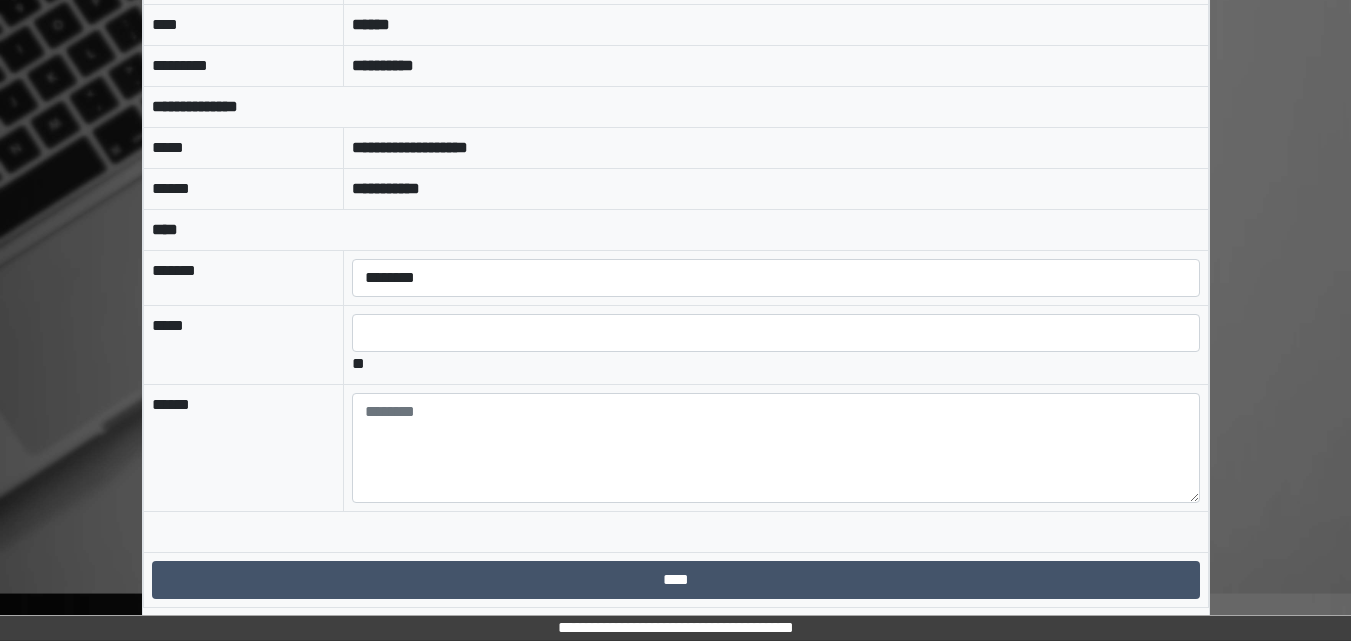 scroll, scrollTop: 0, scrollLeft: 0, axis: both 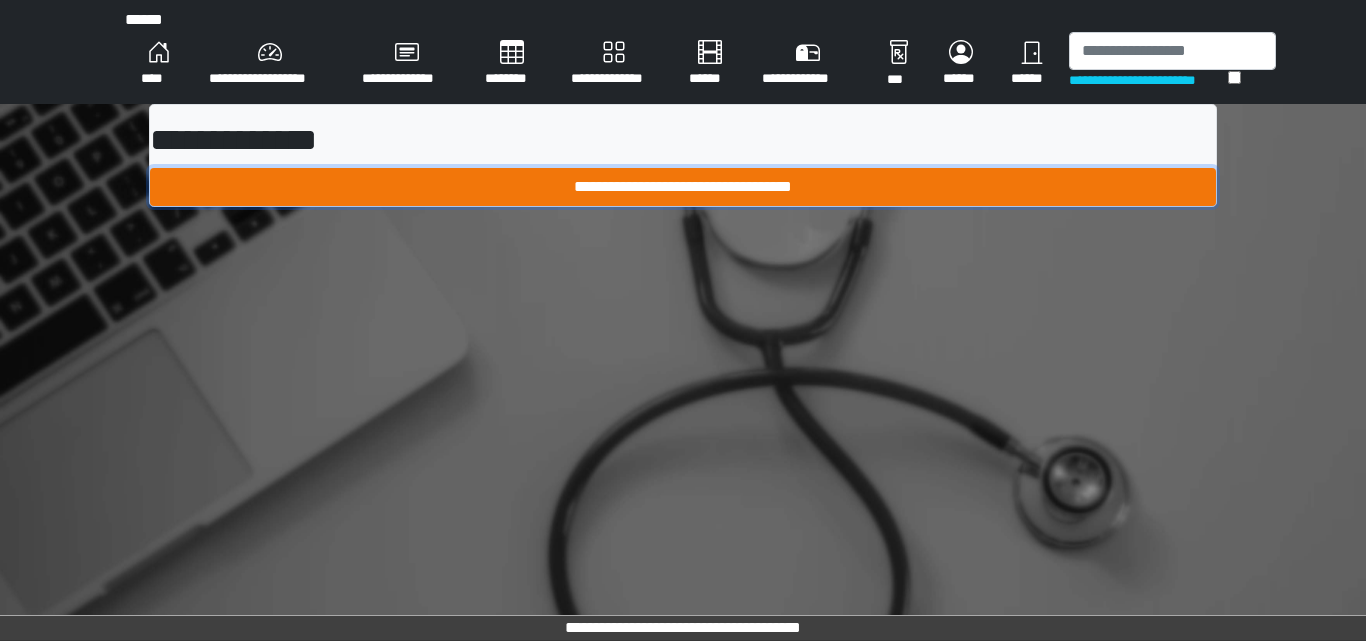click on "**********" at bounding box center (683, 187) 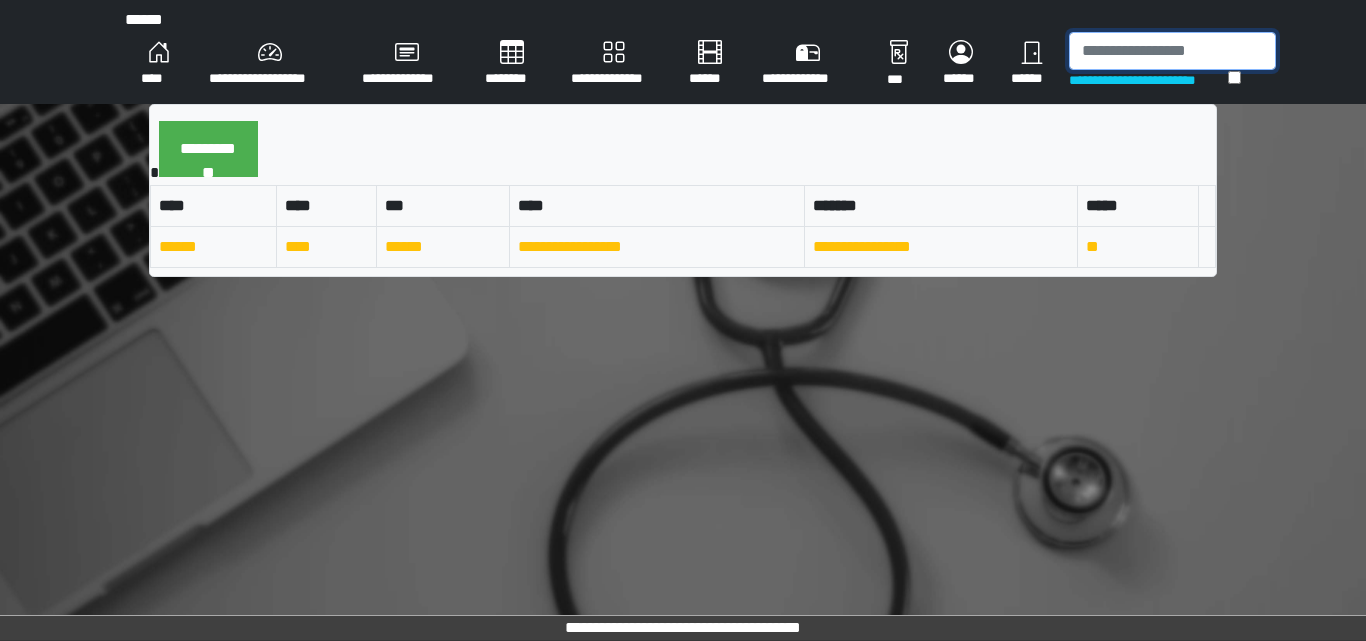 click at bounding box center [1172, 51] 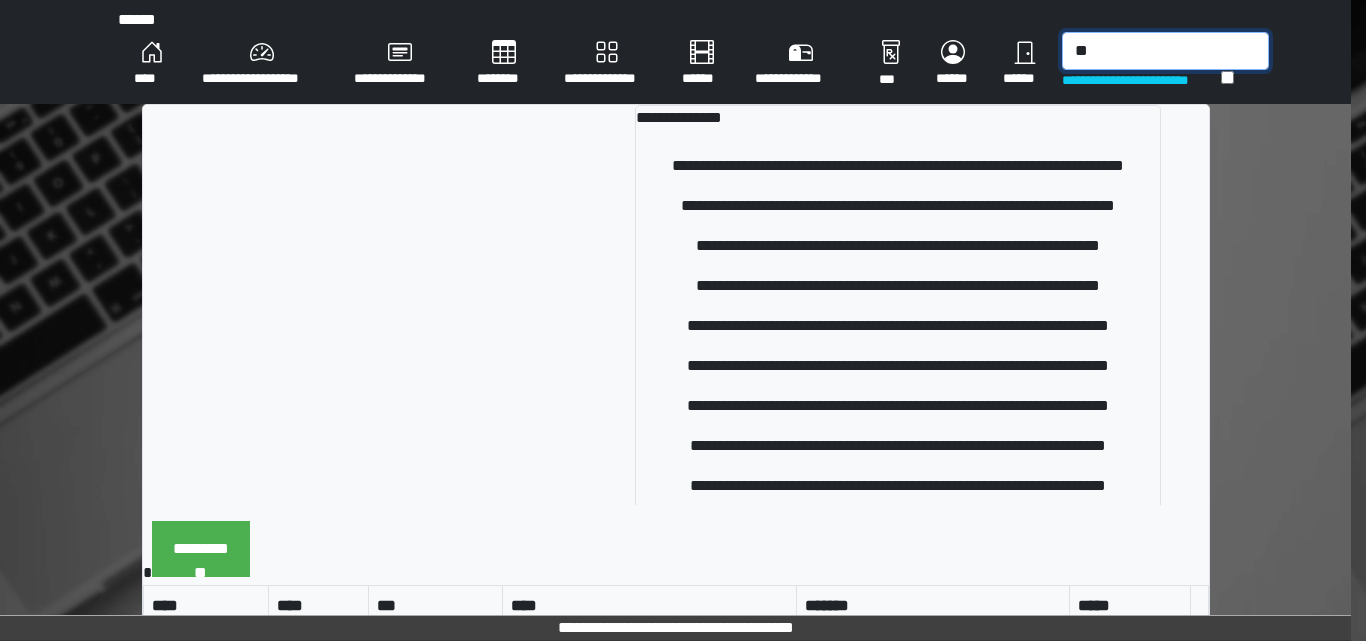type on "*" 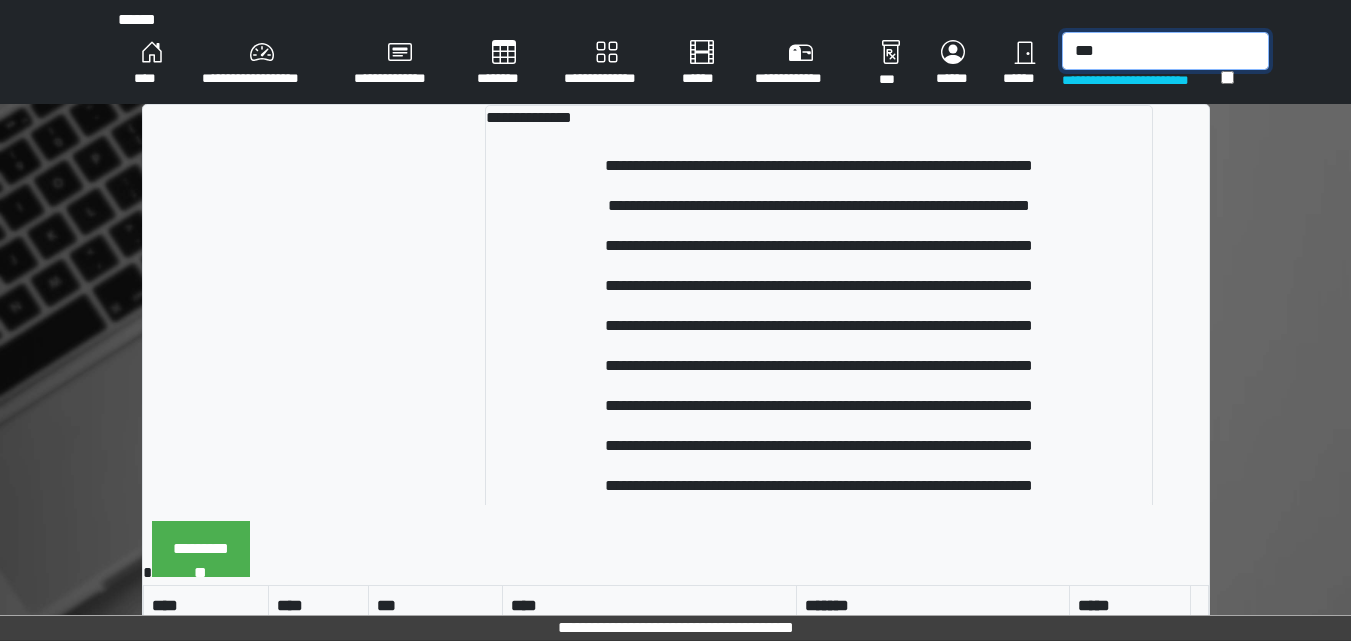 type on "****" 